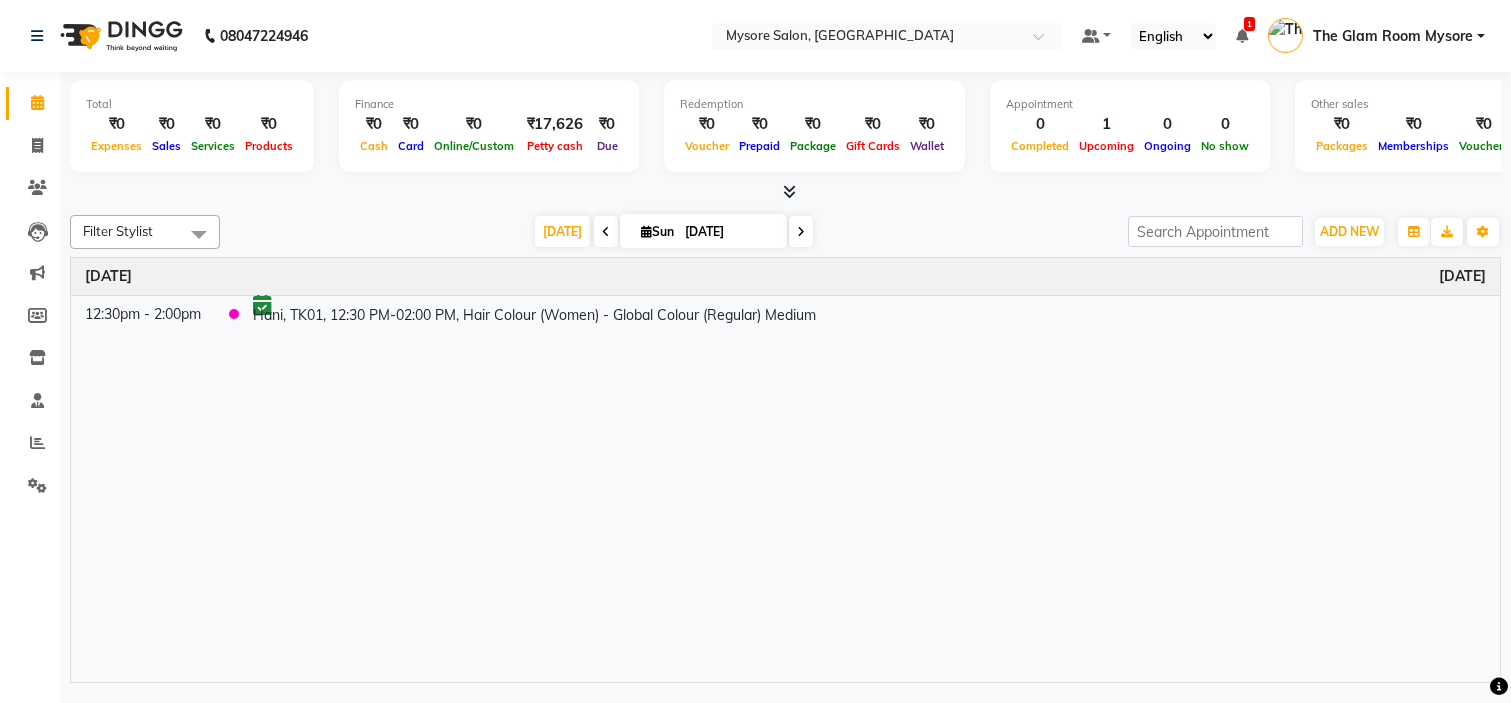 scroll, scrollTop: 0, scrollLeft: 0, axis: both 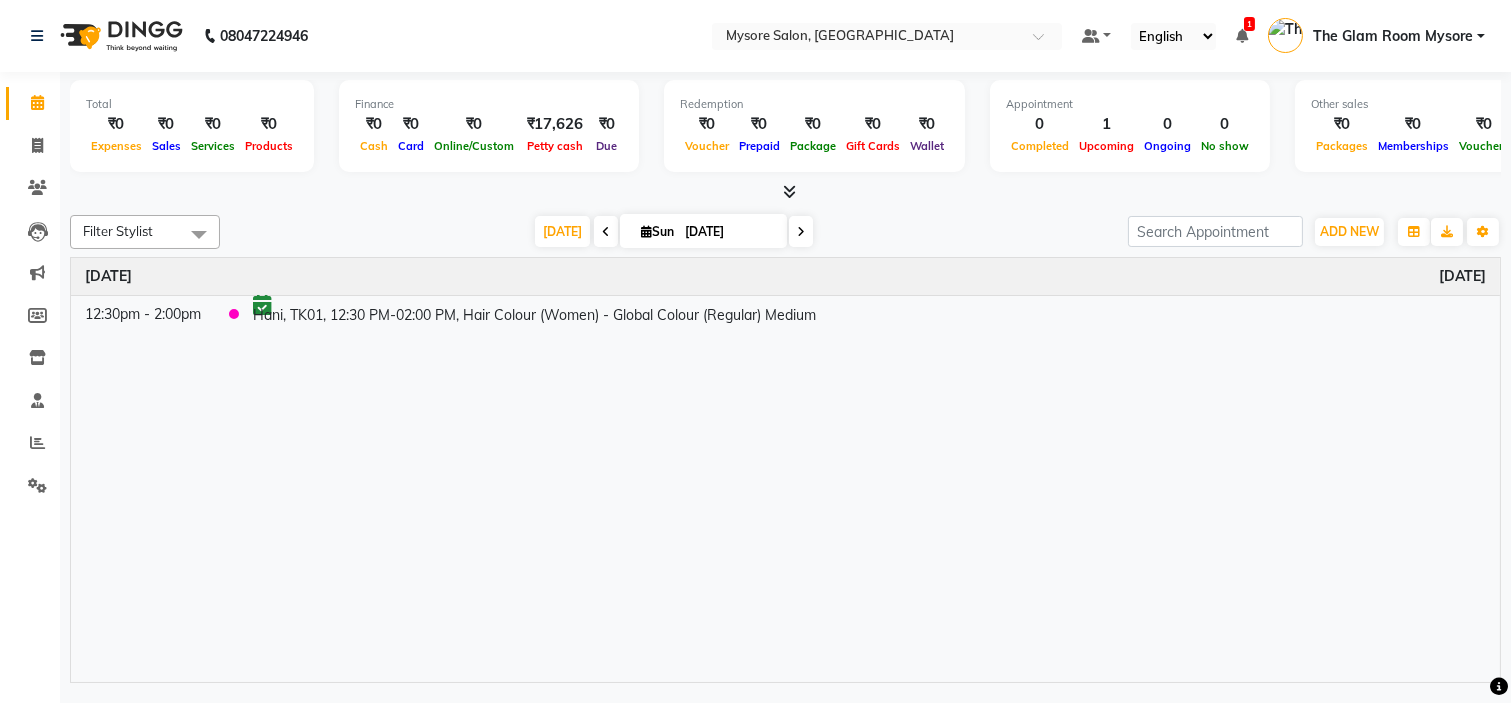 click on "[DATE]" at bounding box center [562, 231] 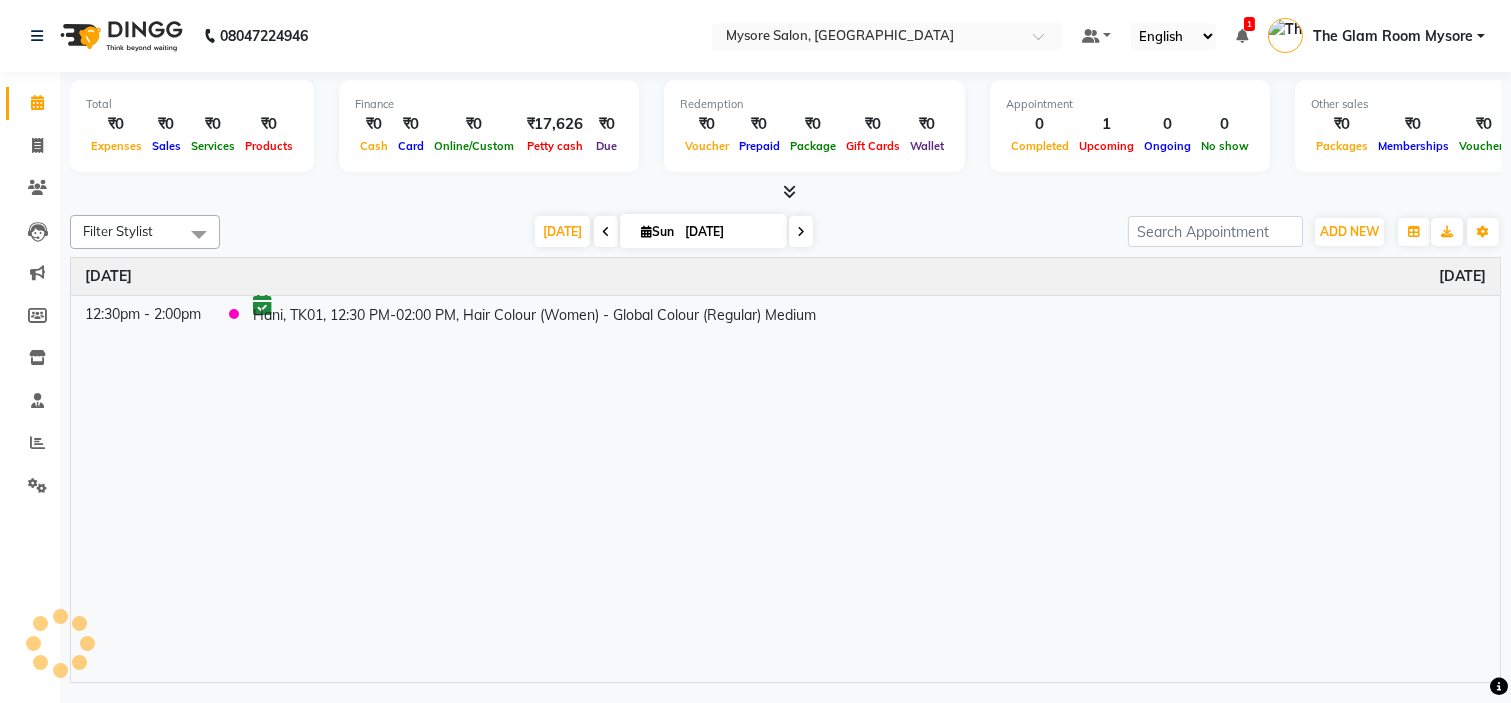click on "Total  ₹0  Expenses ₹0  Sales ₹0  Services ₹0  Products Finance  ₹0  Cash ₹0  Card ₹0  Online/Custom ₹17,626 Petty cash ₹0 Due  Redemption  ₹0 Voucher ₹0 Prepaid ₹0 Package ₹0  Gift Cards ₹0  Wallet  Appointment  0 Completed 1 Upcoming 0 Ongoing 0 No show  Other sales  ₹0  Packages ₹0  Memberships ₹0  Vouchers ₹0  Prepaids ₹0  Gift Cards Filter Stylist Select All Ankita Arti Ashwini Ayaan DR. Apurva Fatma Jayshree Lakshmi Paul Ruhul alom Shangnimwon Steve Sumaiya Banu Sumit Teja Tezz The Glam Room Mysore Today  Sun 13-07-2025 Toggle Dropdown Add Appointment Add Invoice Add Expense Add Attendance Add Client Add Transaction Toggle Dropdown Add Appointment Add Invoice Add Expense Add Attendance Add Client ADD NEW Toggle Dropdown Add Appointment Add Invoice Add Expense Add Attendance Add Client Add Transaction Filter Stylist Select All Ankita Arti Ashwini Ayaan DR. Apurva Fatma Jayshree Lakshmi Paul Ruhul alom Shangnimwon Steve Sumaiya Banu Sumit Teja Tezz Group By View as" 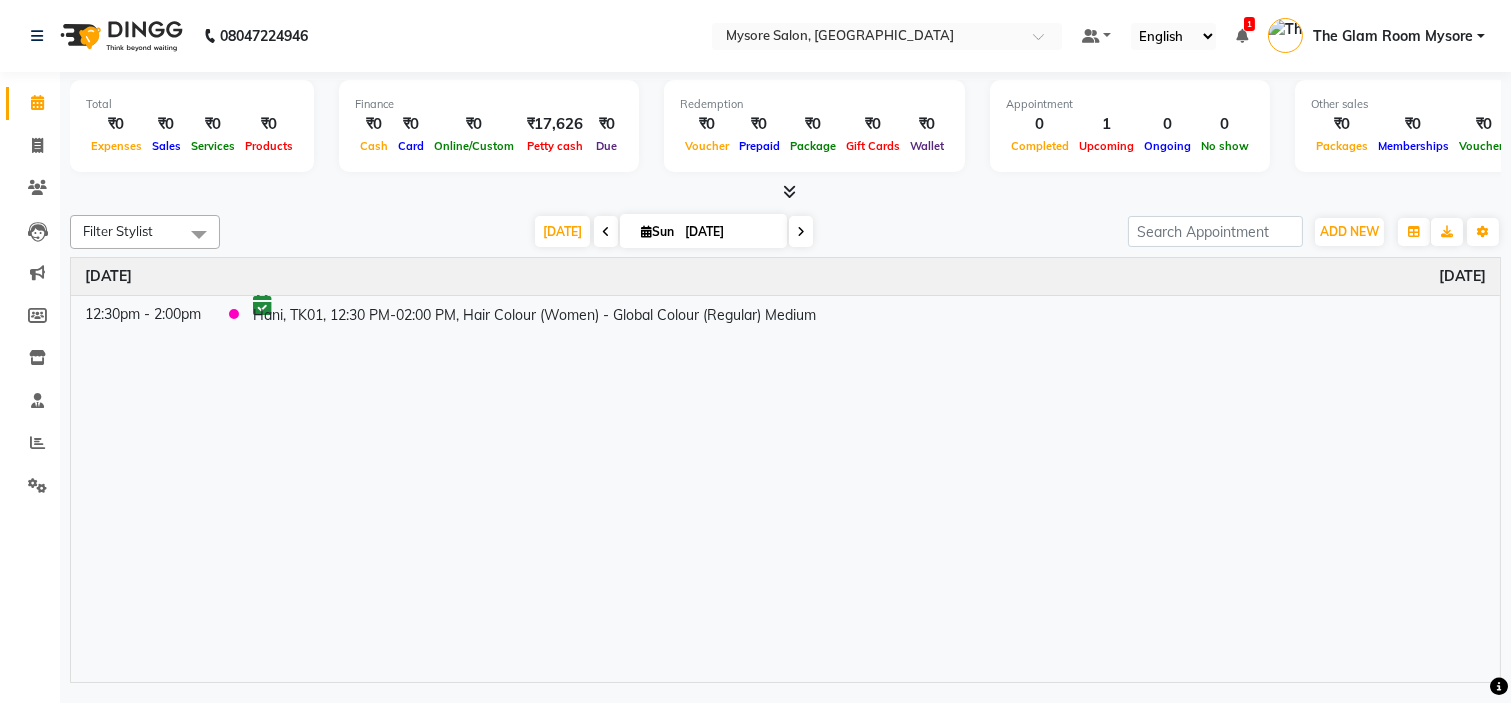 click on "Time Event Sunday July 13, 2025 12:30pm - 2:00pm     Hani, TK01, 12:30 PM-02:00 PM, Hair Colour (Women) - Global Colour (Regular) Medium" at bounding box center (785, 470) 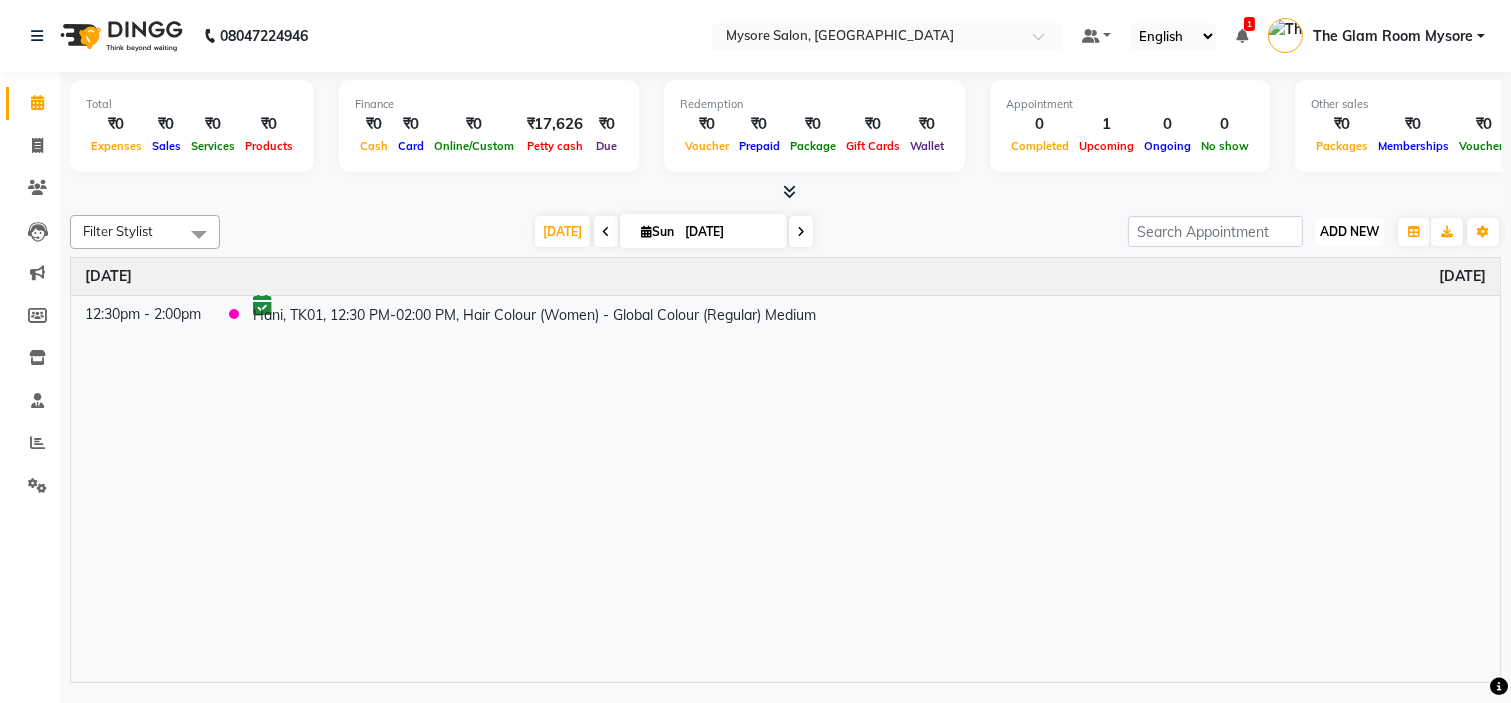 click on "ADD NEW" at bounding box center (1349, 231) 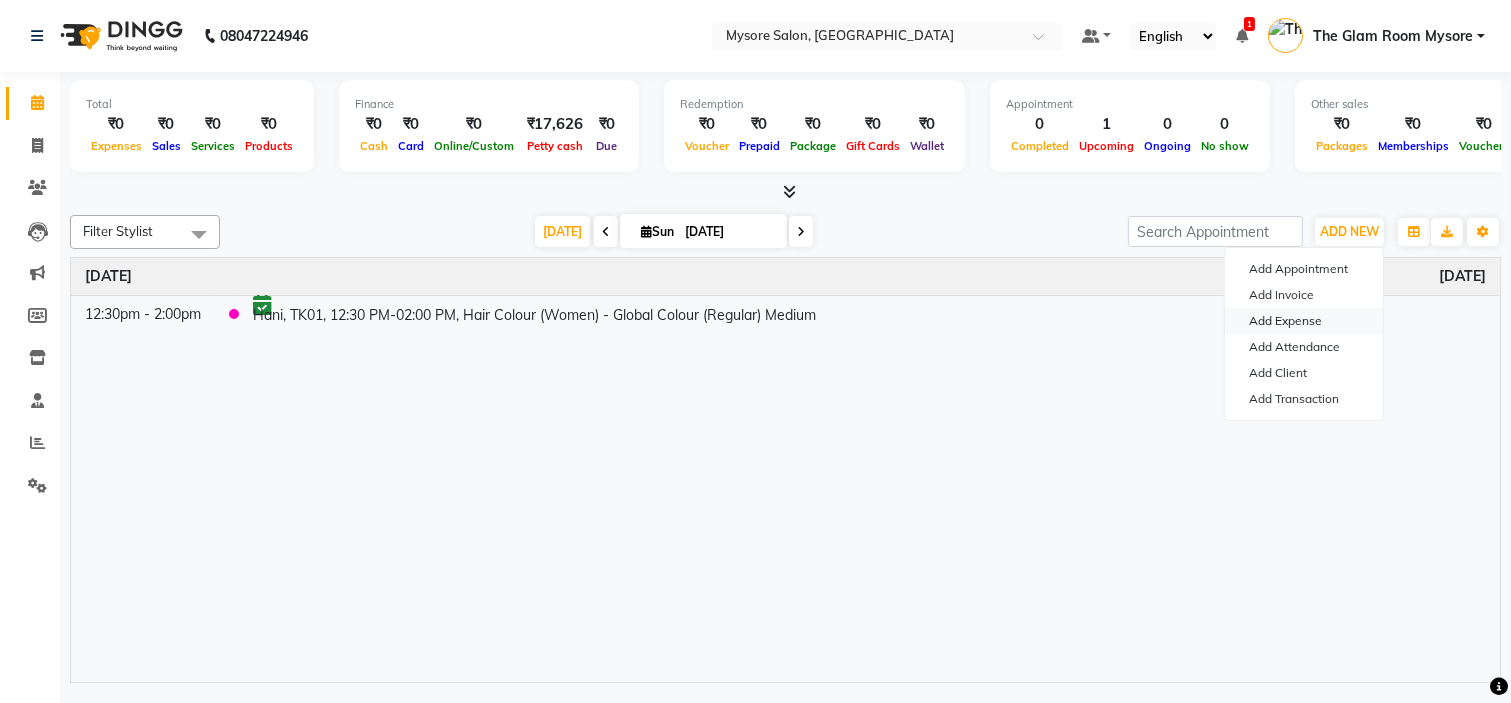 click on "Add Expense" at bounding box center [1304, 321] 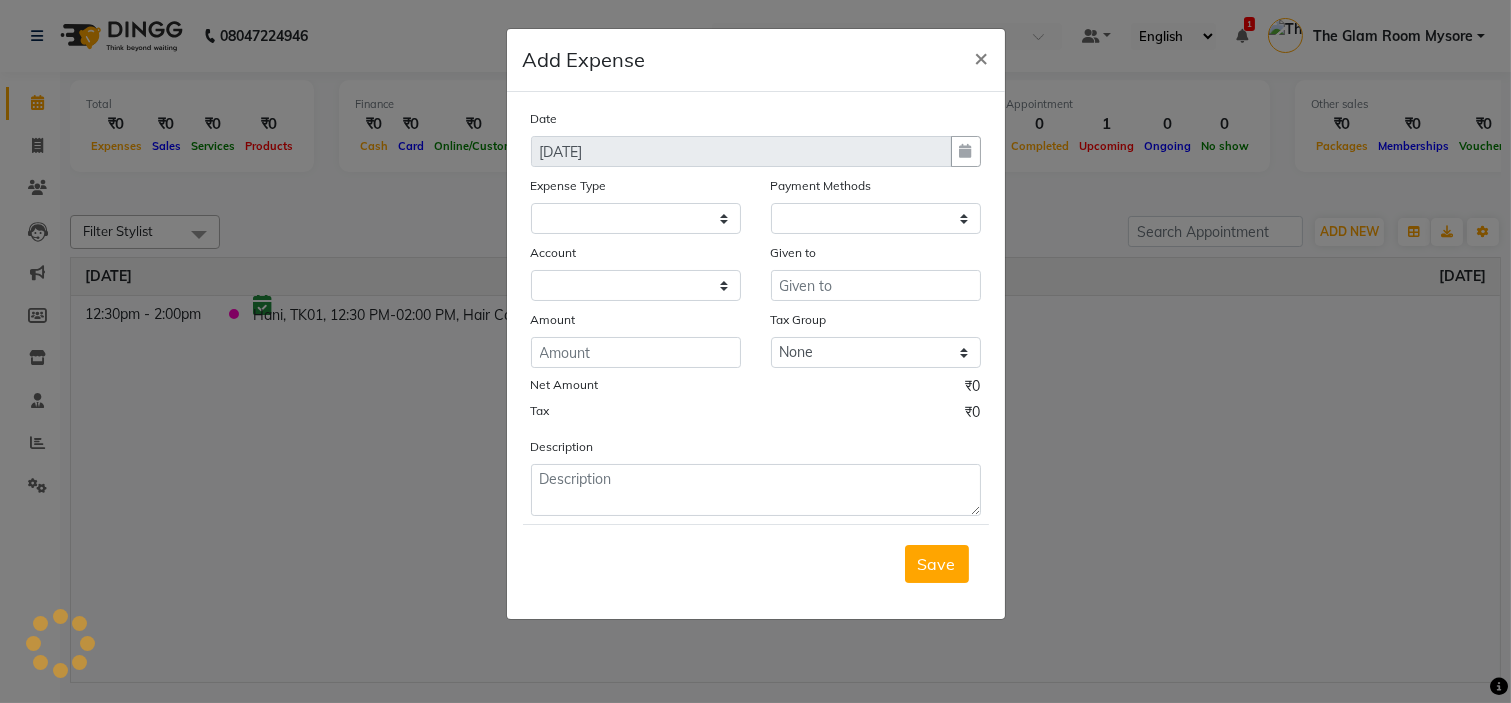 select 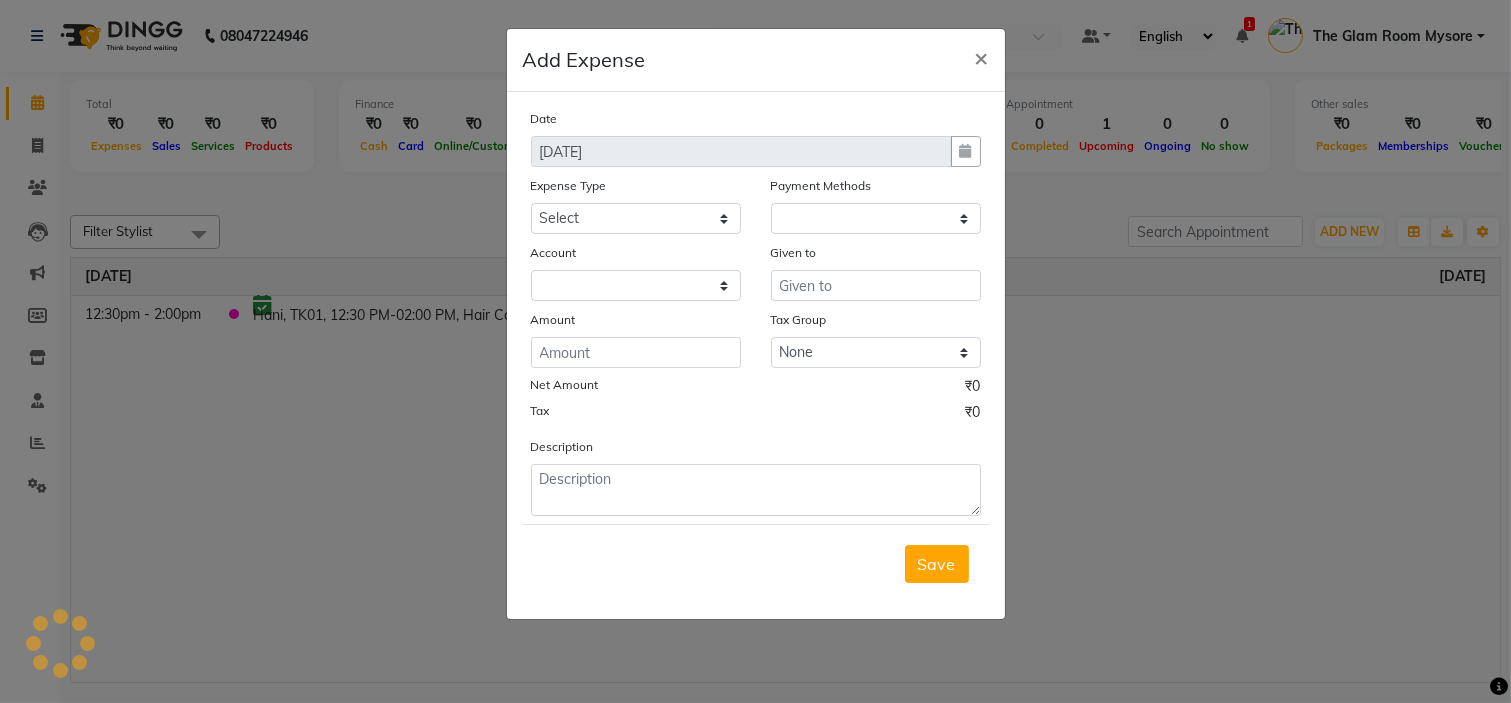 select on "1" 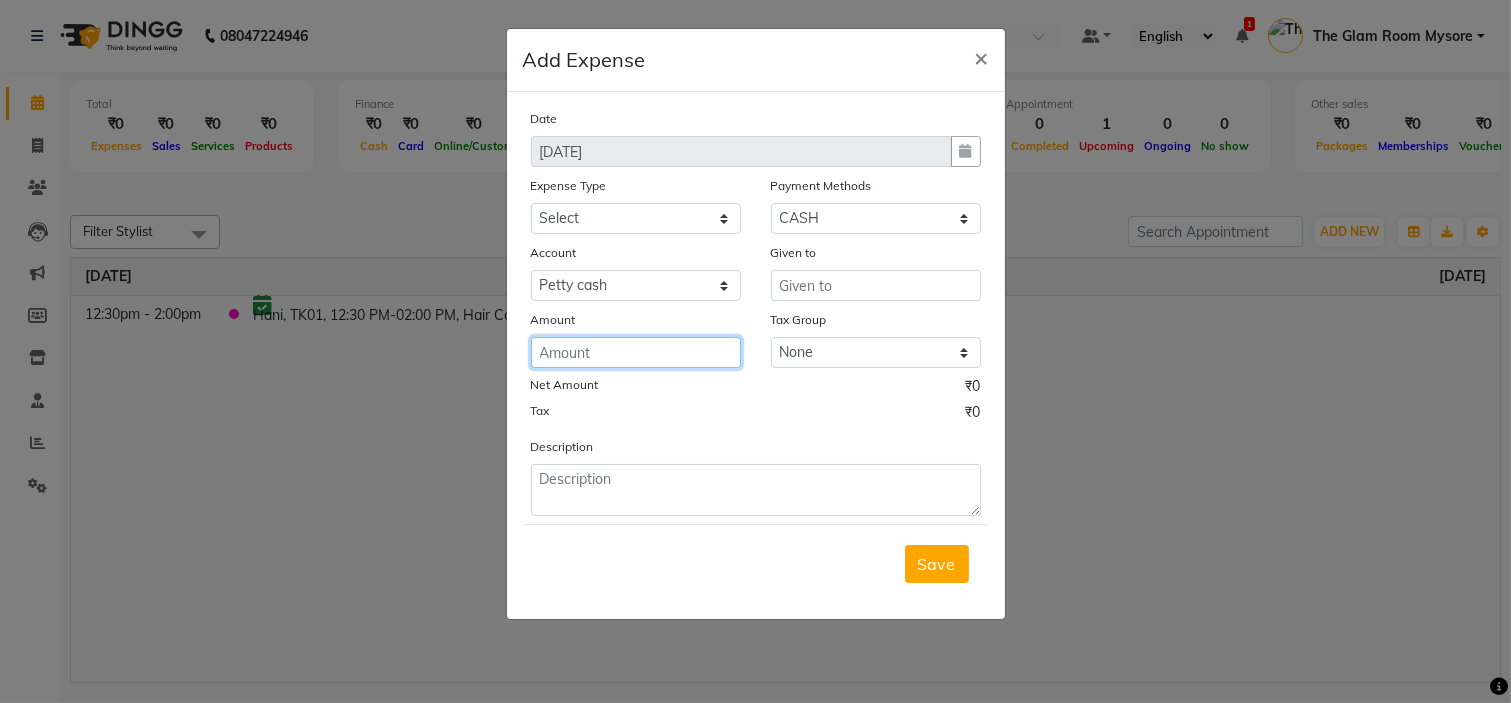 click 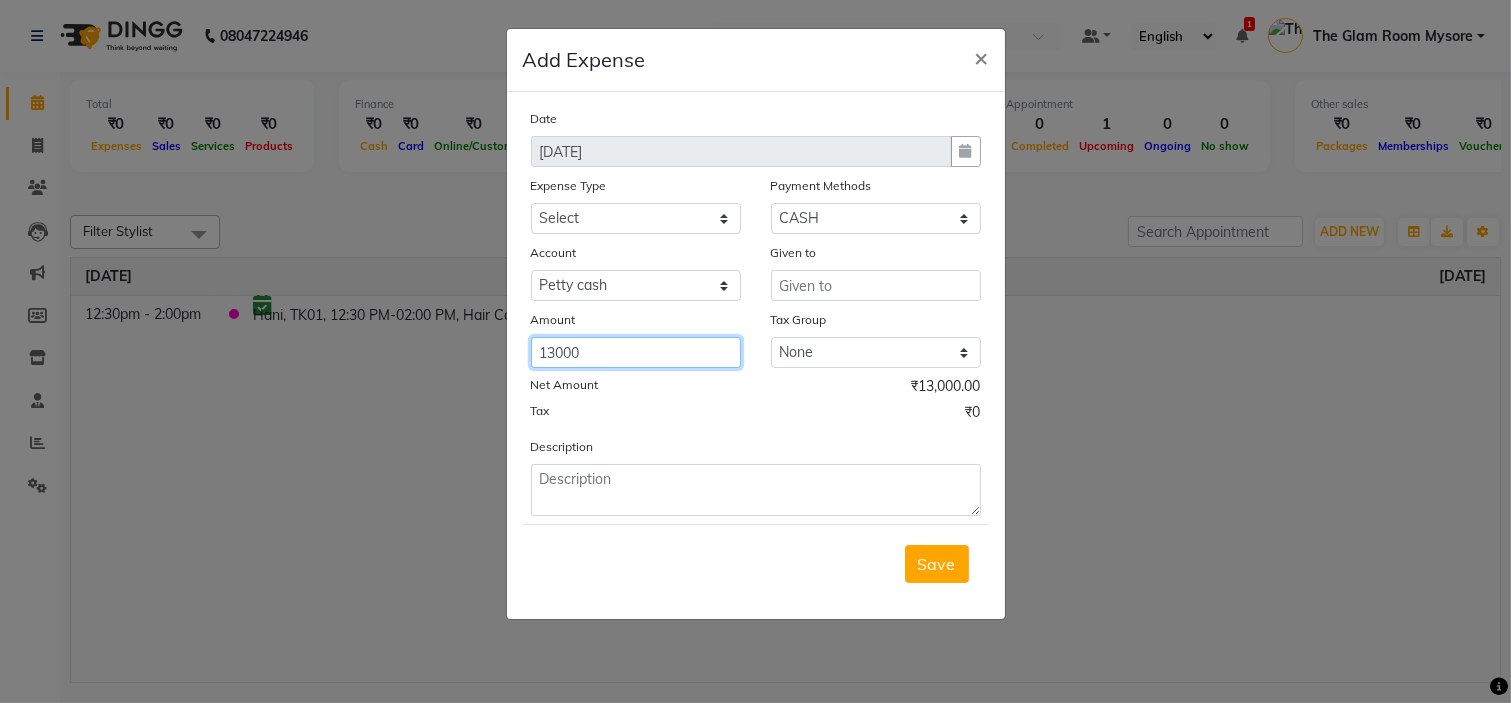 type on "13000" 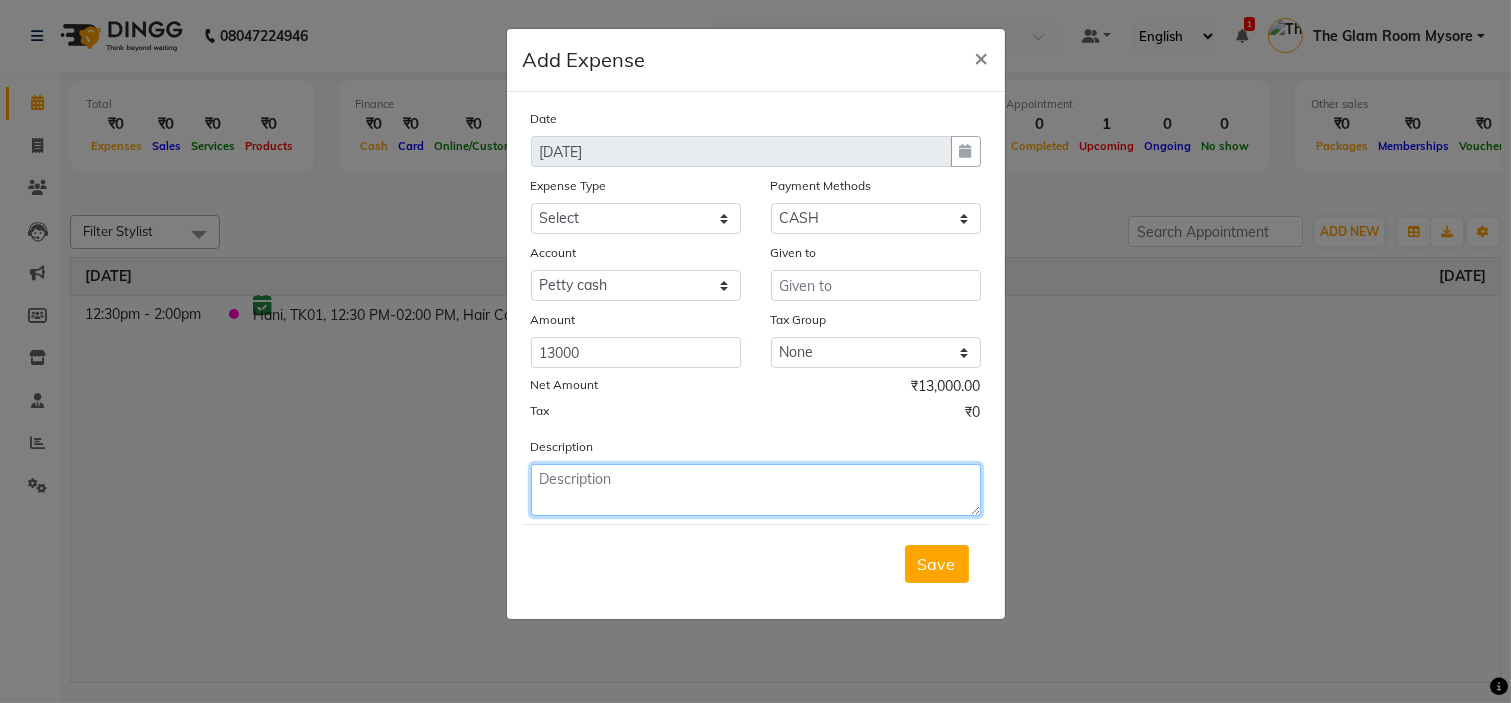 click 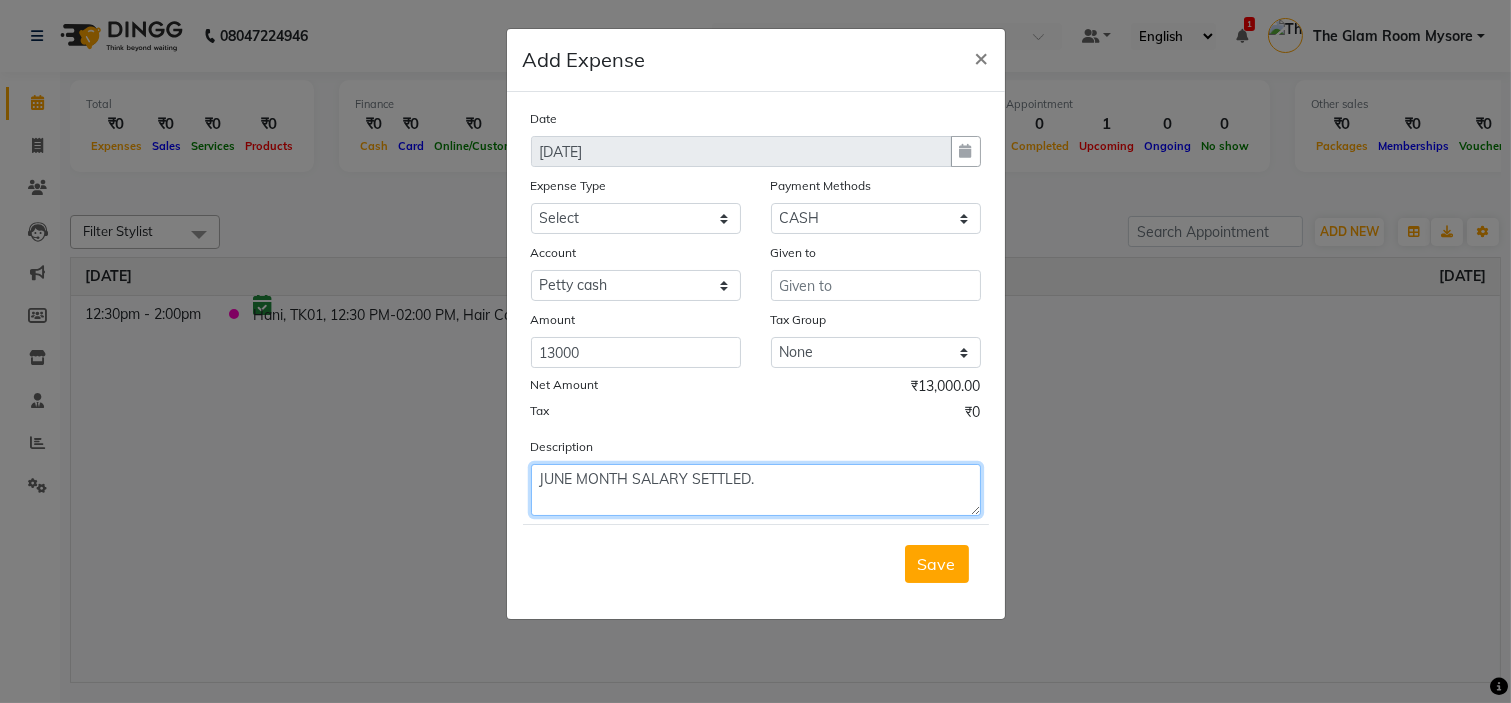 type on "JUNE MONTH SALARY SETTLED." 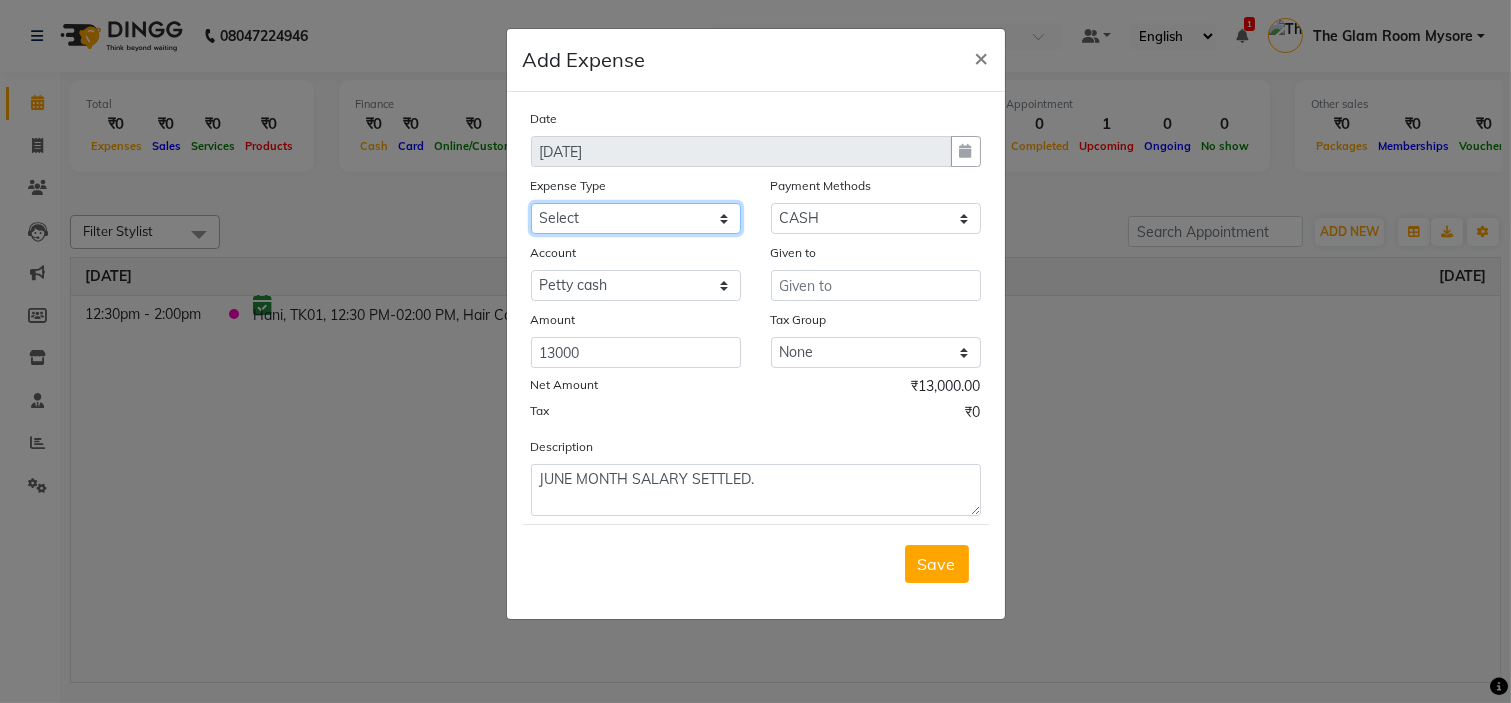 click on "Select AC SERVICE Beauty Center BLINKIT BPMP Building Rent Cash setteled to [PERSON_NAME] anti Cash Setteled to [PERSON_NAME] Settled to [PERSON_NAME] settled to [PERSON_NAME] uncle Client Refund clinical covers courier DEPOSIT drink prime Electricity and water Bill FOIL PAPER FOR CLIENT Furniture and Fixtures GARBAGE GARBAGE MAN GENERATOR FUEL CHARGES GLOBLANC incentive [PERSON_NAME] upi [PERSON_NAME] upi KNK Distributors Laundry Madhu medicals MAHADEV MEDICALS [PERSON_NAME] PRINTERS Marketing Expenses Google Marketing expenses Meta Medigetz MILK MONTHLY BILL Pantry Expenses [PERSON_NAME] Surge Naveen Surgical PHONE PAY PLUMPER PMU products pooja expense POOJA ITEMS [PERSON_NAME] PRILOX Printing and Designing Charges Printing and Stationary Purchase of Products RECHARGE RENT Repair and Maintenance Salaries Salon and Clinic Cash Purchases SECURITY SERVICE CHARGES [PERSON_NAME] Glamour Stores Staff welfare telephone and Internet Bill [DEMOGRAPHIC_DATA] TRAVELLING EXPENSES WATER RECHARGE ZEPTO" 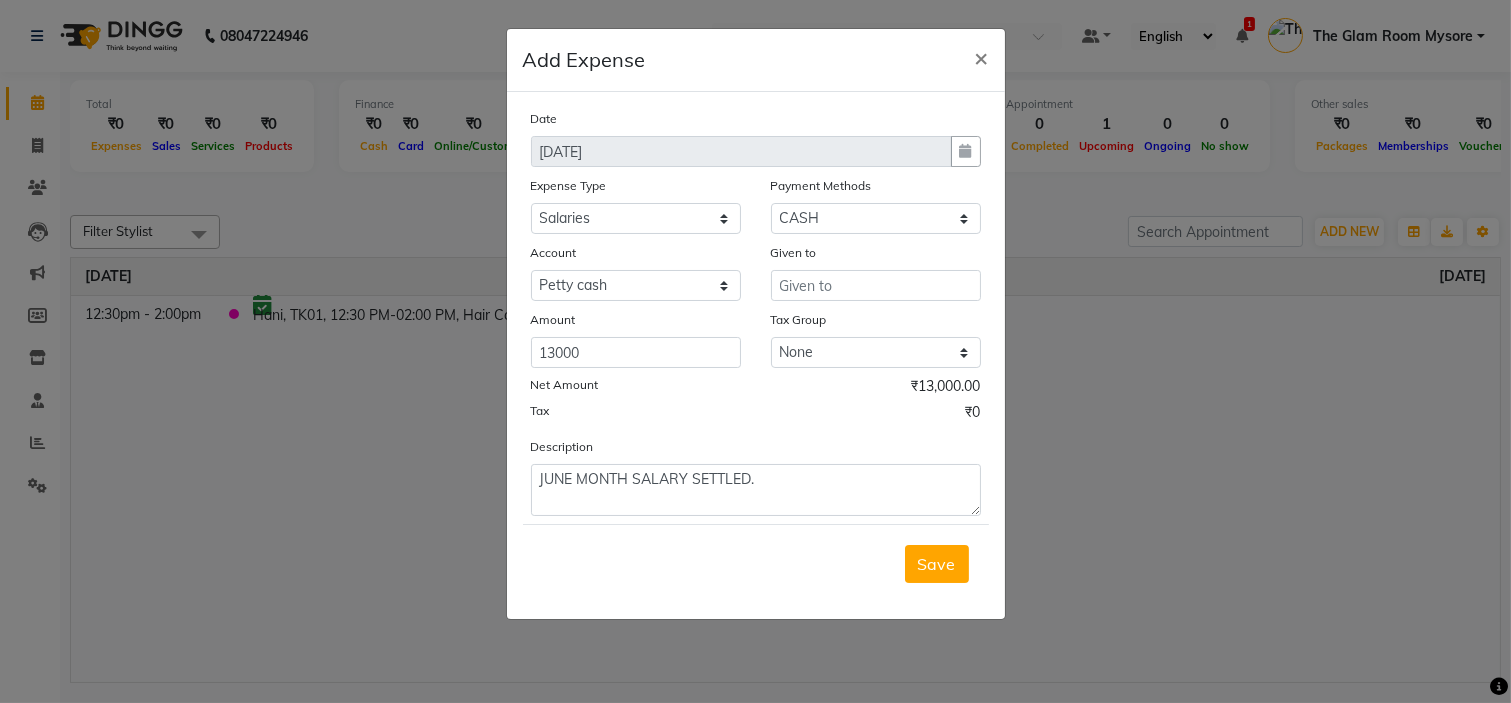 click on "Add Expense  ×" 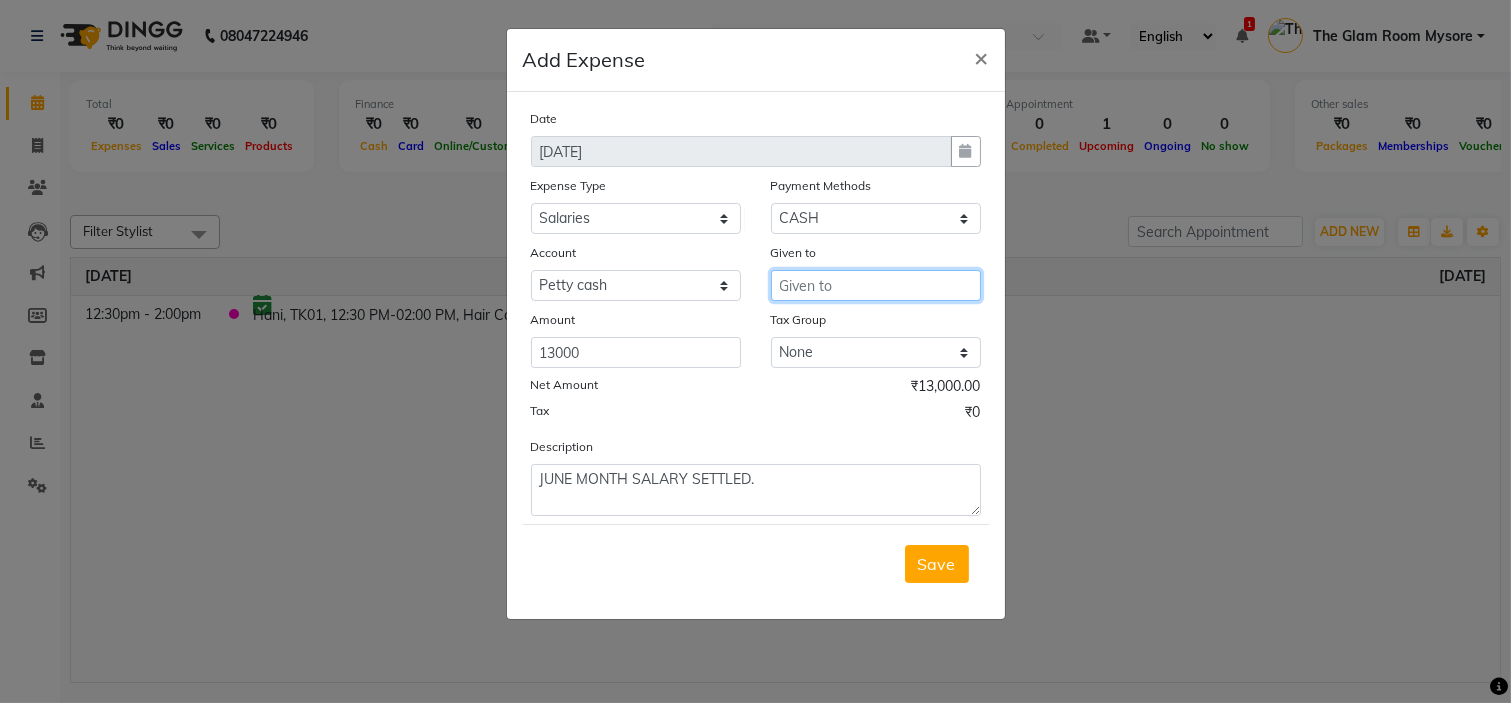 click at bounding box center [876, 285] 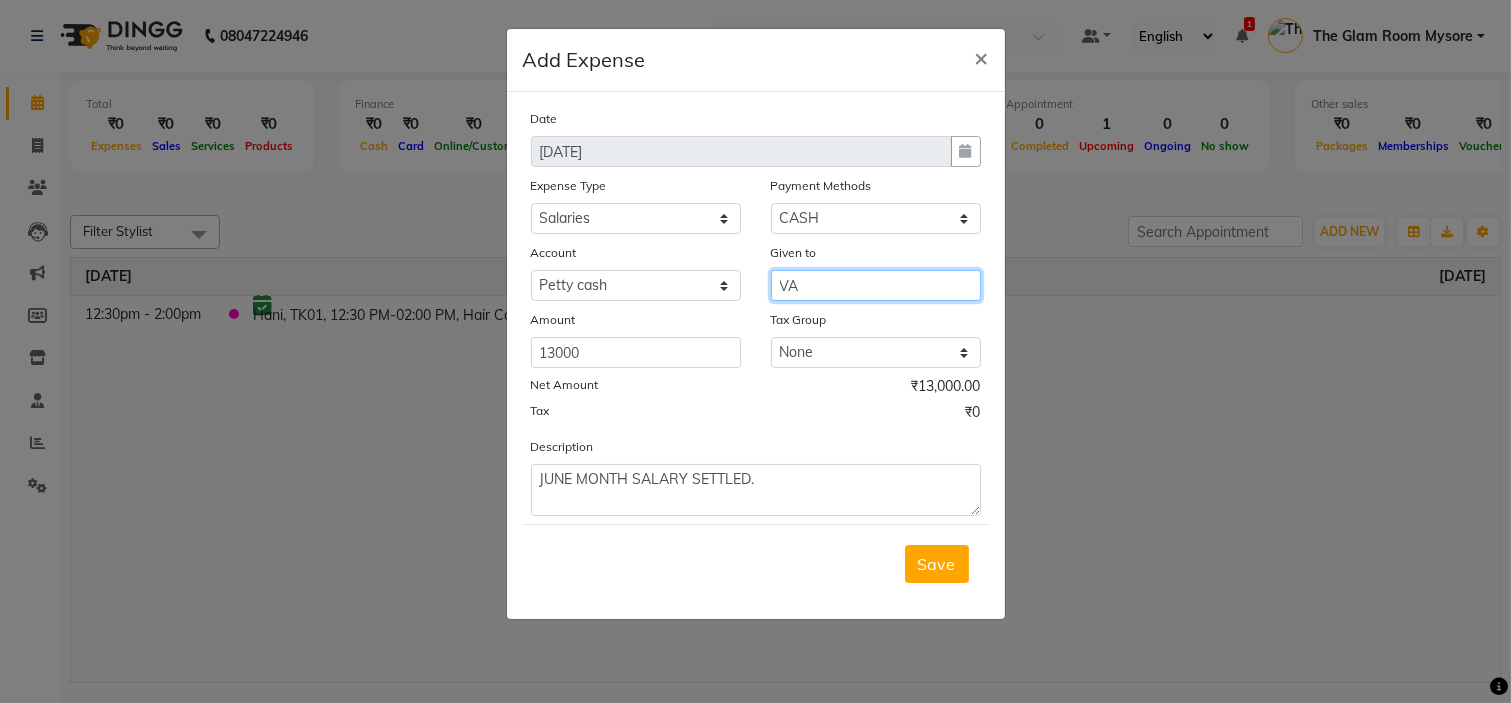 type on "V" 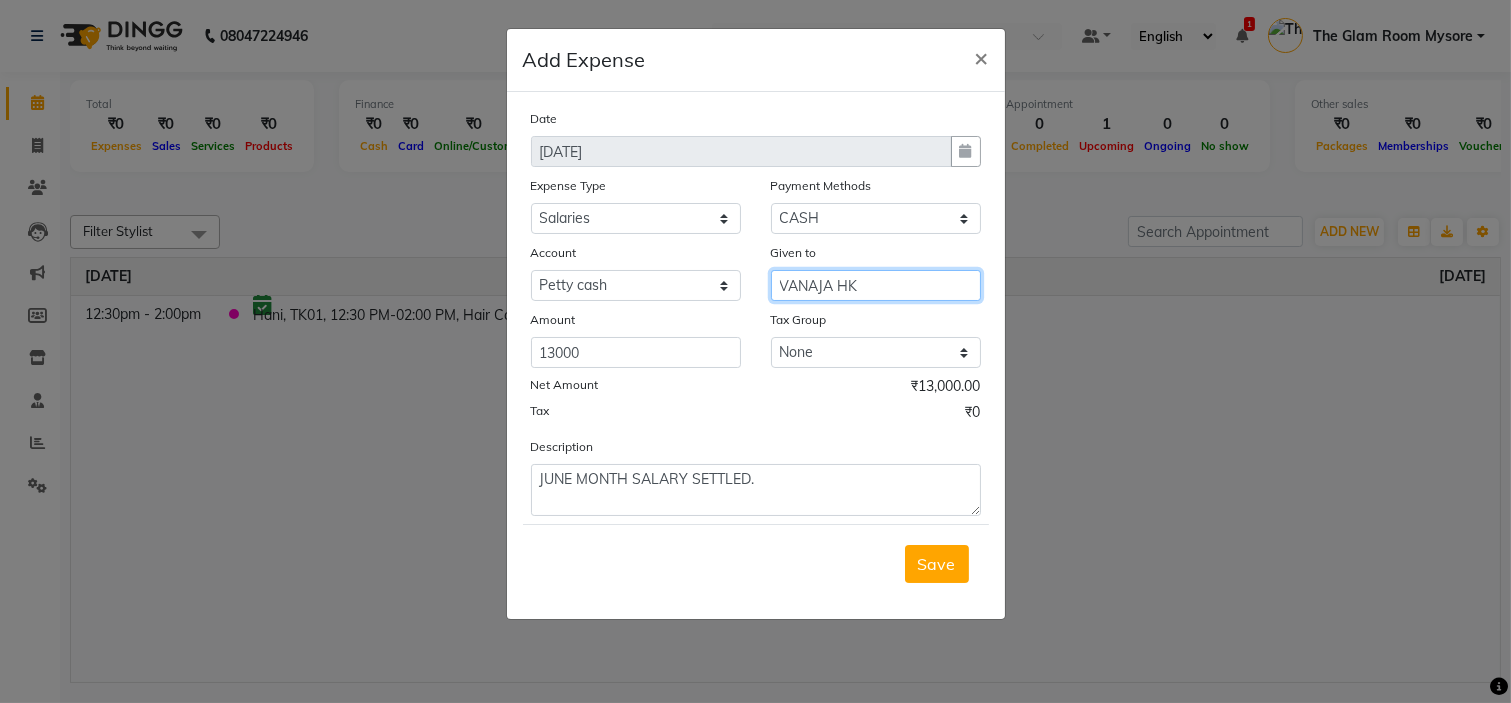 type on "VANAJA HK" 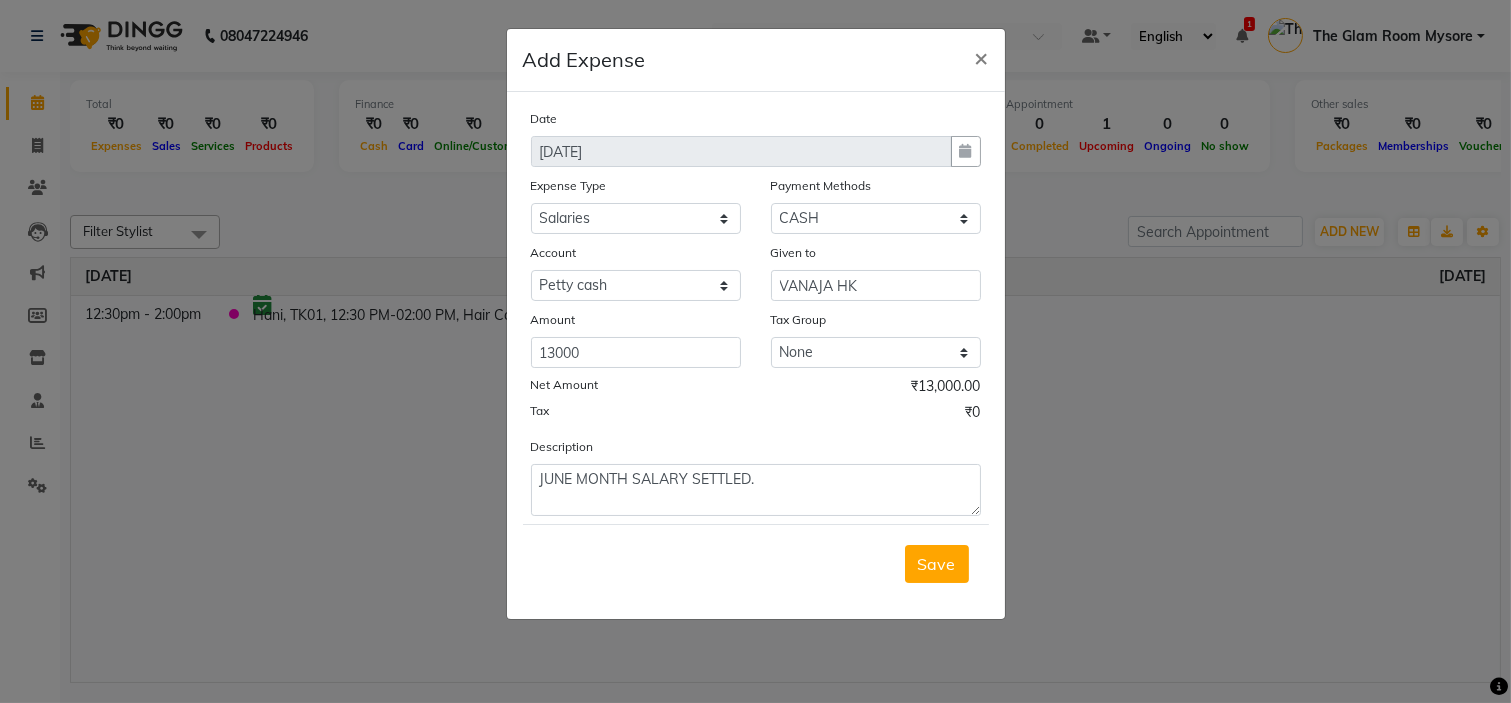 click on "Tax ₹0" 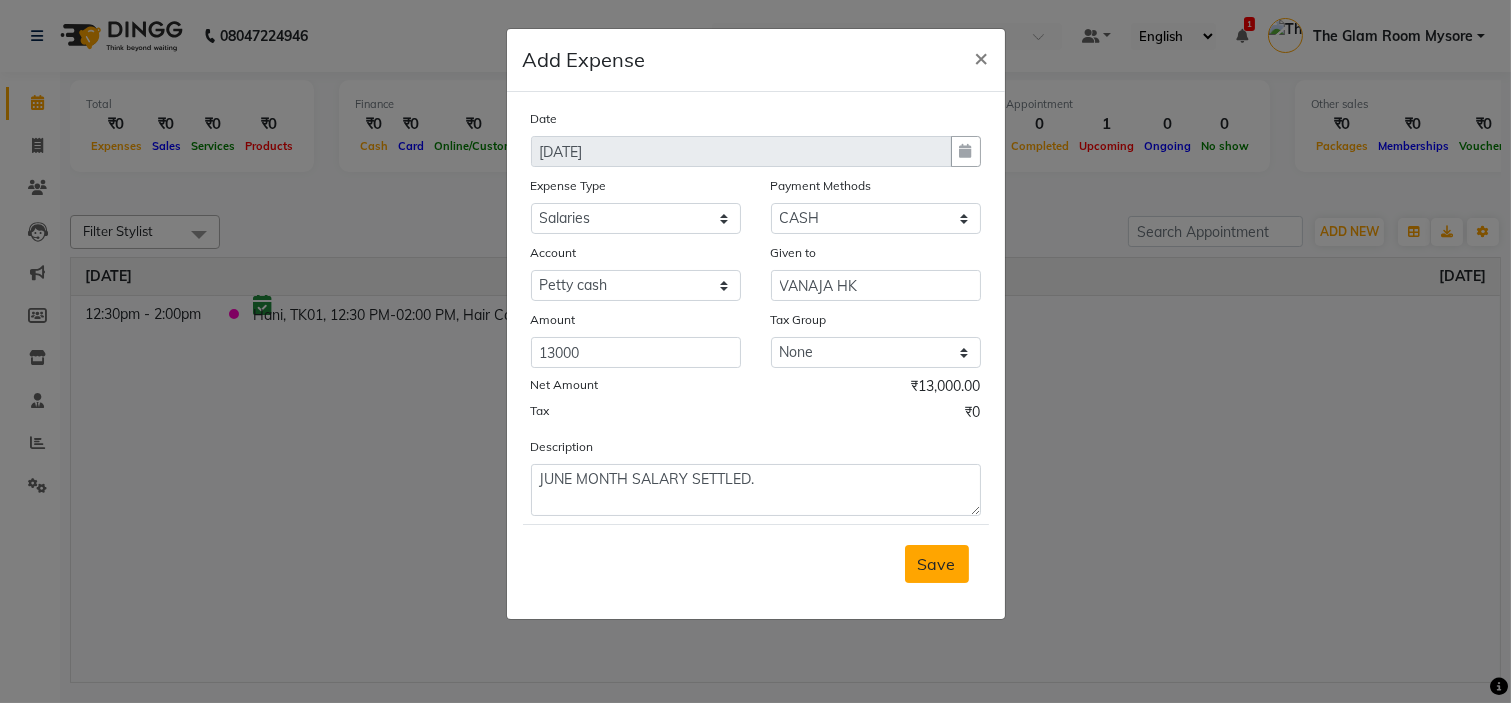 click on "Save" at bounding box center (937, 564) 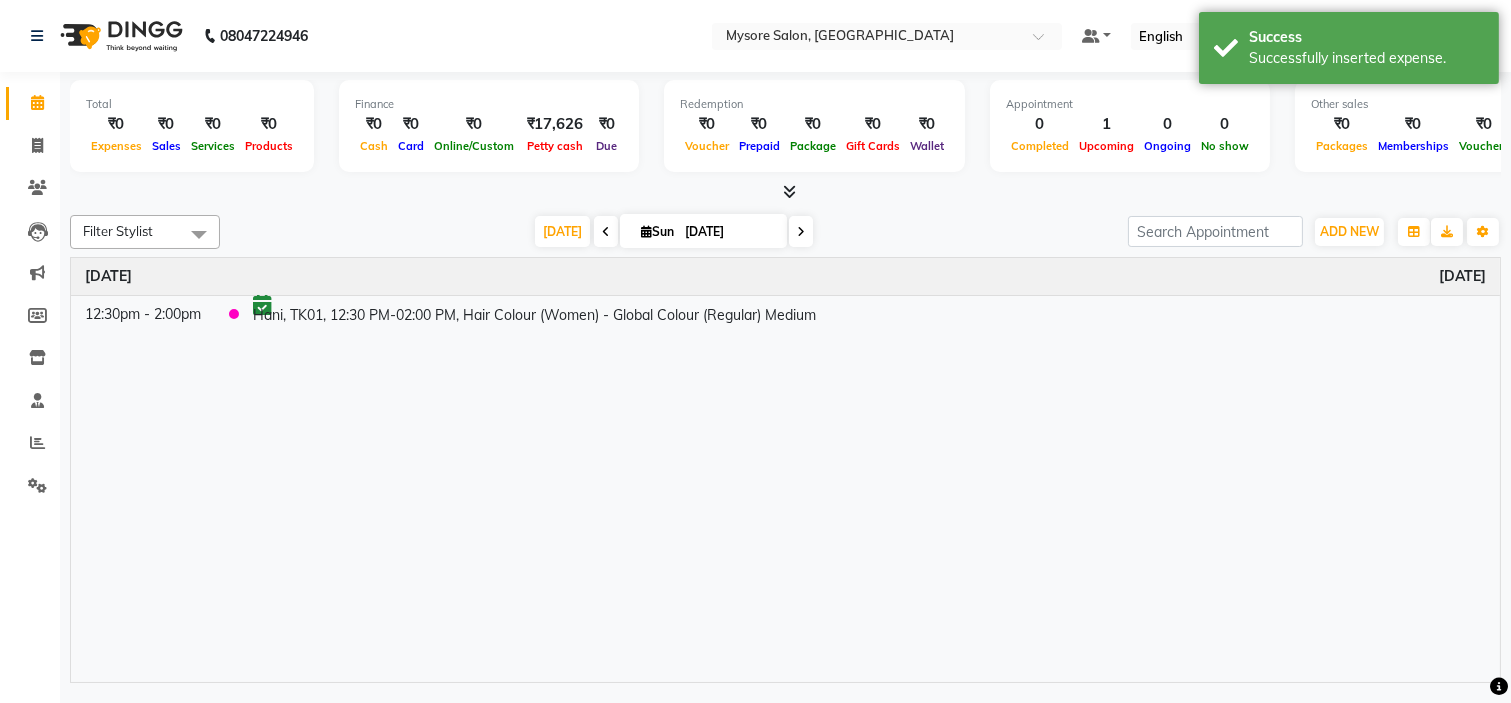 click on "Filter Stylist Select All Ankita Arti Ashwini Ayaan DR. Apurva Fatma Jayshree Lakshmi Paul Ruhul alom Shangnimwon Steve Sumaiya Banu Sumit Teja Tezz The Glam Room Mysore Today  Sun 13-07-2025 Toggle Dropdown Add Appointment Add Invoice Add Expense Add Attendance Add Client Add Transaction Toggle Dropdown Add Appointment Add Invoice Add Expense Add Attendance Add Client ADD NEW Toggle Dropdown Add Appointment Add Invoice Add Expense Add Attendance Add Client Add Transaction Filter Stylist Select All Ankita Arti Ashwini Ayaan DR. Apurva Fatma Jayshree Lakshmi Paul Ruhul alom Shangnimwon Steve Sumaiya Banu Sumit Teja Tezz The Glam Room Mysore Group By  Staff View   Room View  View as Vertical  Vertical - Week View  Horizontal  Horizontal - Week View  List  Toggle Dropdown Calendar Settings Manage Tags   Arrange Stylists   Reset Stylists  Full Screen Appointment Form Zoom 100%" at bounding box center (785, 232) 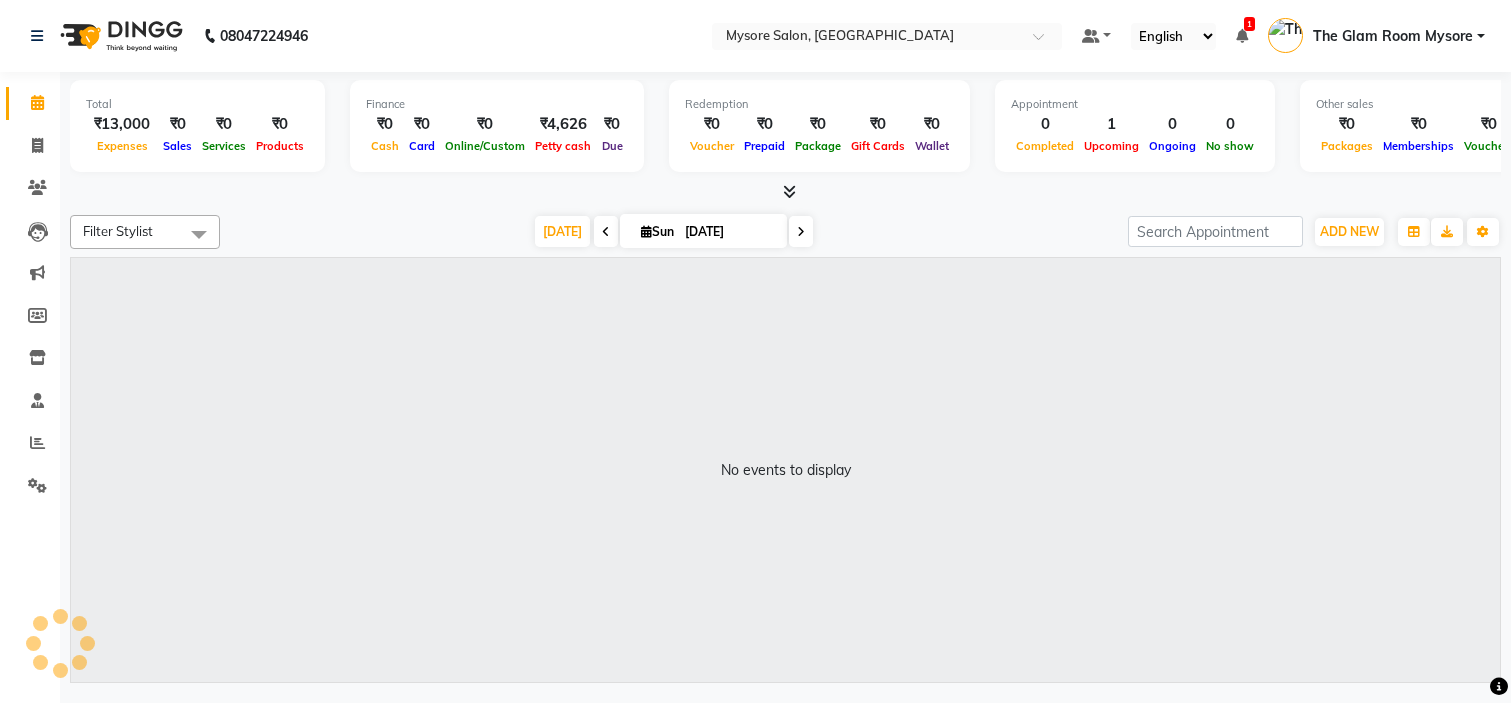 scroll, scrollTop: 0, scrollLeft: 0, axis: both 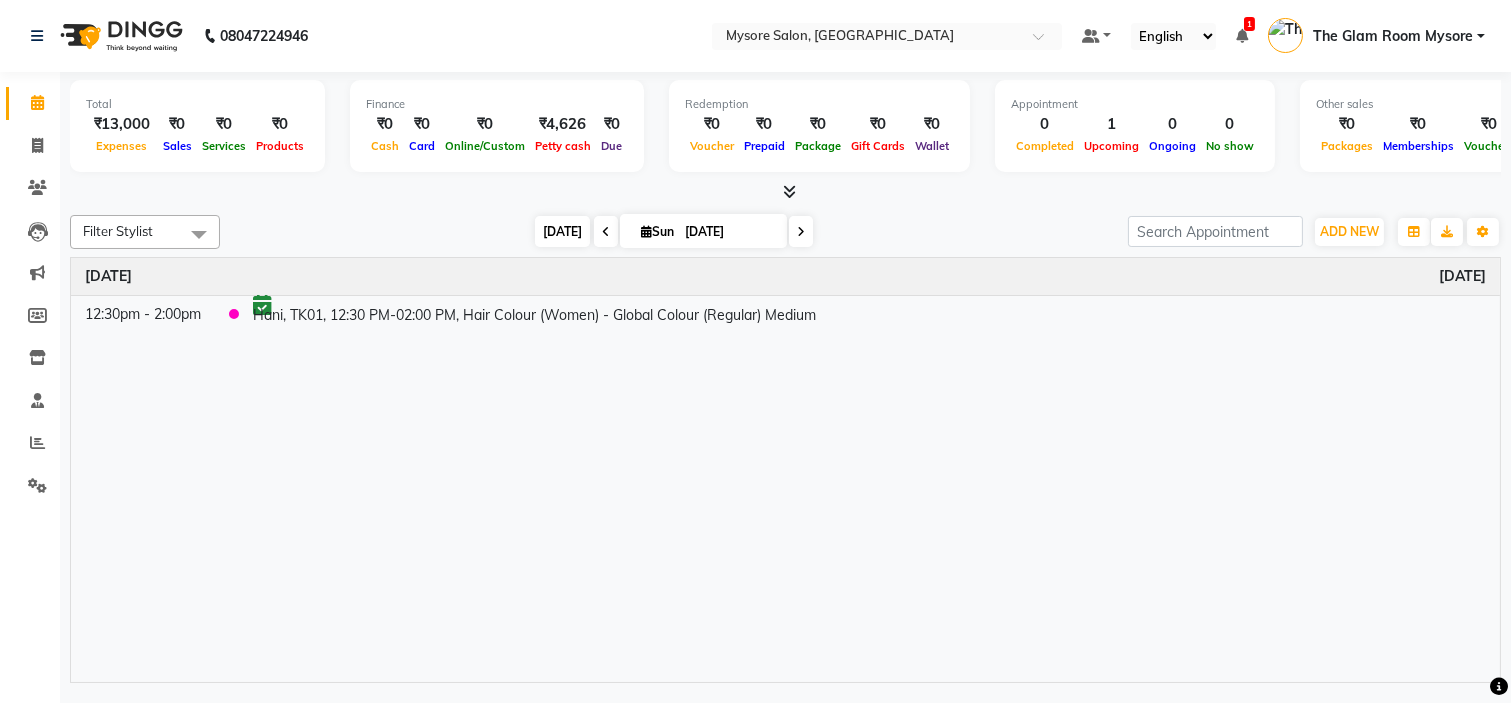 click on "[DATE]" at bounding box center [562, 231] 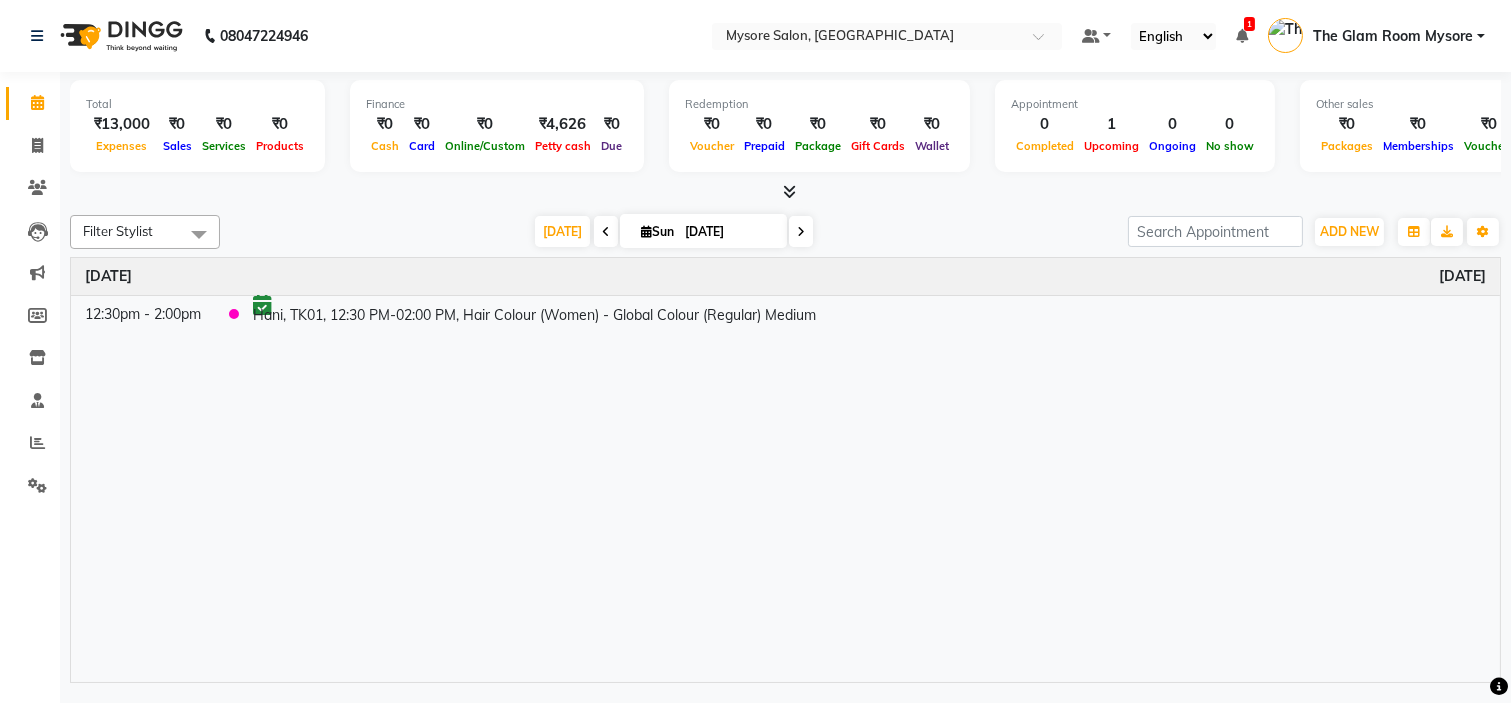 click on "Filter Stylist Select All Ankita Arti Ashwini Ayaan DR. Apurva Fatma Jayshree Lakshmi Paul Ruhul alom Shangnimwon Steve Sumaiya Banu Sumit Teja Tezz The Glam Room Mysore Today  Sun 13-07-2025 Toggle Dropdown Add Appointment Add Invoice Add Expense Add Attendance Add Client Add Transaction Toggle Dropdown Add Appointment Add Invoice Add Expense Add Attendance Add Client ADD NEW Toggle Dropdown Add Appointment Add Invoice Add Expense Add Attendance Add Client Add Transaction Filter Stylist Select All Ankita Arti Ashwini Ayaan DR. Apurva Fatma Jayshree Lakshmi Paul Ruhul alom Shangnimwon Steve Sumaiya Banu Sumit Teja Tezz The Glam Room Mysore Group By  Staff View   Room View  View as Vertical  Vertical - Week View  Horizontal  Horizontal - Week View  List  Toggle Dropdown Calendar Settings Manage Tags   Arrange Stylists   Reset Stylists  Full Screen Appointment Form Zoom 100% Time Event Sunday July 13, 2025 12:30pm - 2:00pm     Hani, TK01, 12:30 PM-02:00 PM, Hair Colour (Women) - Global Colour (Regular) Medium" 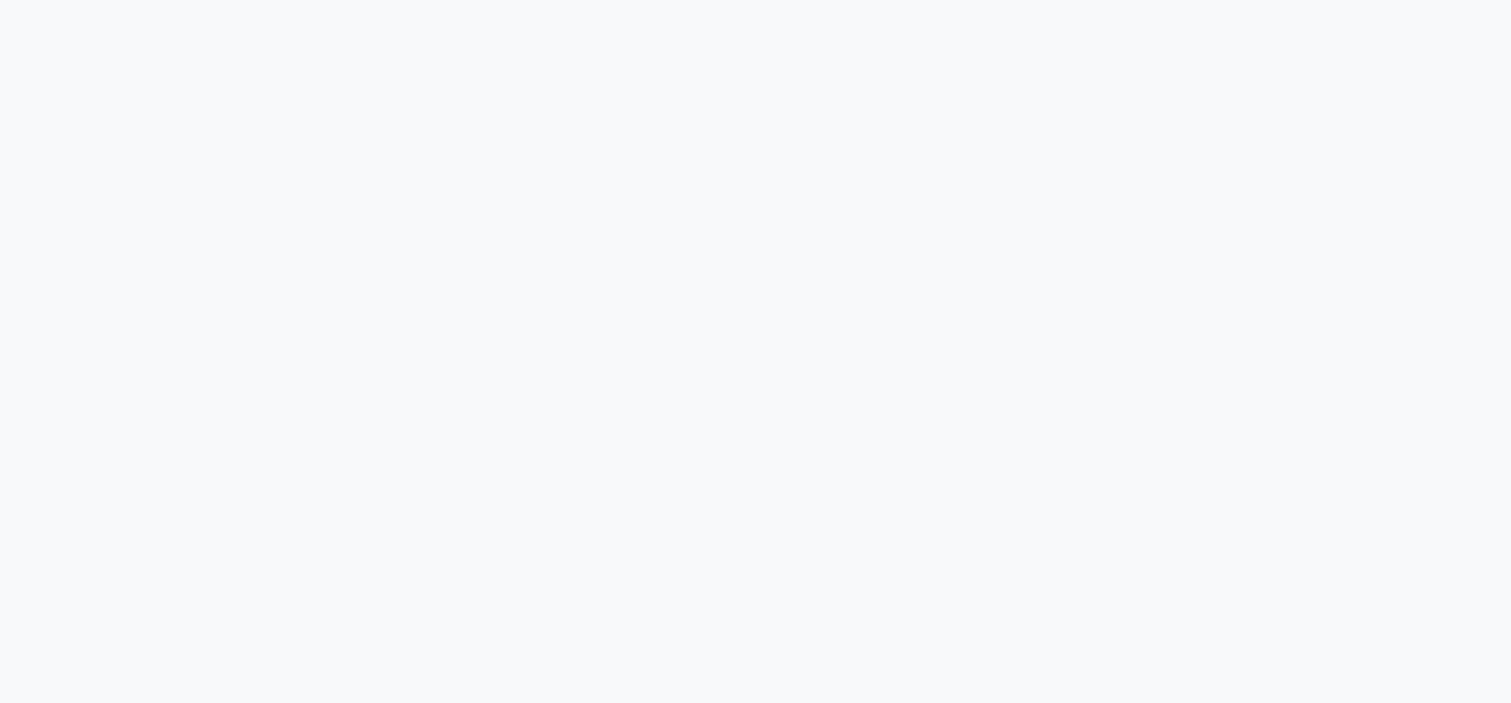 scroll, scrollTop: 0, scrollLeft: 0, axis: both 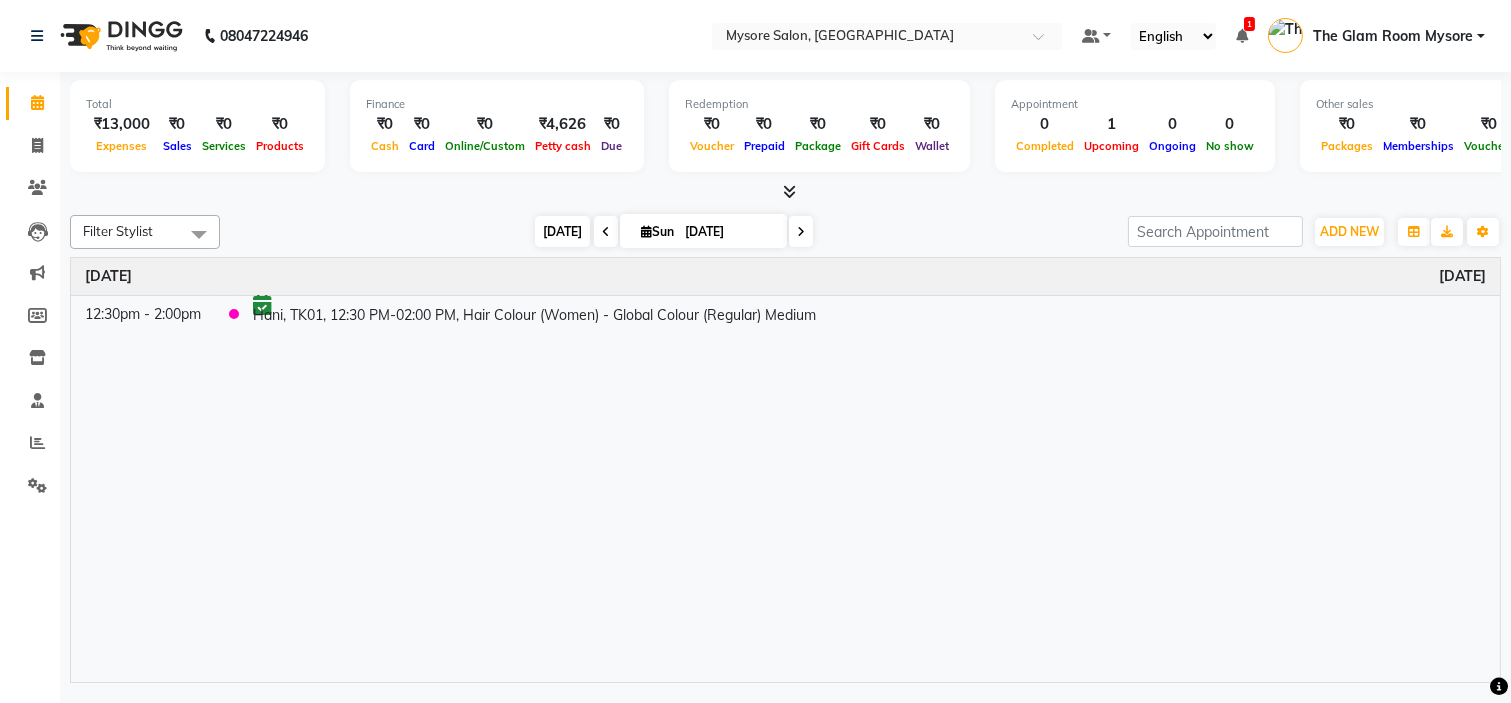 click on "[DATE]" at bounding box center [562, 231] 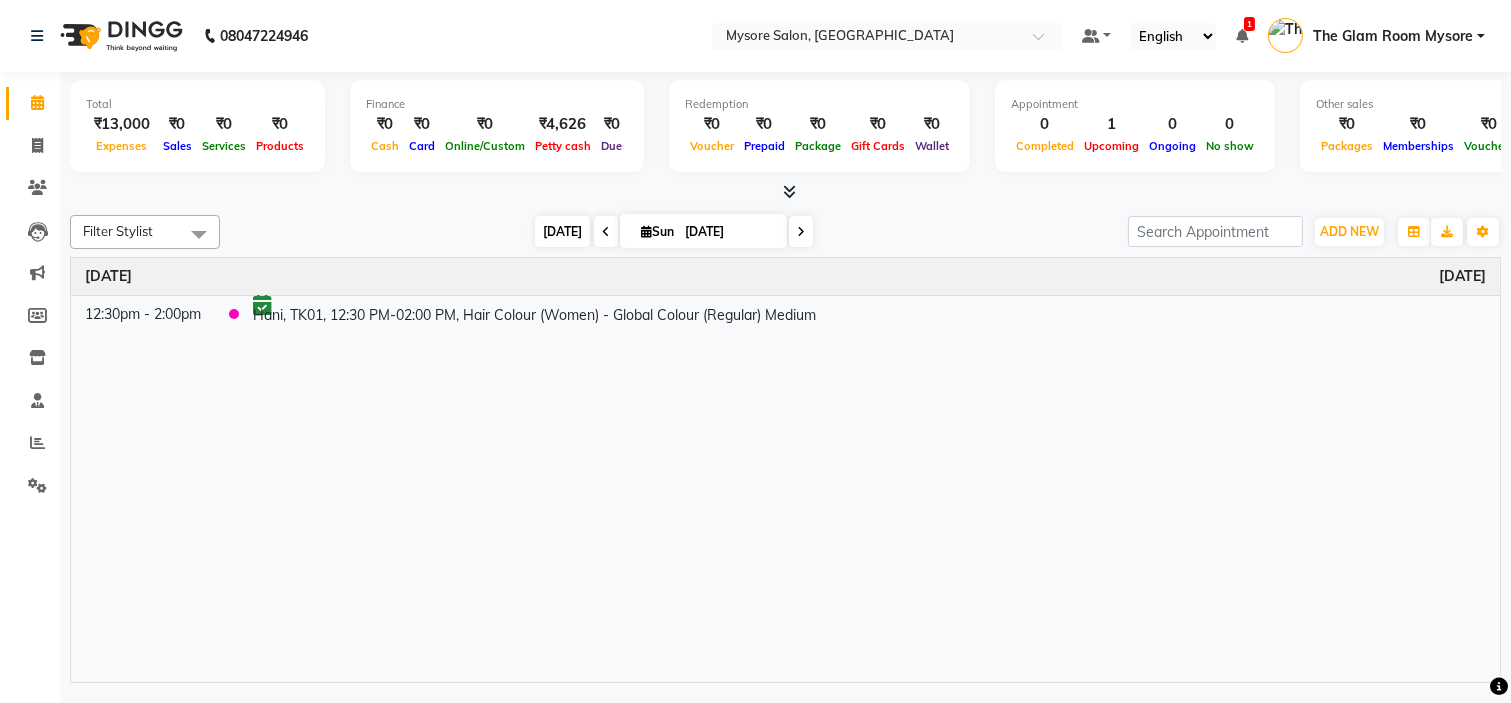 click on "[DATE]" at bounding box center [562, 231] 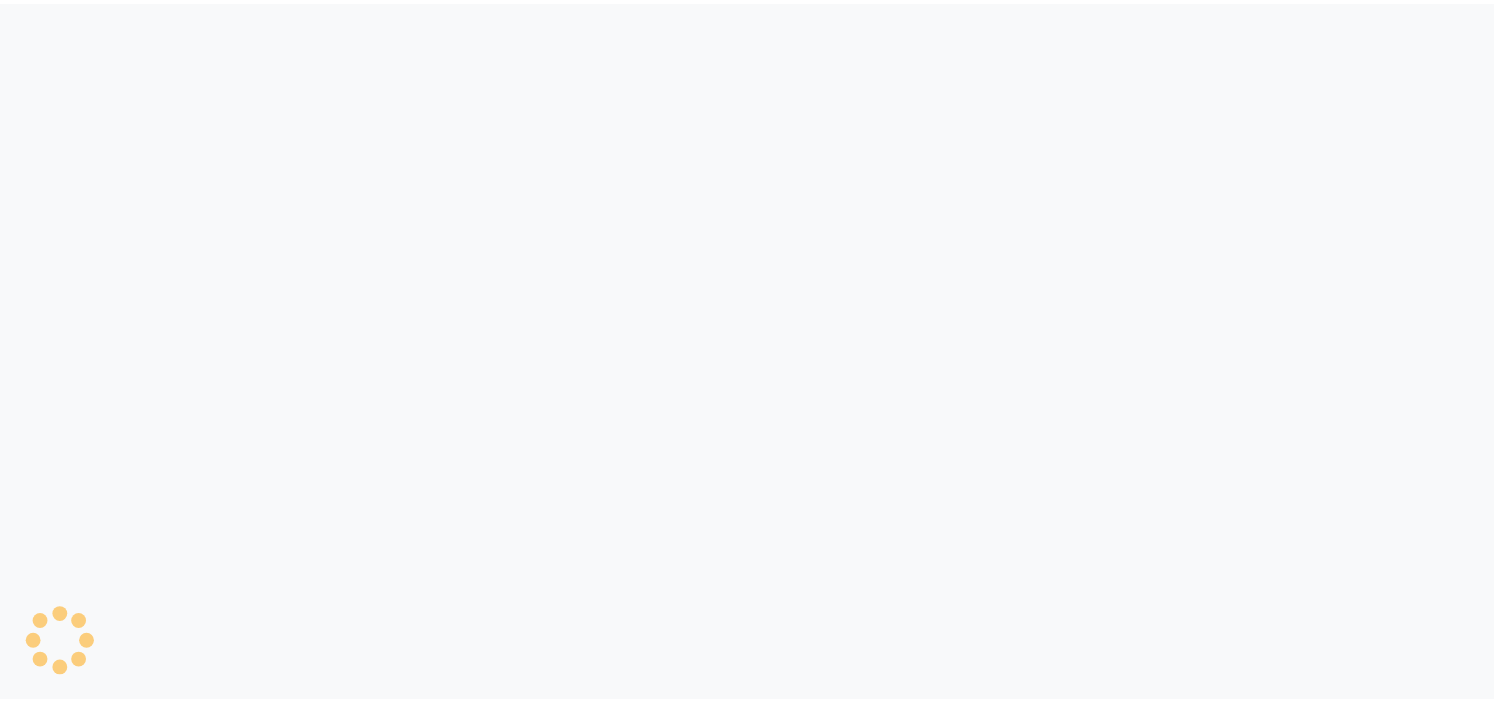 scroll, scrollTop: 0, scrollLeft: 0, axis: both 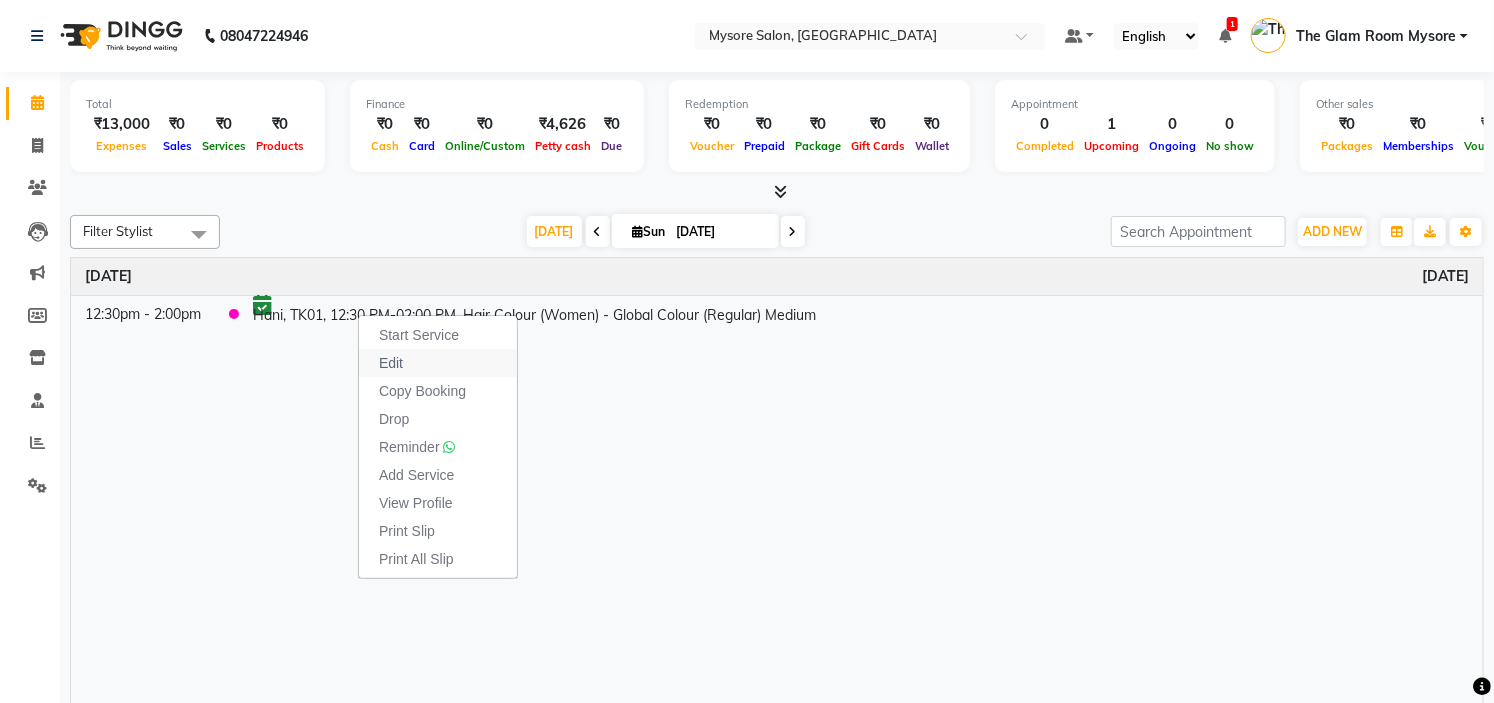 click on "Edit" at bounding box center [391, 363] 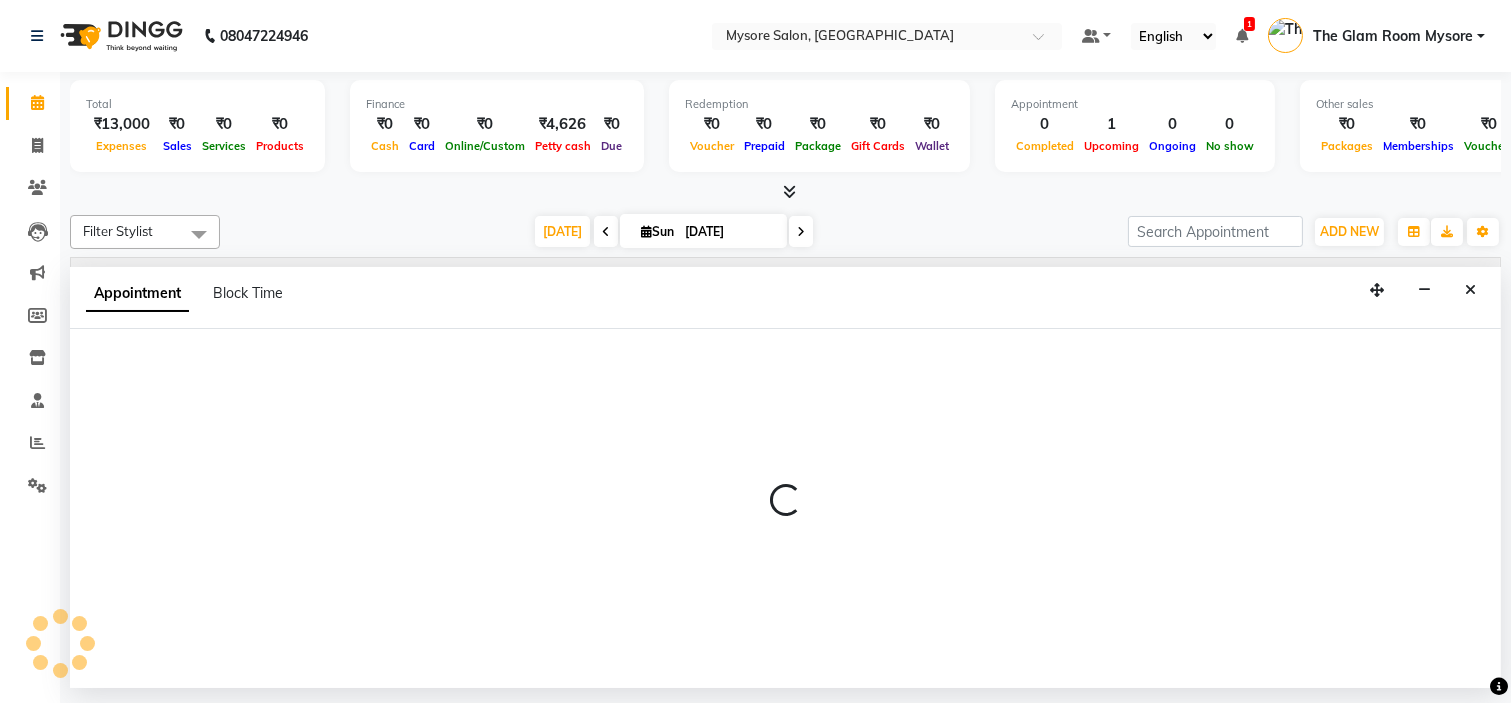 select on "tentative" 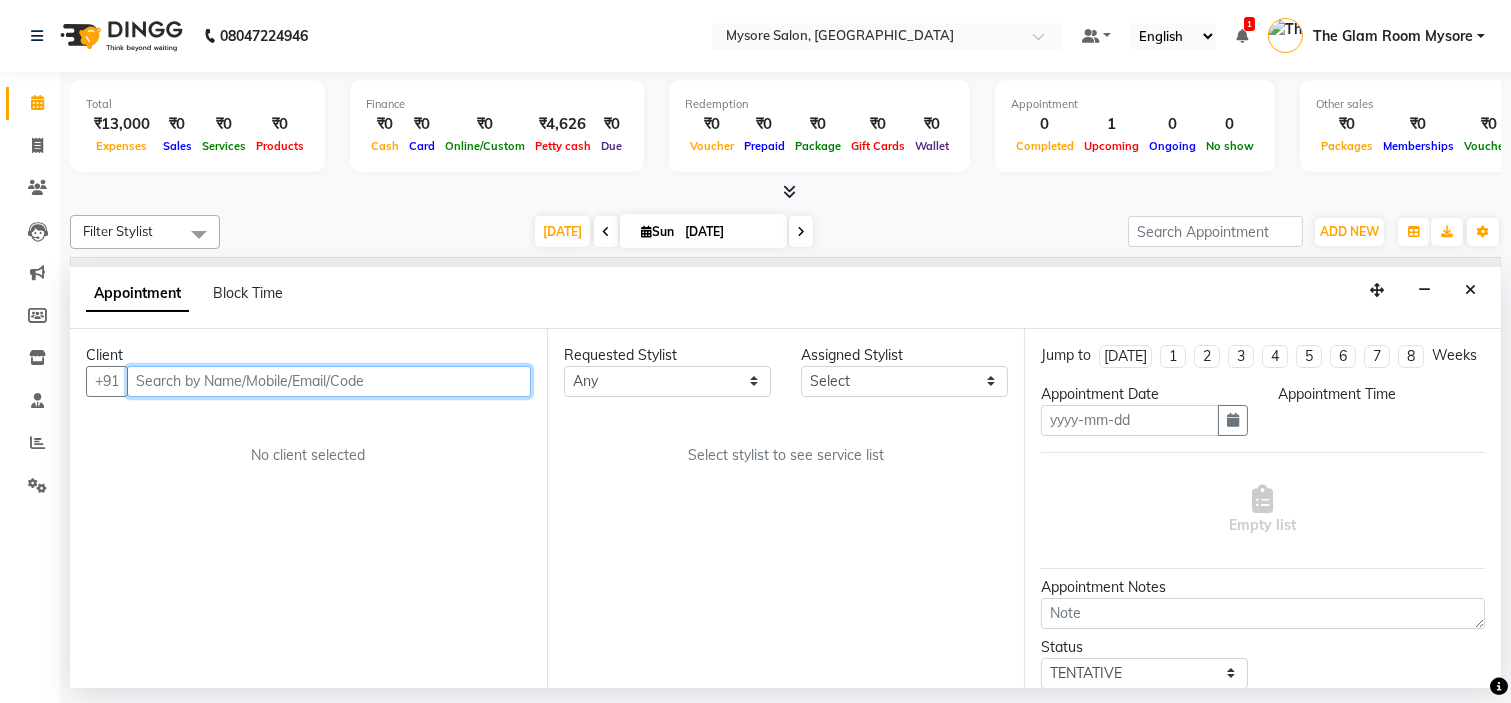 type on "[DATE]" 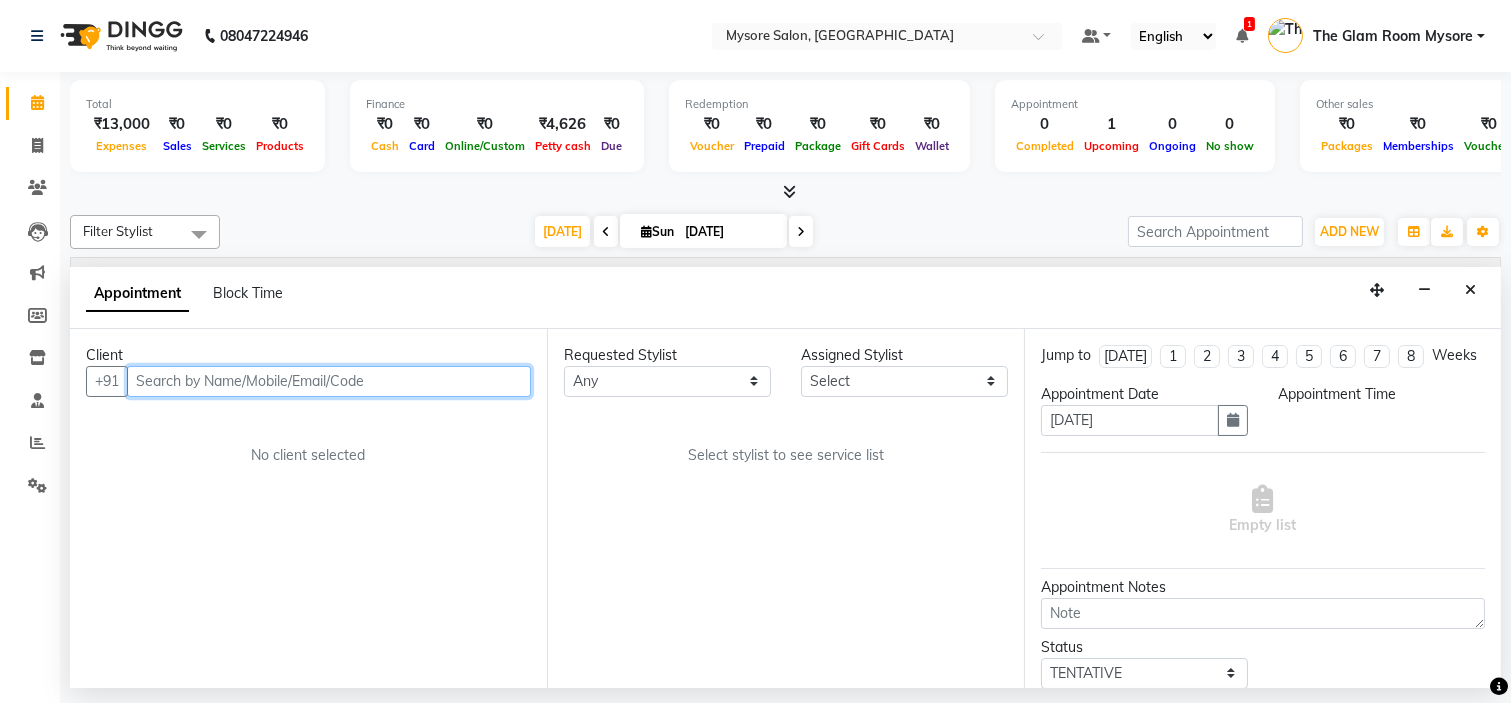 select on "confirm booking" 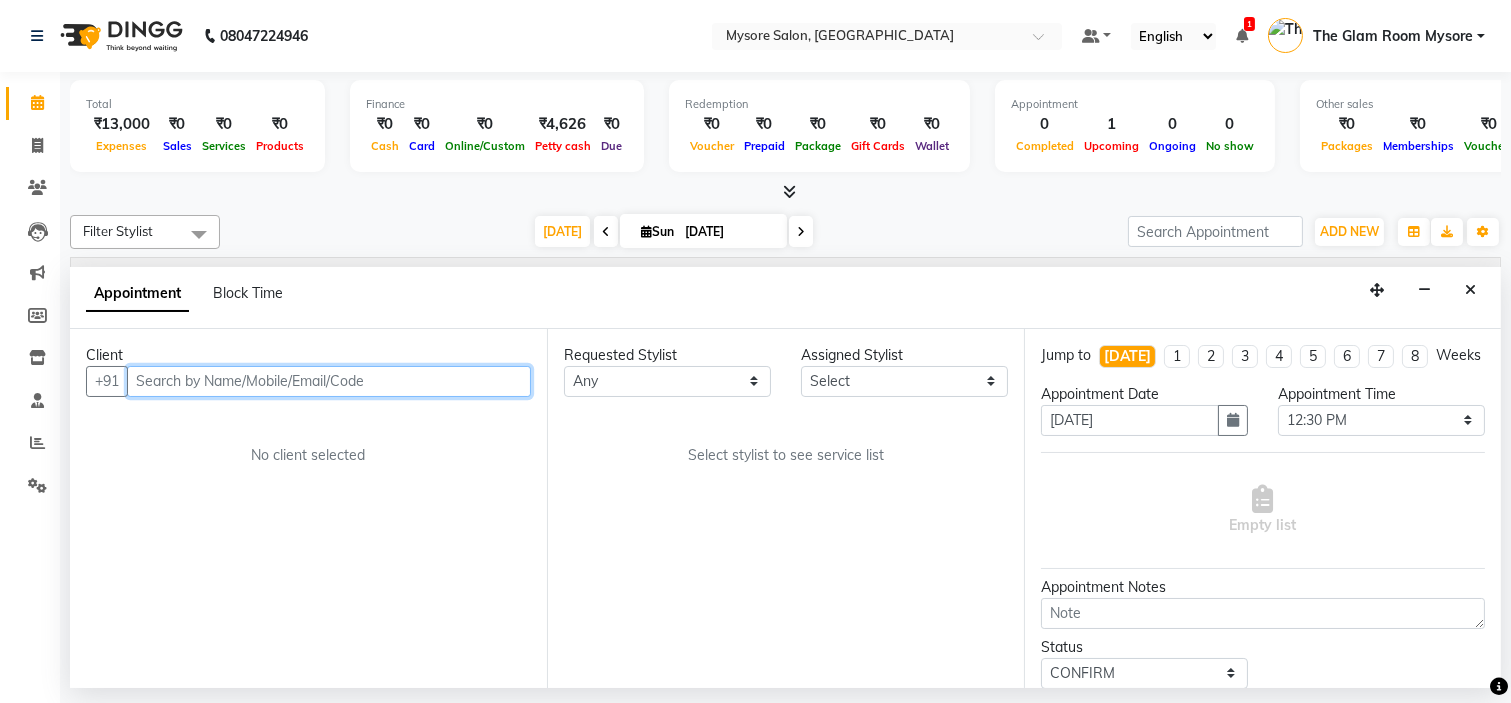 select on "35251" 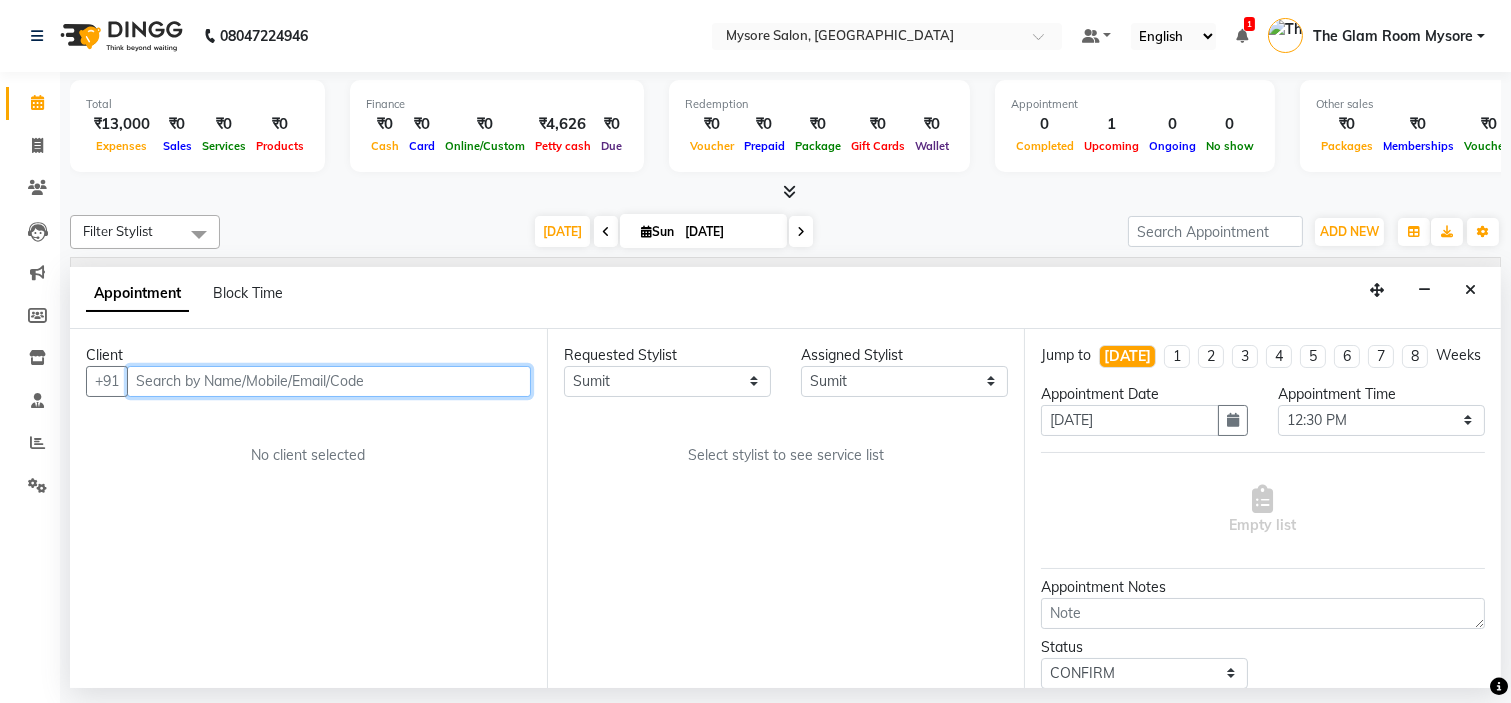 select on "1799" 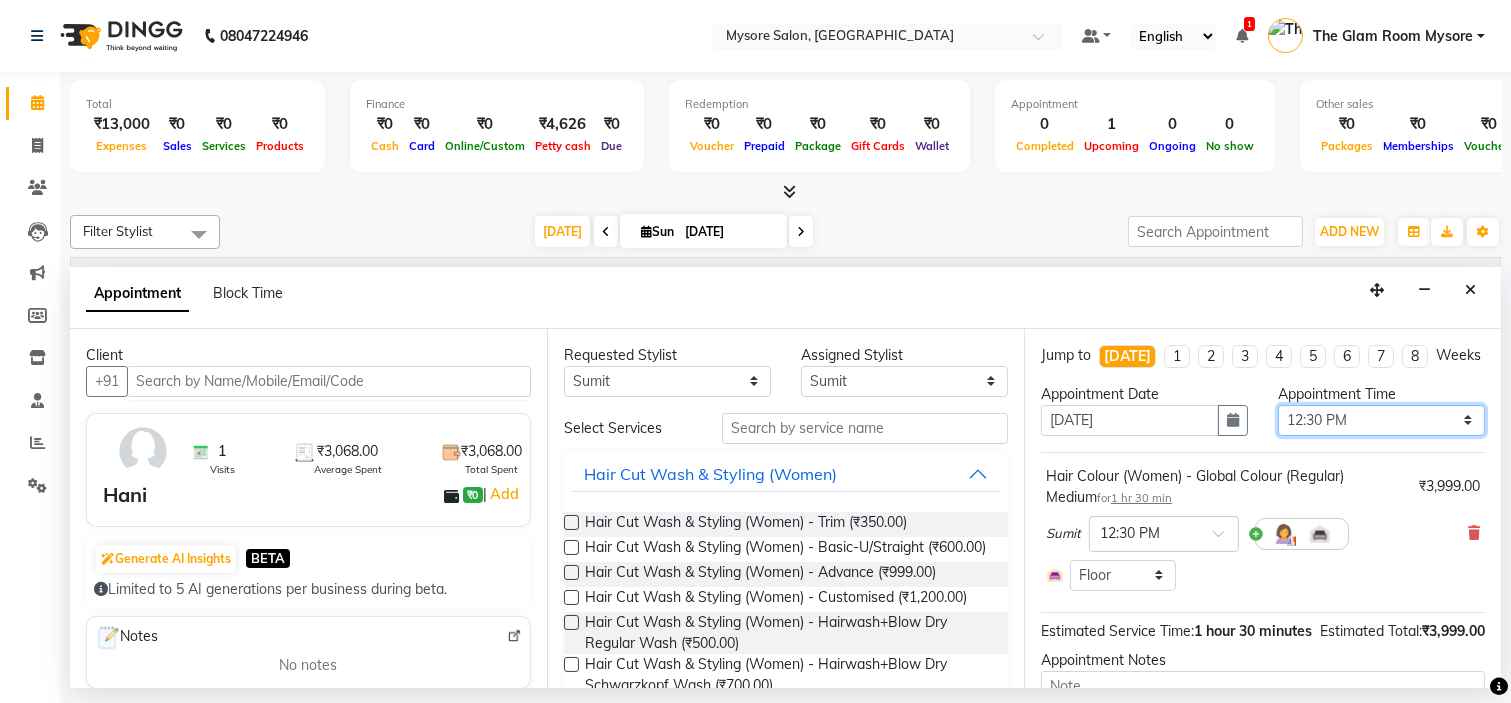 click on "Select 09:00 AM 09:15 AM 09:30 AM 09:45 AM 10:00 AM 10:15 AM 10:30 AM 10:45 AM 11:00 AM 11:15 AM 11:30 AM 11:45 AM 12:00 PM 12:15 PM 12:30 PM 12:45 PM 01:00 PM 01:15 PM 01:30 PM 01:45 PM 02:00 PM 02:15 PM 02:30 PM 02:45 PM 03:00 PM 03:15 PM 03:30 PM 03:45 PM 04:00 PM 04:15 PM 04:30 PM 04:45 PM 05:00 PM 05:15 PM 05:30 PM 05:45 PM 06:00 PM 06:15 PM 06:30 PM 06:45 PM 07:00 PM 07:15 PM 07:30 PM 07:45 PM 08:00 PM" at bounding box center [1381, 420] 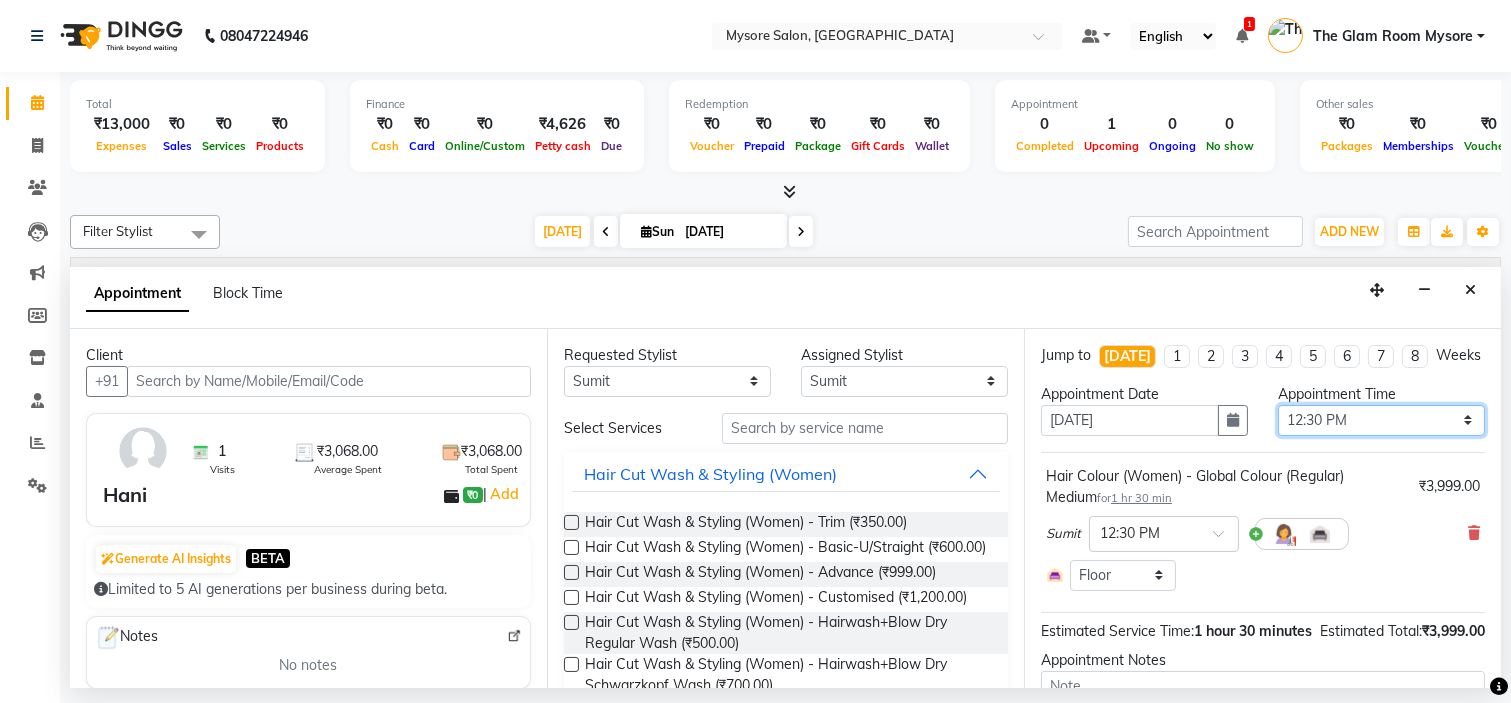 select on "780" 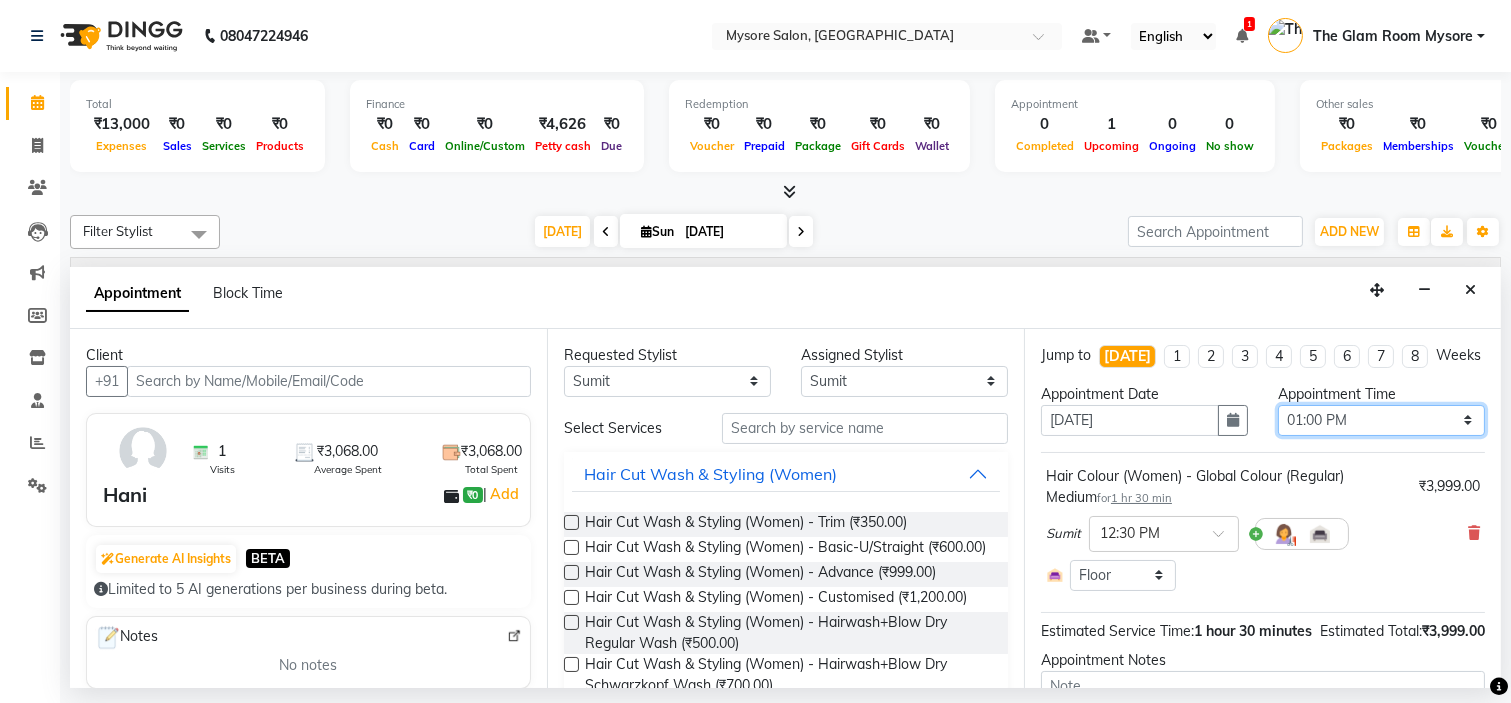 click on "Select 09:00 AM 09:15 AM 09:30 AM 09:45 AM 10:00 AM 10:15 AM 10:30 AM 10:45 AM 11:00 AM 11:15 AM 11:30 AM 11:45 AM 12:00 PM 12:15 PM 12:30 PM 12:45 PM 01:00 PM 01:15 PM 01:30 PM 01:45 PM 02:00 PM 02:15 PM 02:30 PM 02:45 PM 03:00 PM 03:15 PM 03:30 PM 03:45 PM 04:00 PM 04:15 PM 04:30 PM 04:45 PM 05:00 PM 05:15 PM 05:30 PM 05:45 PM 06:00 PM 06:15 PM 06:30 PM 06:45 PM 07:00 PM 07:15 PM 07:30 PM 07:45 PM 08:00 PM" at bounding box center [1381, 420] 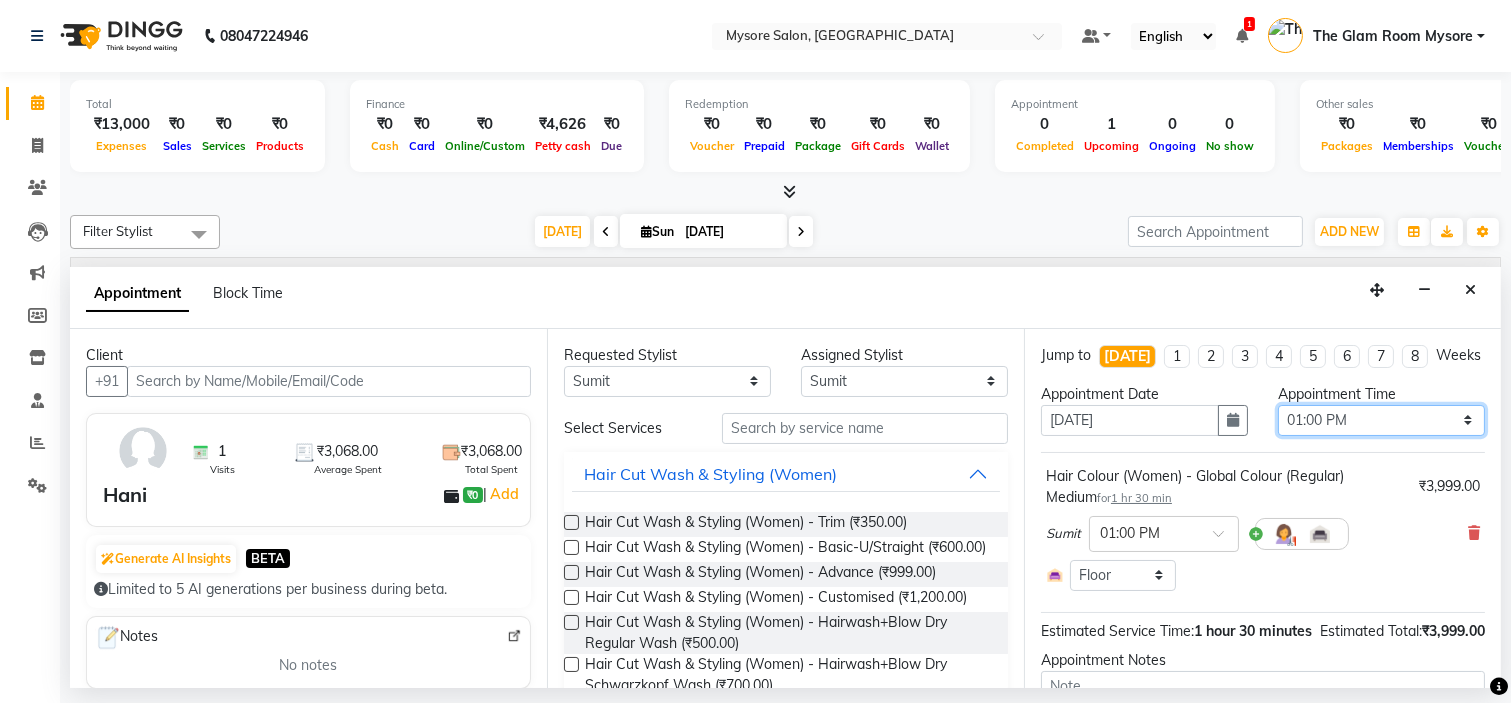 scroll, scrollTop: 181, scrollLeft: 0, axis: vertical 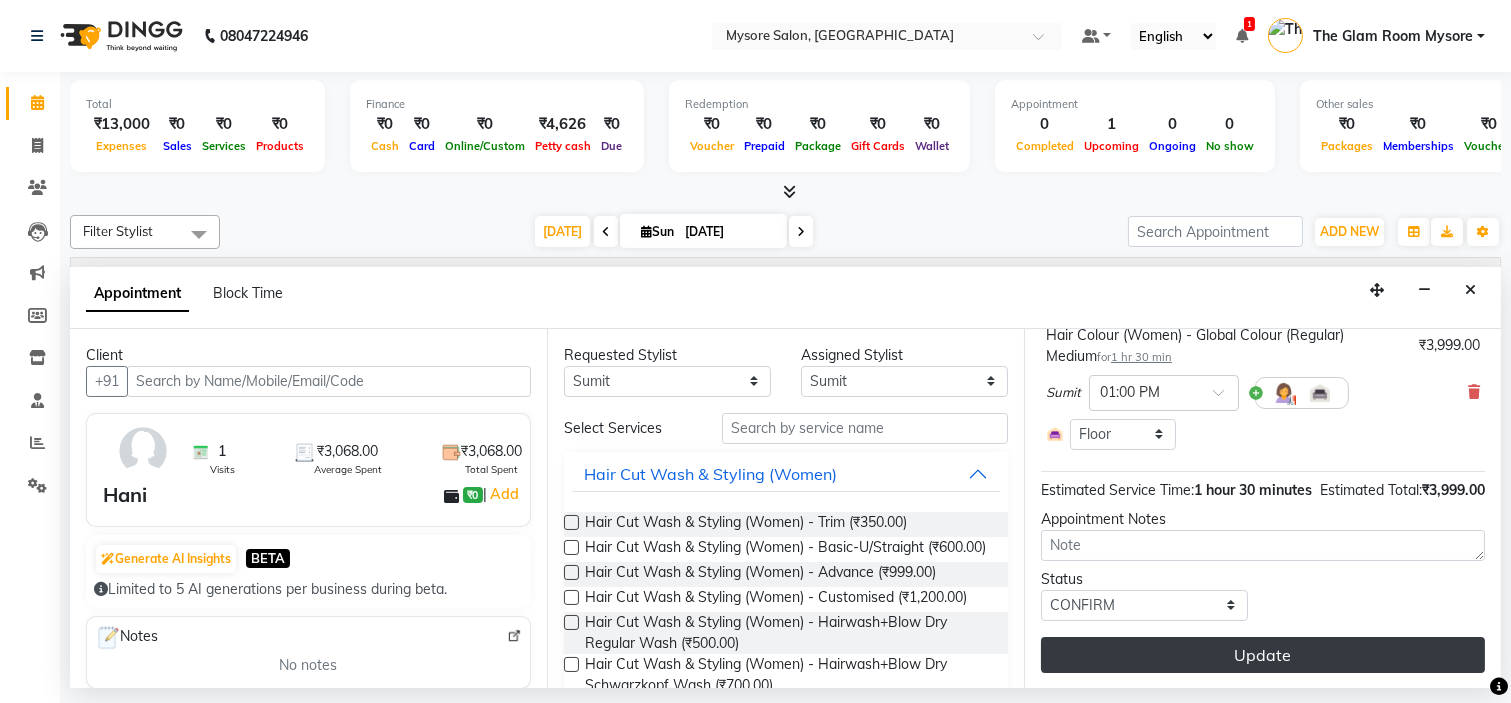 click on "Update" at bounding box center [1263, 655] 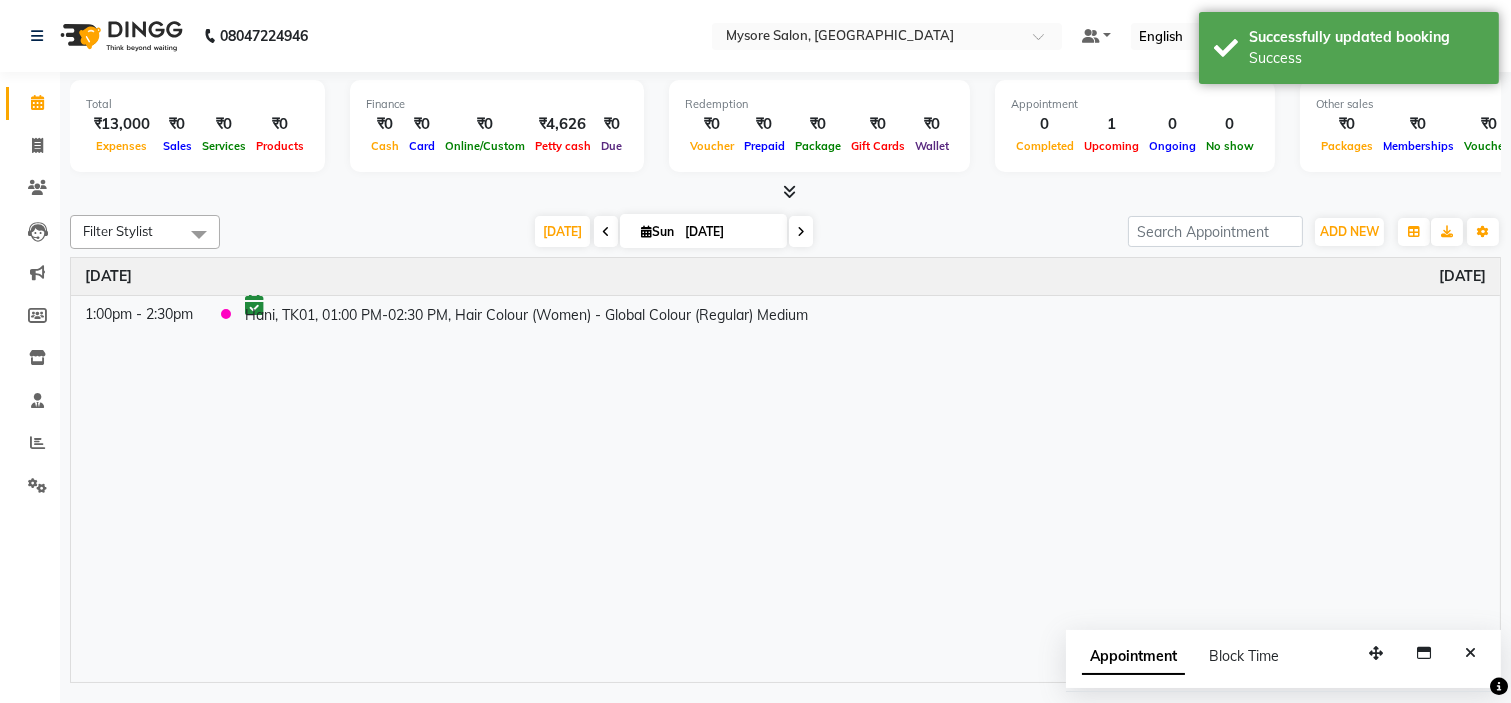 click on "Appointment Block Time" at bounding box center (1283, 661) 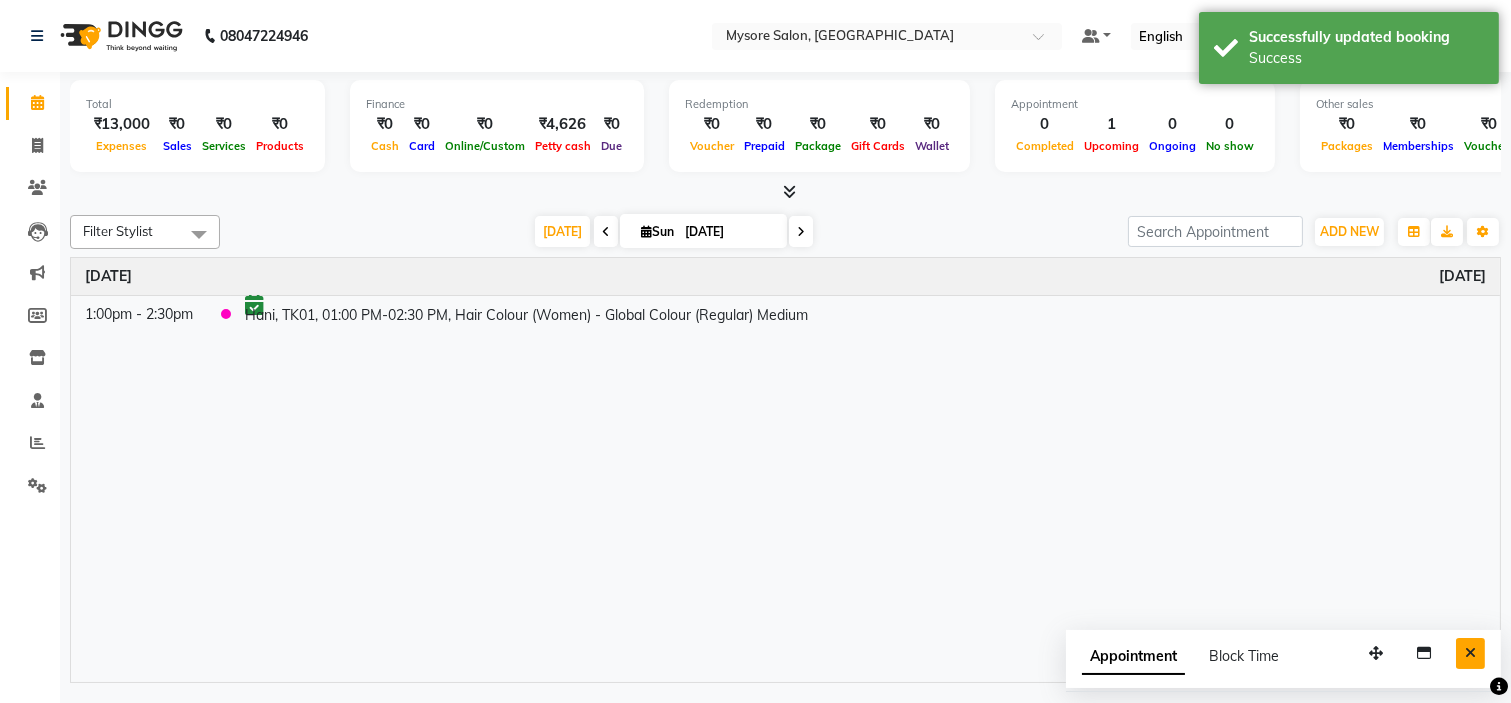 click at bounding box center (1470, 653) 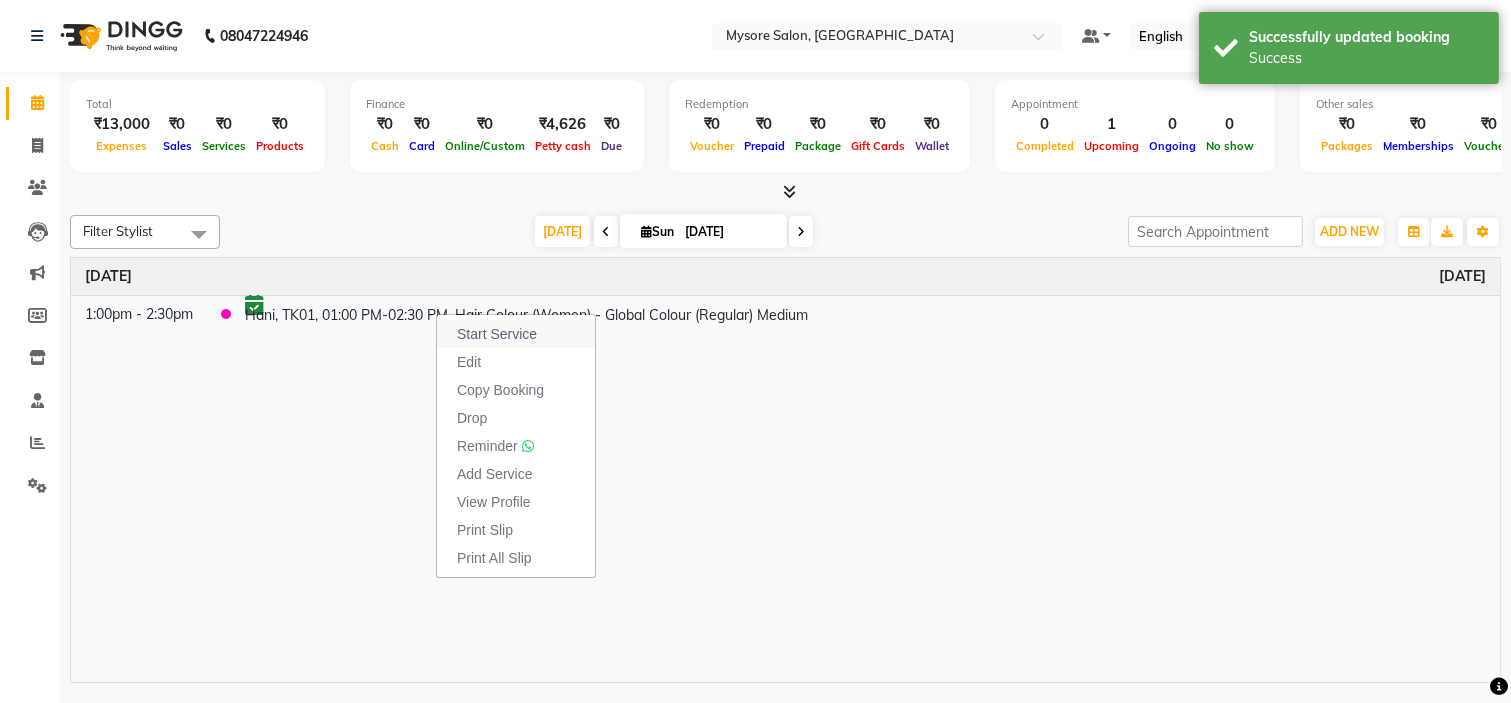 click on "Start Service" at bounding box center [497, 334] 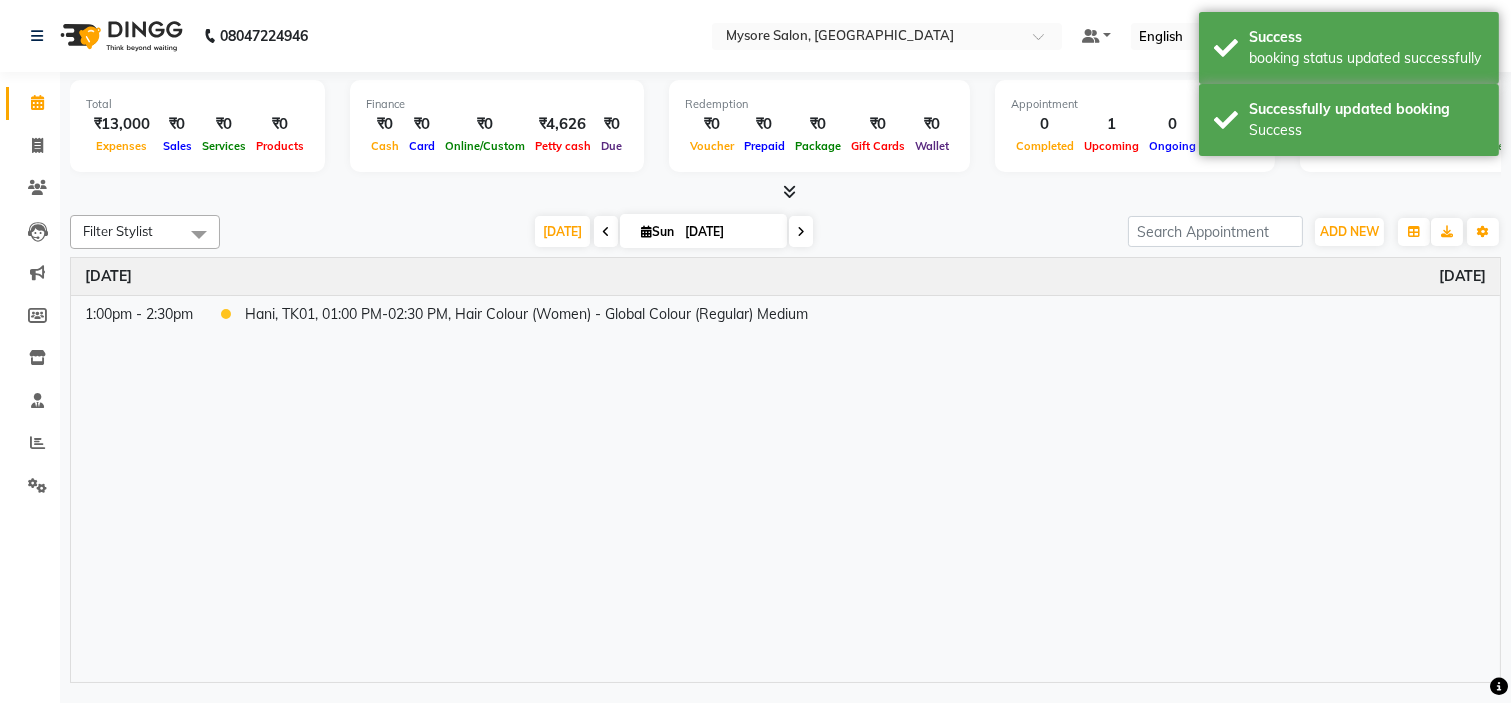 click on "Filter Stylist Select All Ankita Arti Ashwini Ayaan DR. Apurva Fatma Jayshree Lakshmi Paul Ruhul alom Shangnimwon Steve Sumaiya Banu Sumit Teja Tezz The Glam Room Mysore Today  Sun 13-07-2025 Toggle Dropdown Add Appointment Add Invoice Add Expense Add Attendance Add Client Add Transaction Toggle Dropdown Add Appointment Add Invoice Add Expense Add Attendance Add Client ADD NEW Toggle Dropdown Add Appointment Add Invoice Add Expense Add Attendance Add Client Add Transaction Filter Stylist Select All Ankita Arti Ashwini Ayaan DR. Apurva Fatma Jayshree Lakshmi Paul Ruhul alom Shangnimwon Steve Sumaiya Banu Sumit Teja Tezz The Glam Room Mysore Group By  Staff View   Room View  View as Vertical  Vertical - Week View  Horizontal  Horizontal - Week View  List  Toggle Dropdown Calendar Settings Manage Tags   Arrange Stylists   Reset Stylists  Full Screen Appointment Form Zoom 100%" at bounding box center [785, 232] 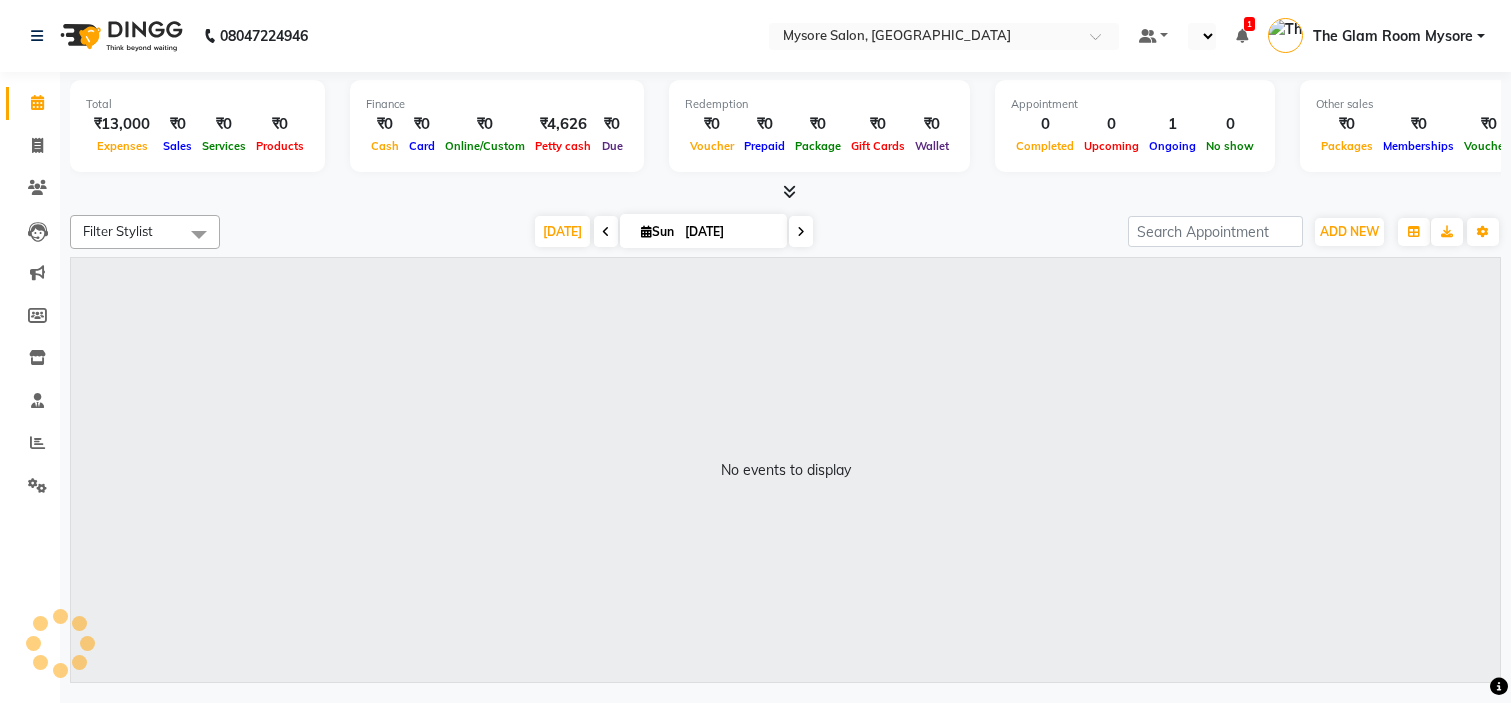 select on "en" 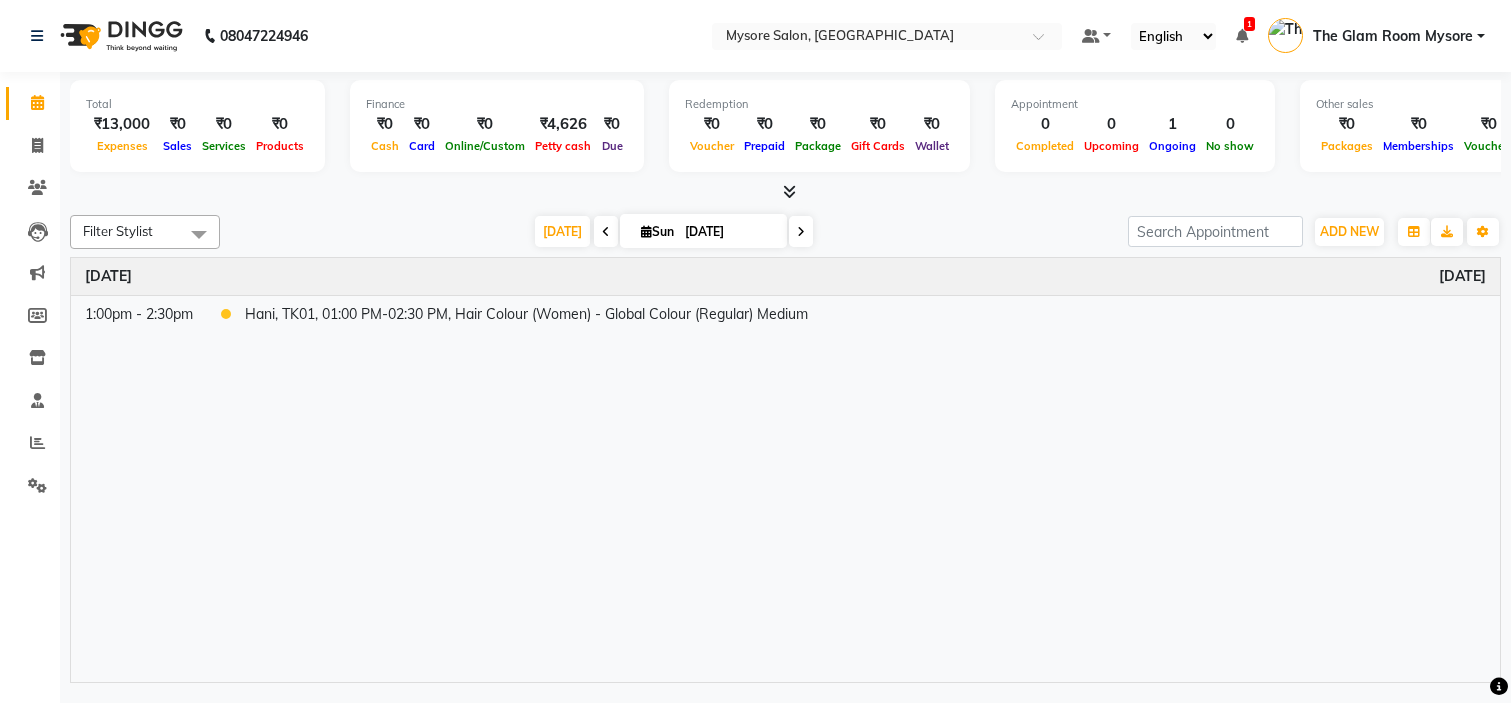 scroll, scrollTop: 0, scrollLeft: 0, axis: both 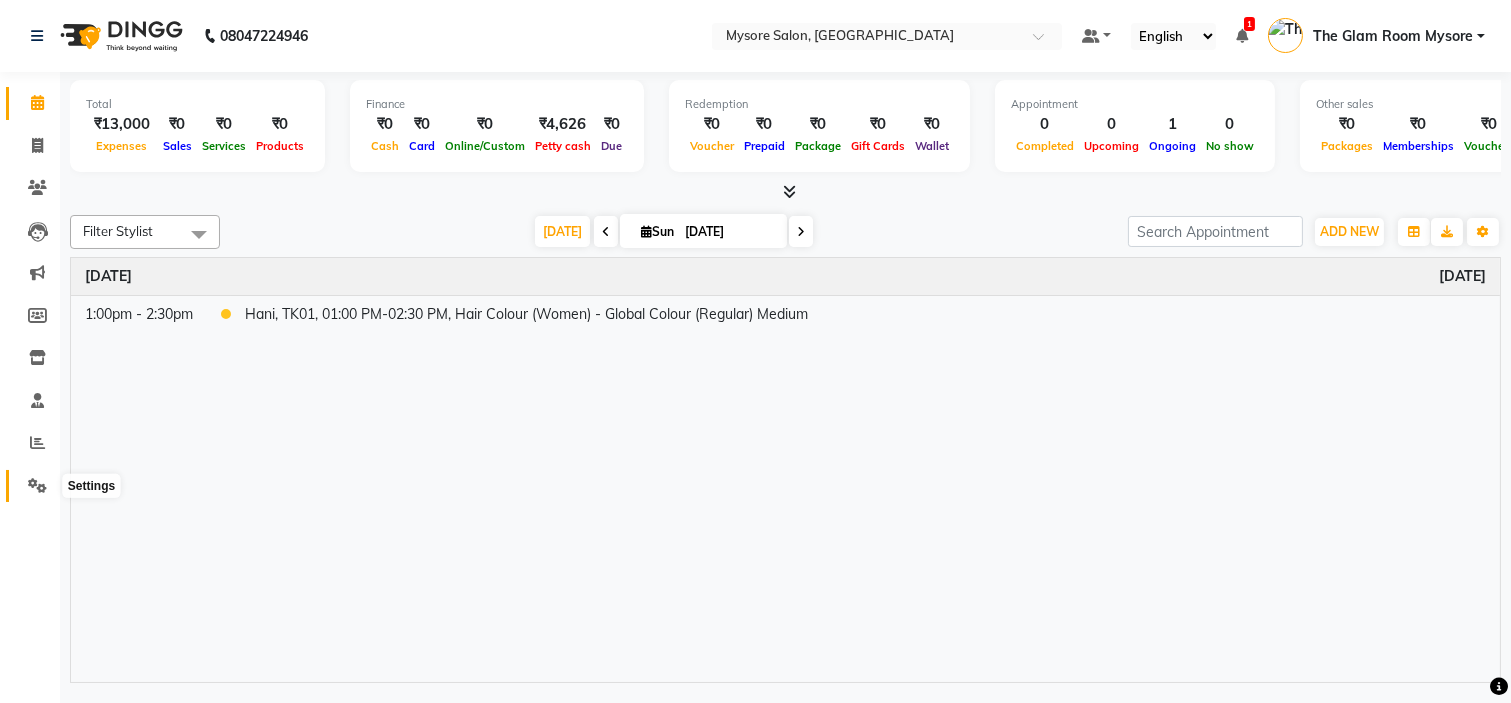 click 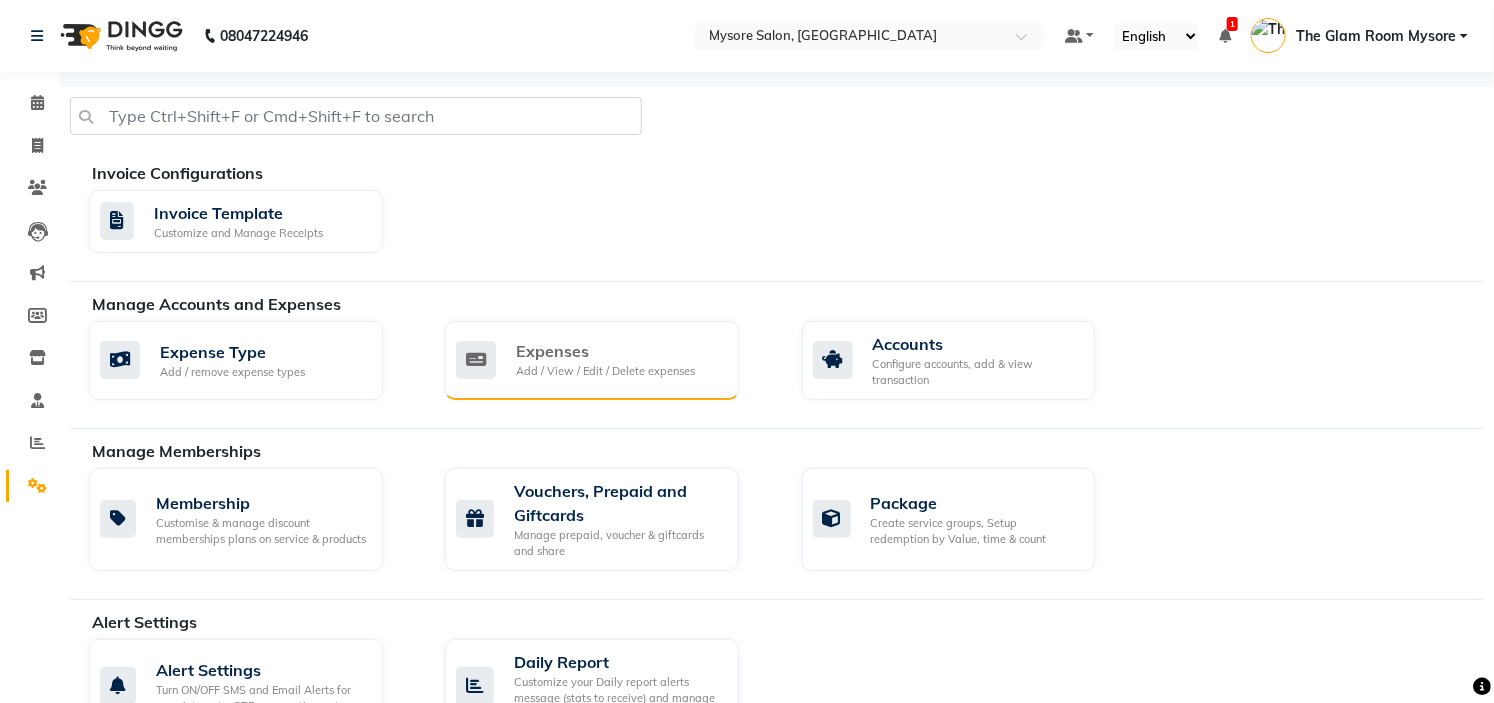 click on "Expenses" 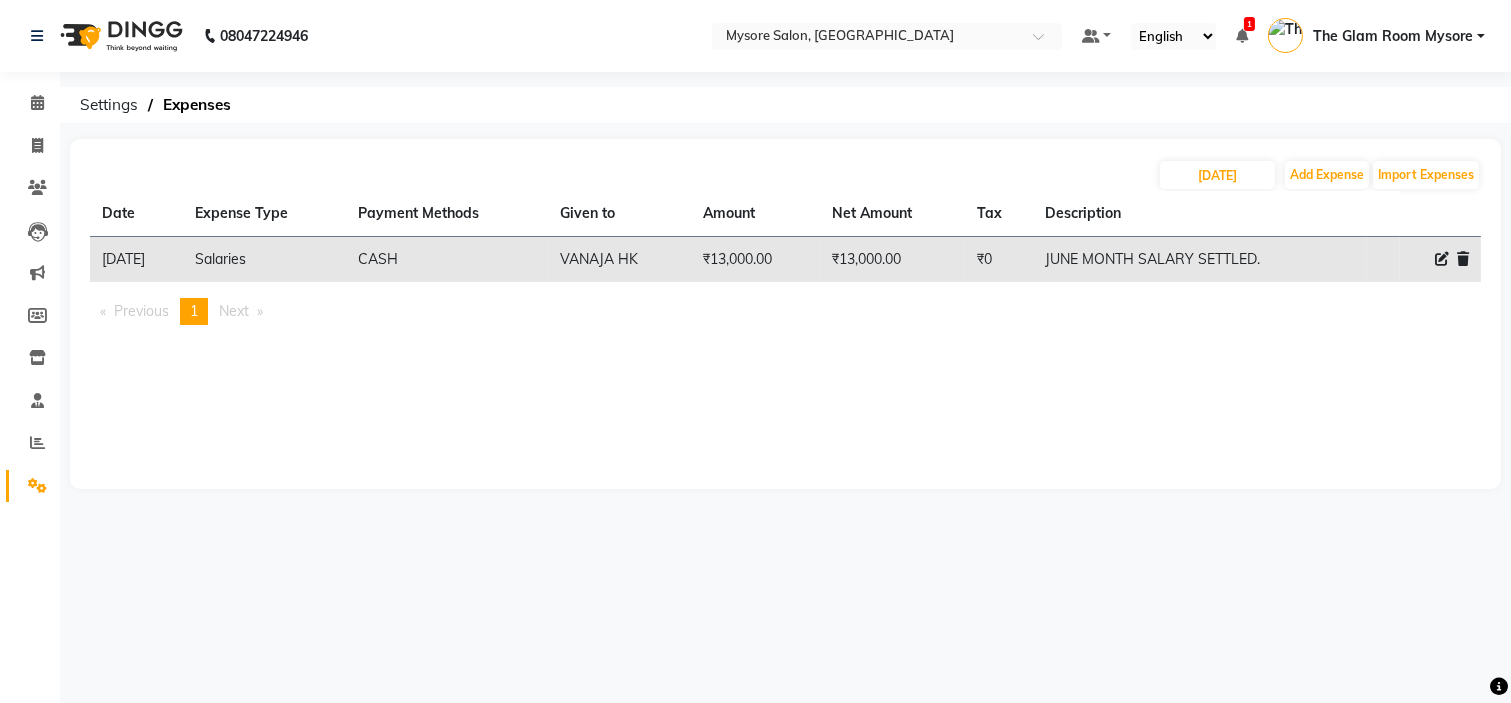 click 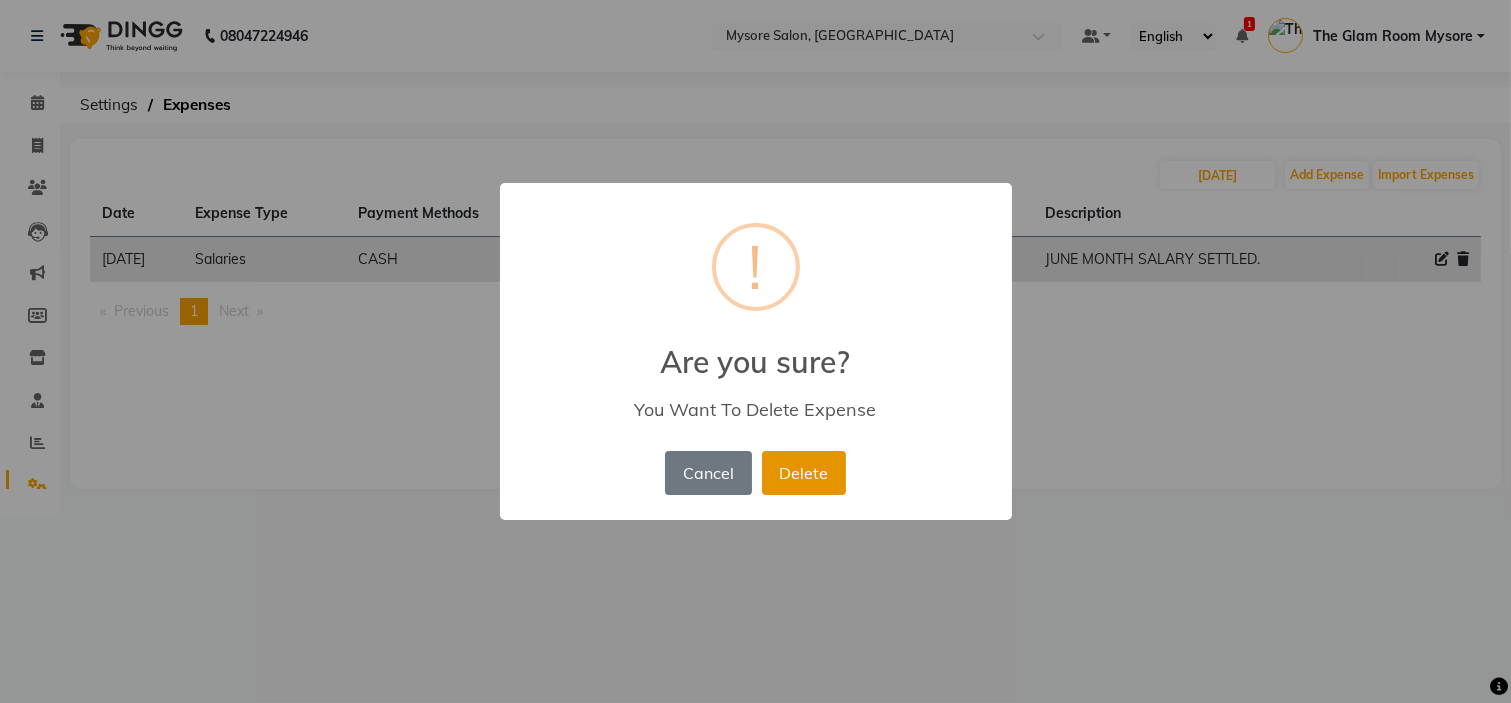 click on "Delete" at bounding box center [804, 473] 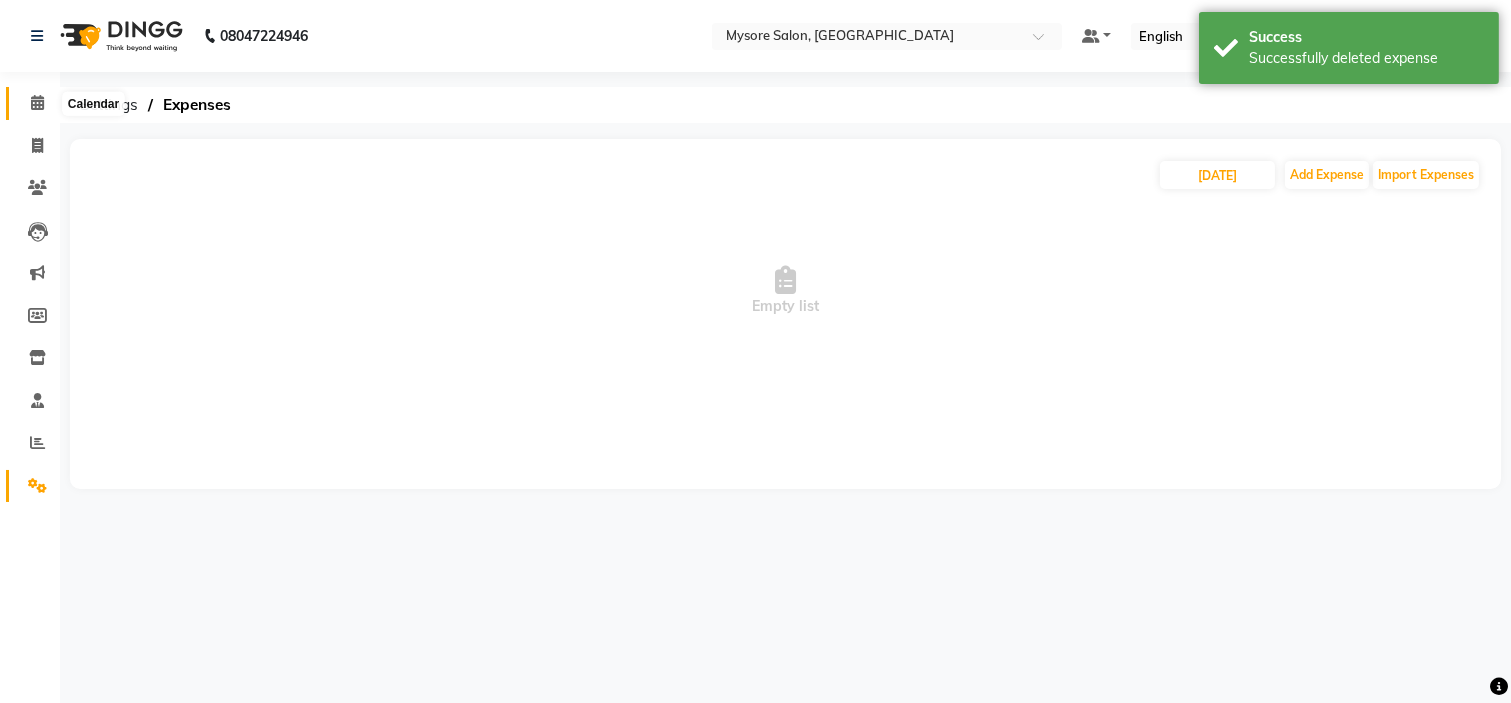 click 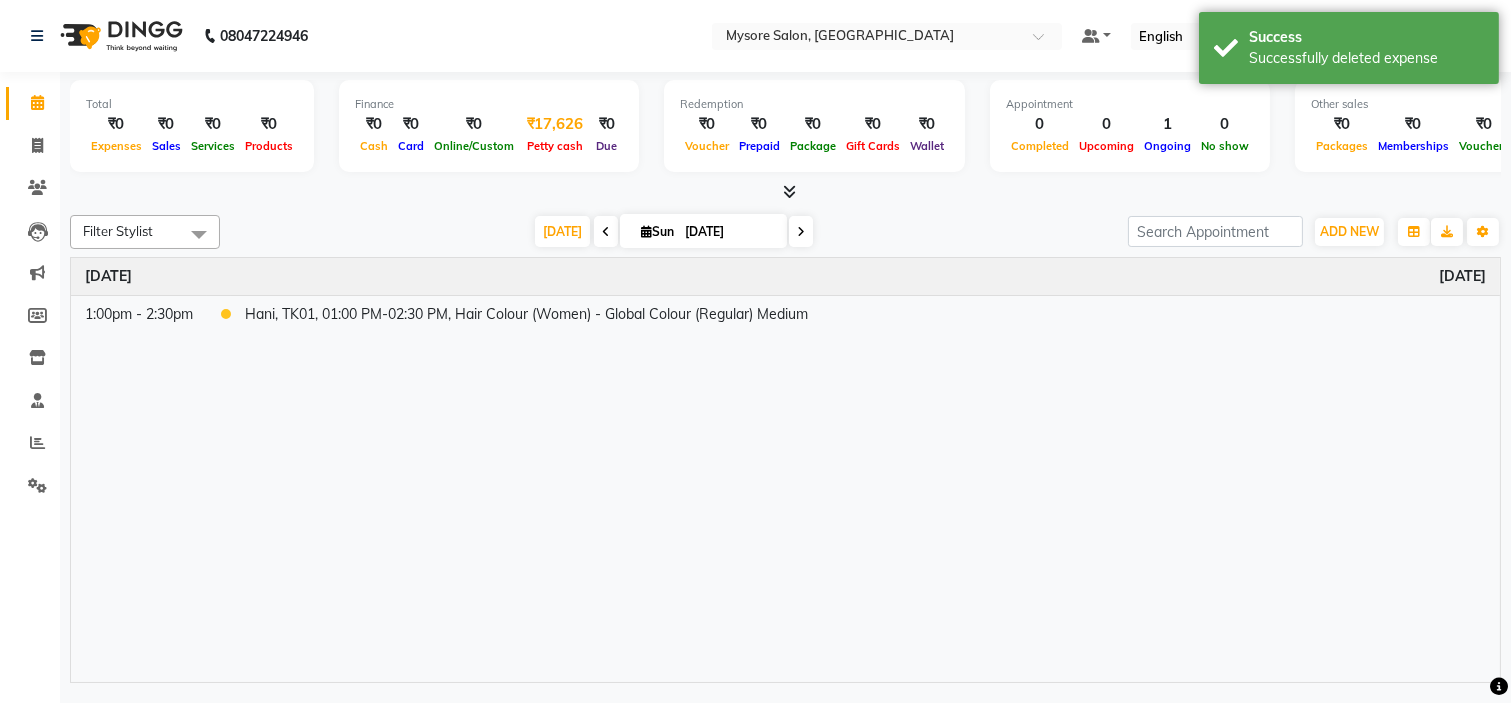 click on "₹17,626" at bounding box center [555, 124] 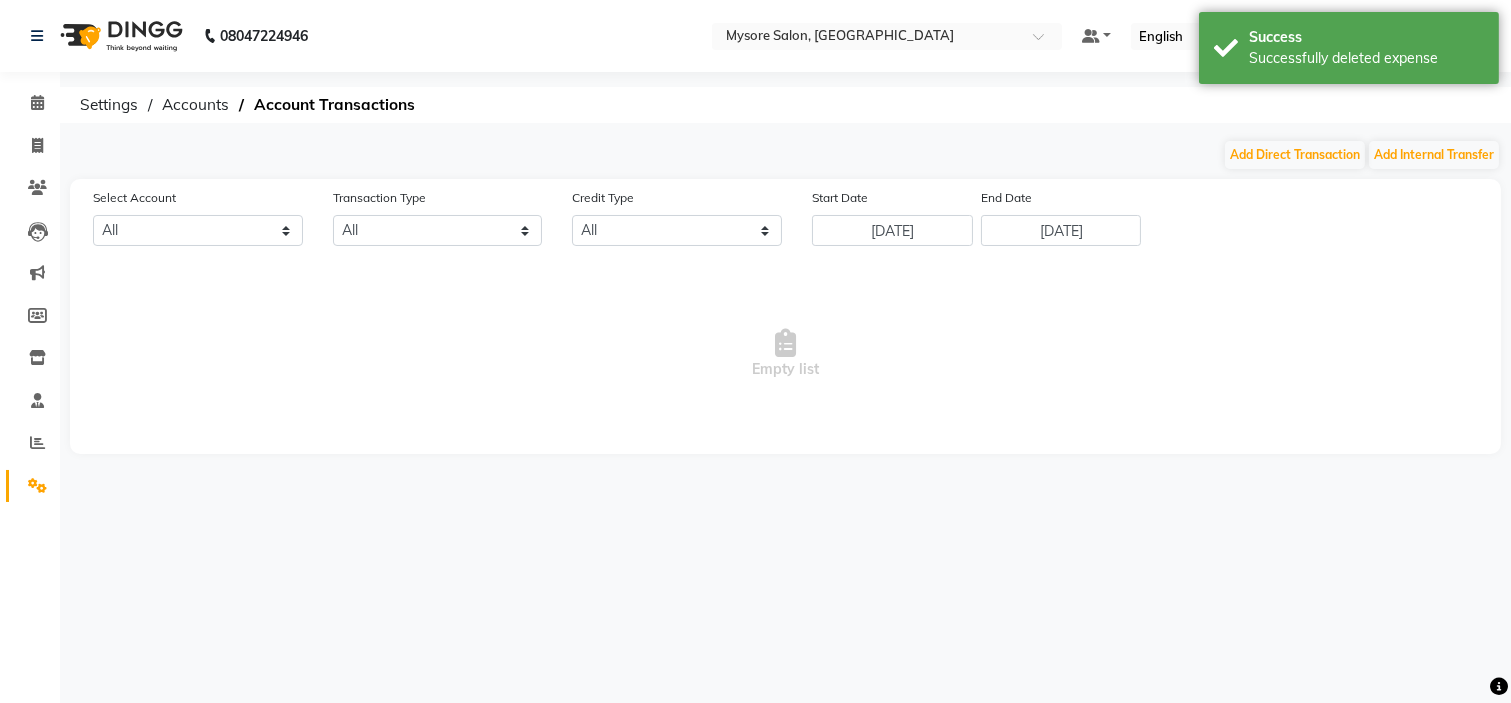 select on "3066" 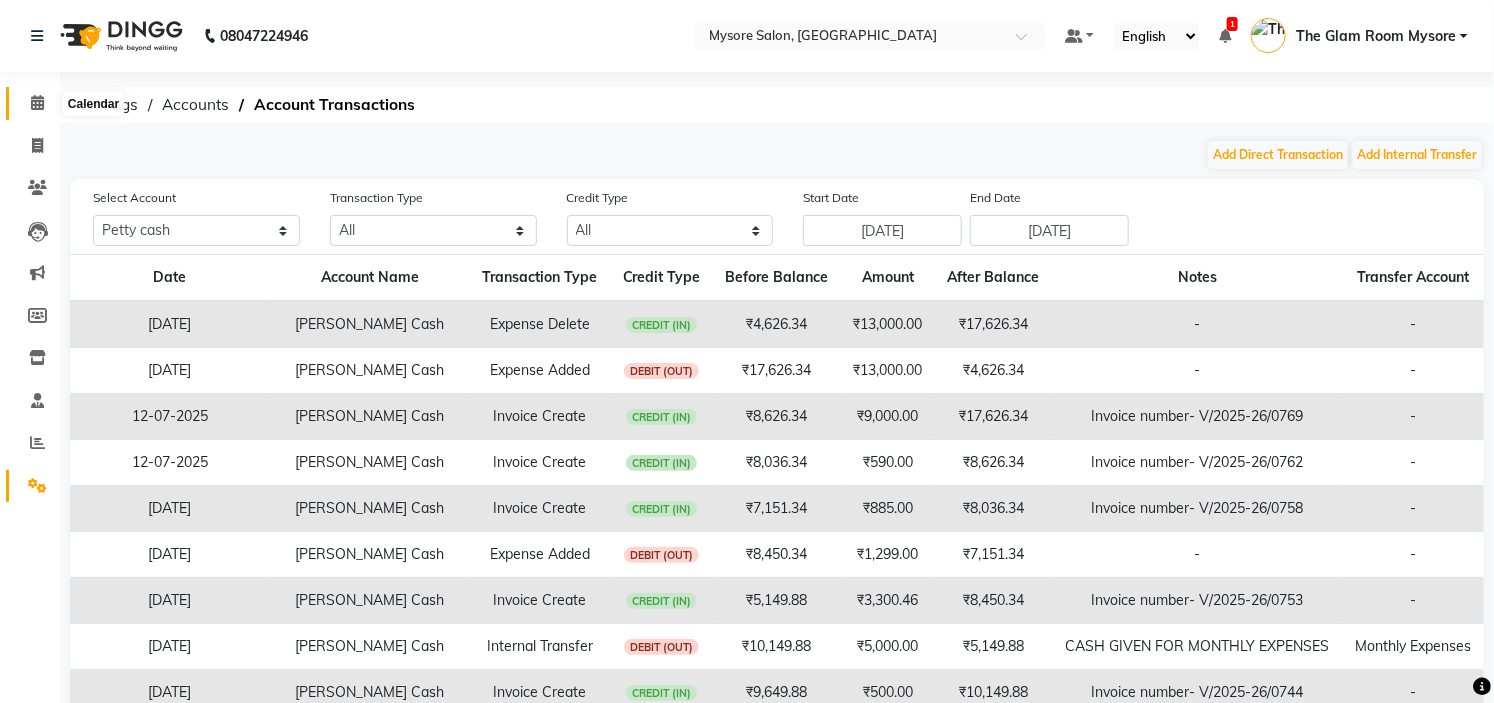 click 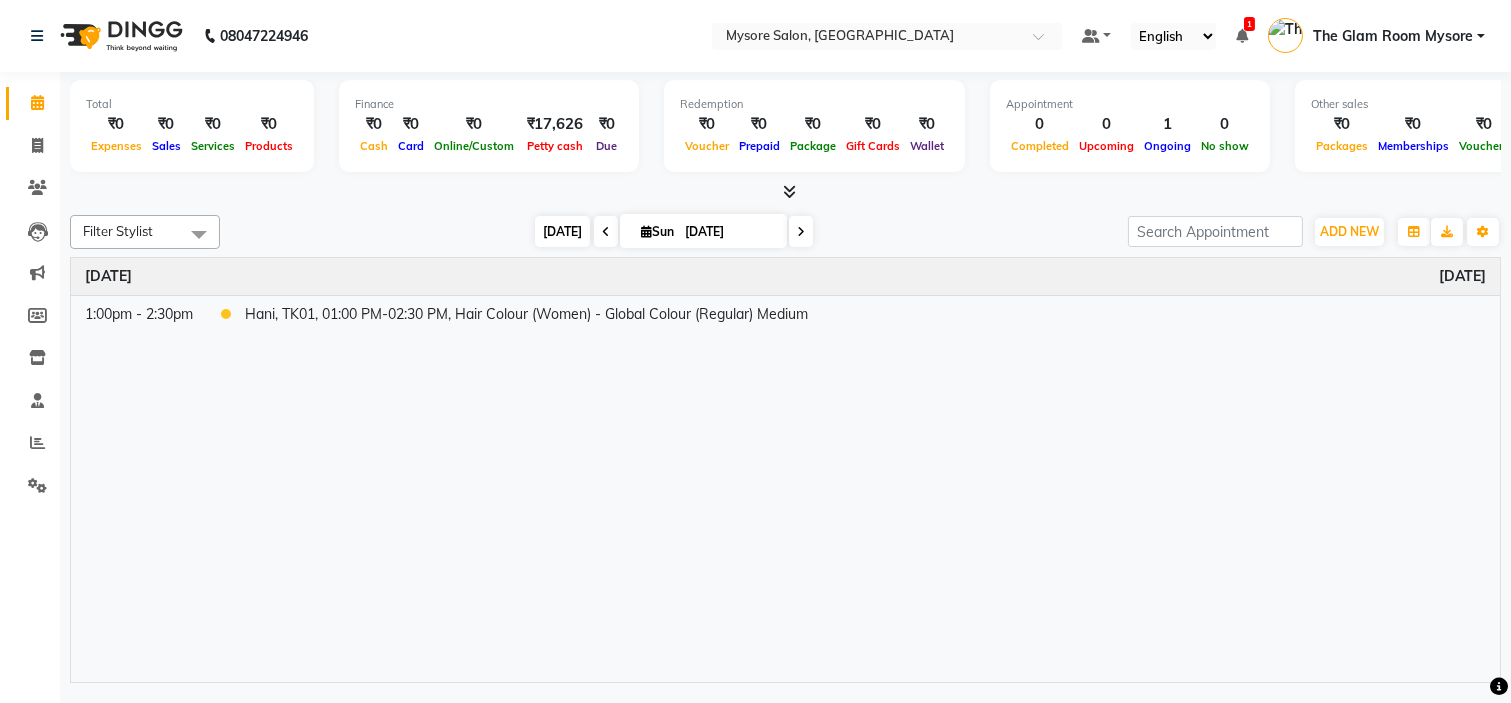 click on "[DATE]" at bounding box center [562, 231] 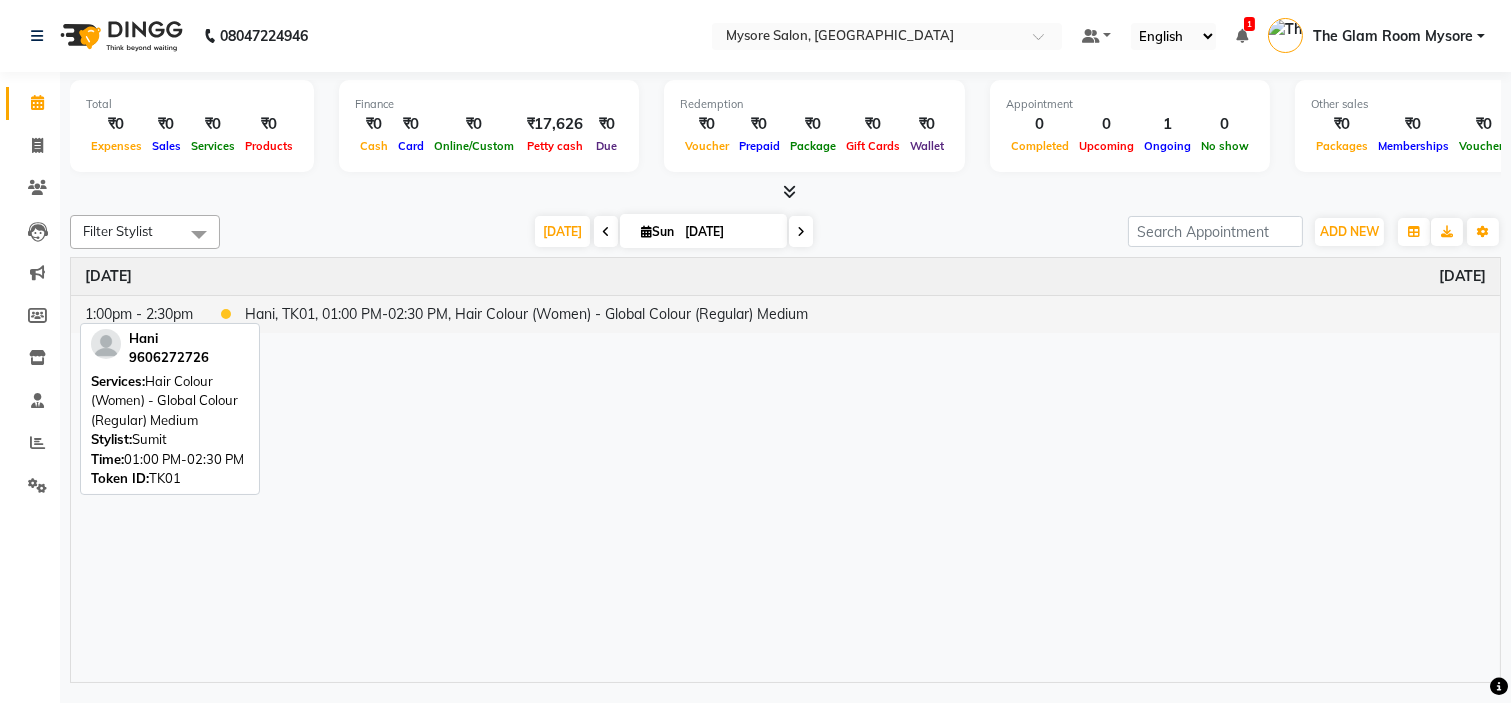 click on "Hani, TK01, 01:00 PM-02:30 PM, Hair Colour (Women) - Global Colour (Regular) Medium" at bounding box center (865, 314) 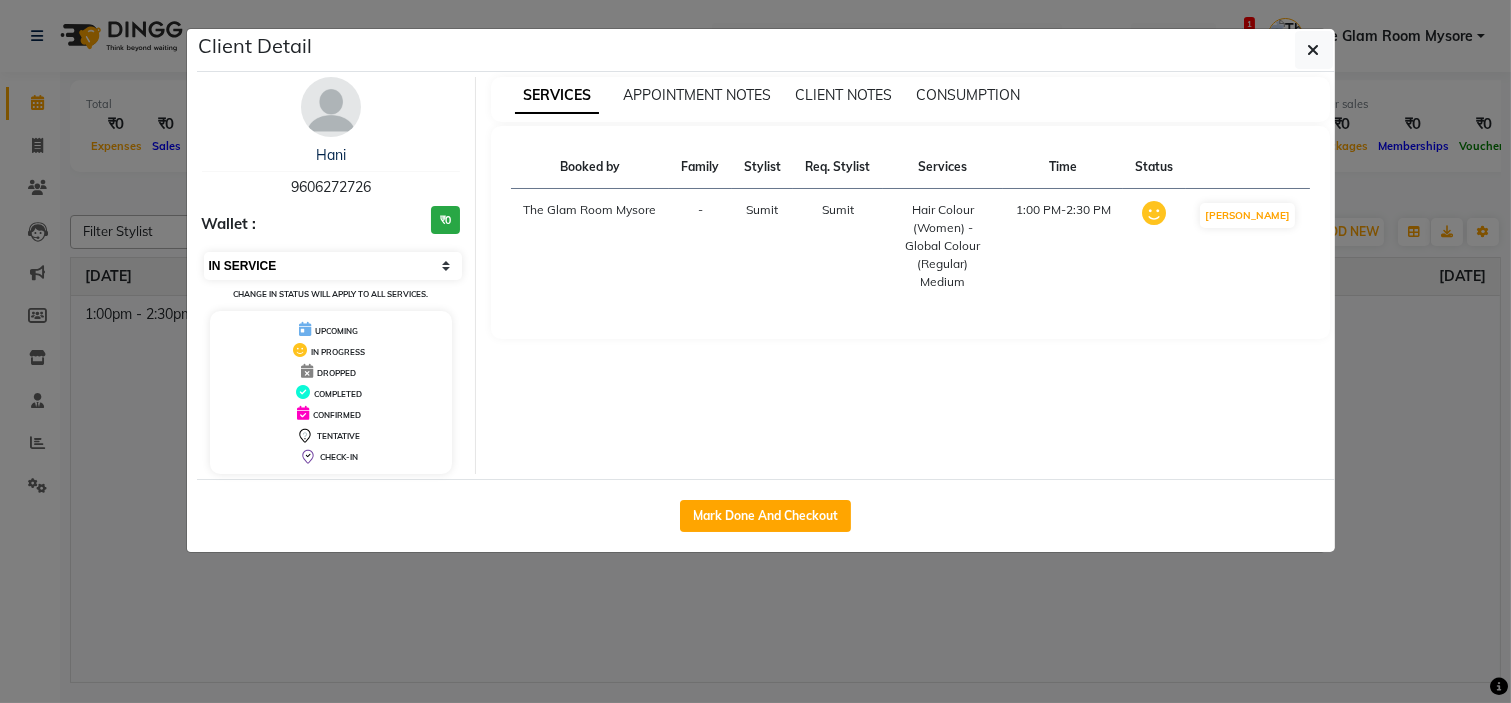 click on "Select IN SERVICE CONFIRMED TENTATIVE CHECK IN MARK DONE DROPPED UPCOMING" at bounding box center [333, 266] 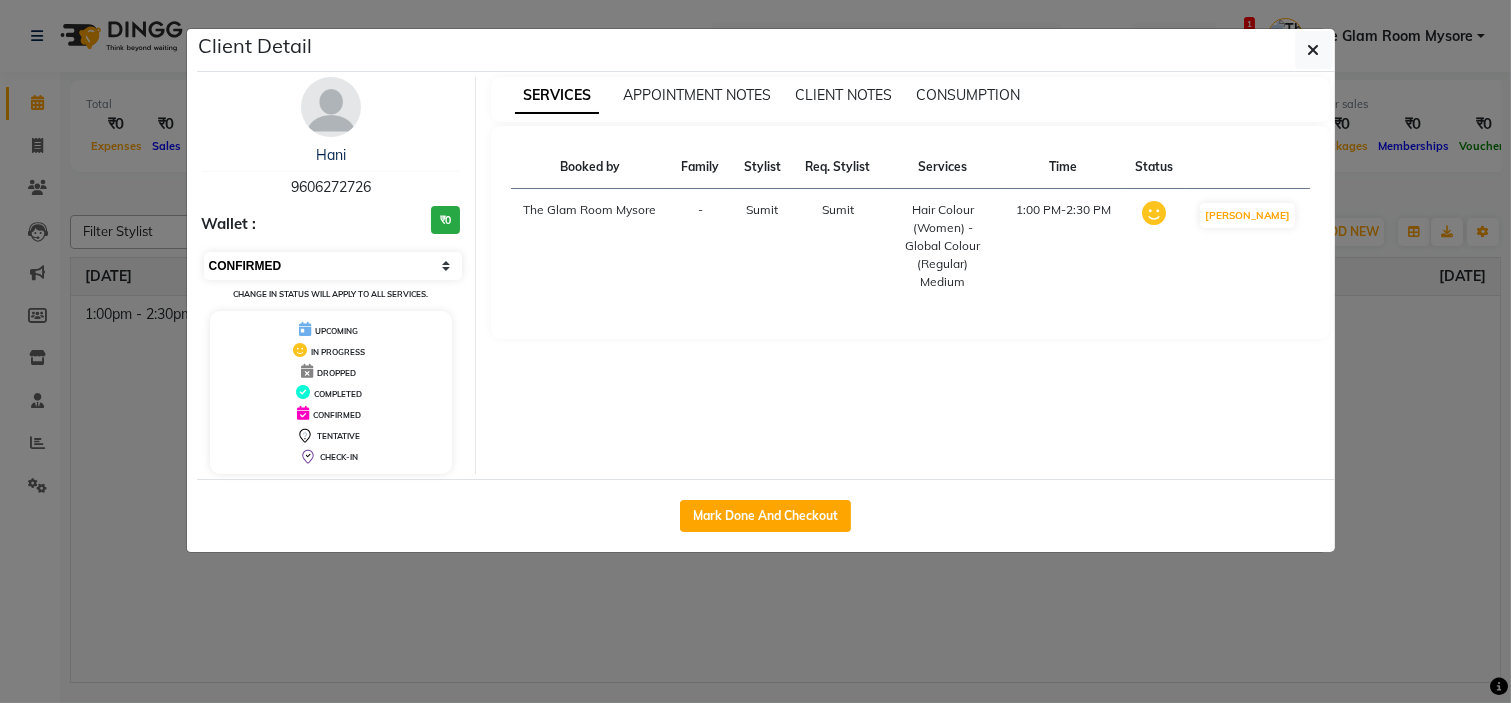 click on "Select IN SERVICE CONFIRMED TENTATIVE CHECK IN MARK DONE DROPPED UPCOMING" at bounding box center (333, 266) 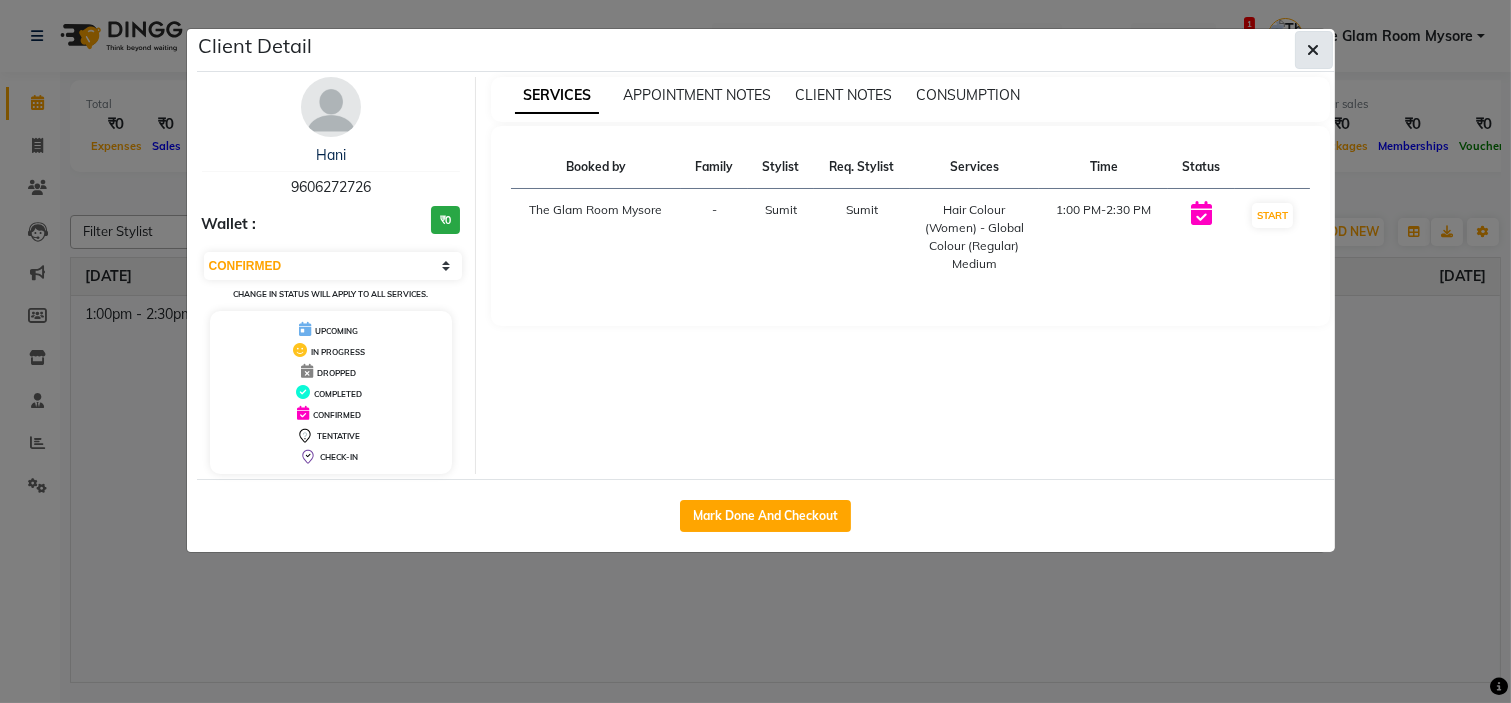 click 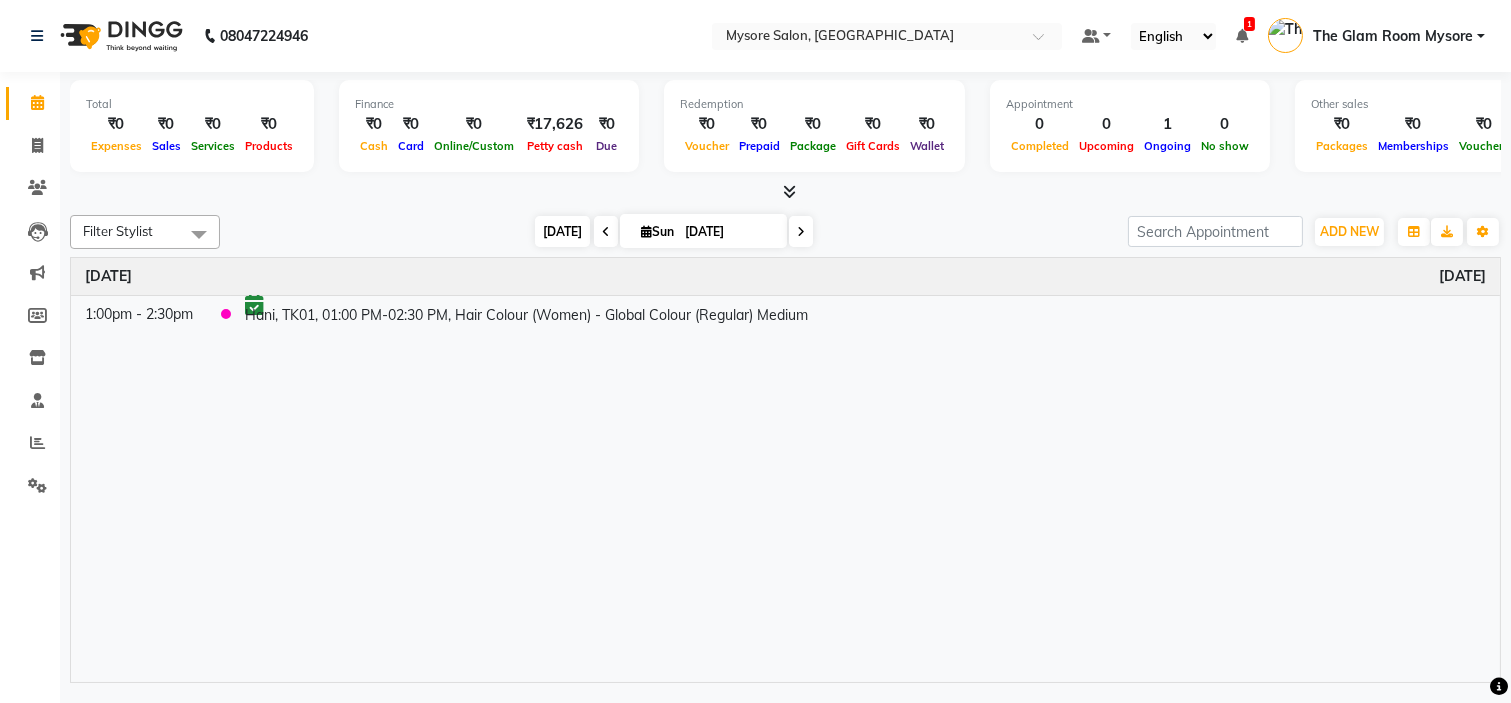 click on "[DATE]" at bounding box center (562, 231) 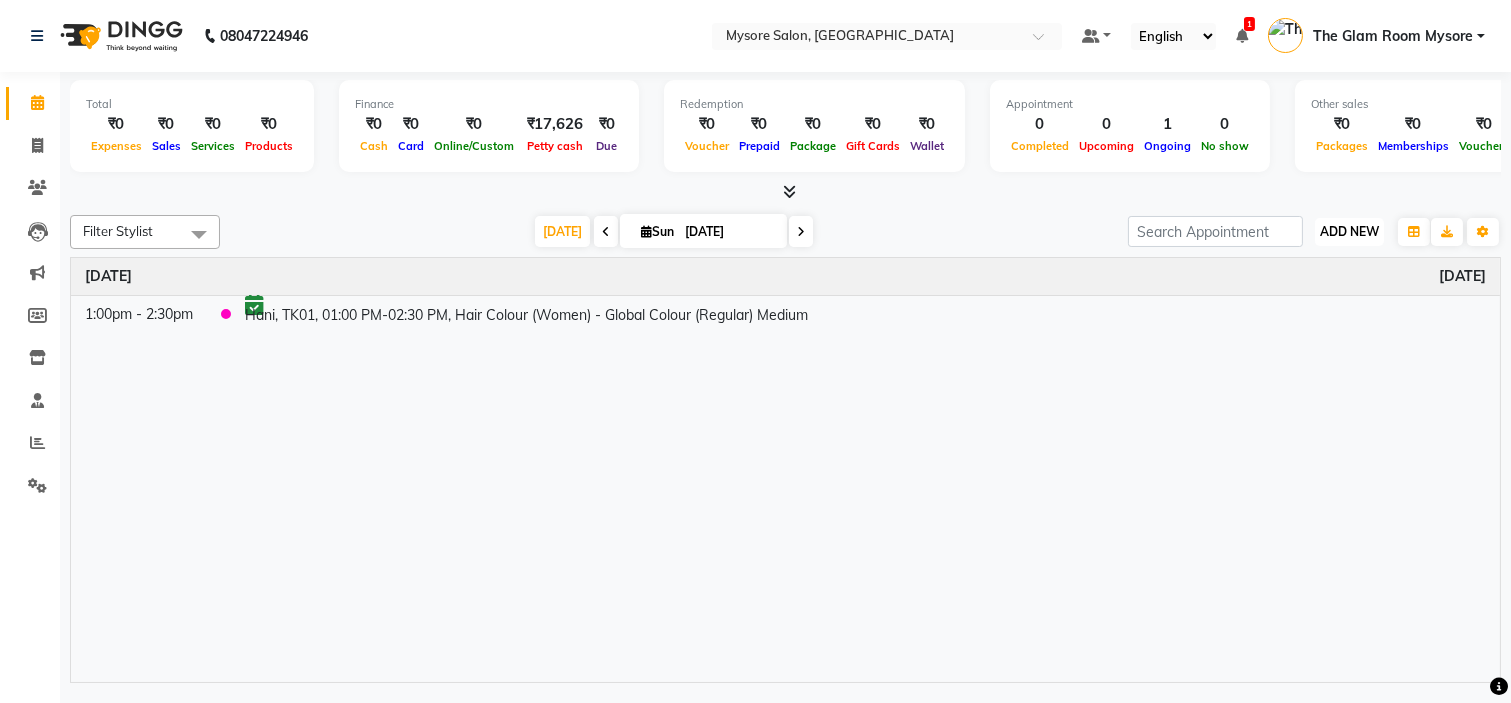 click on "ADD NEW" at bounding box center [1349, 231] 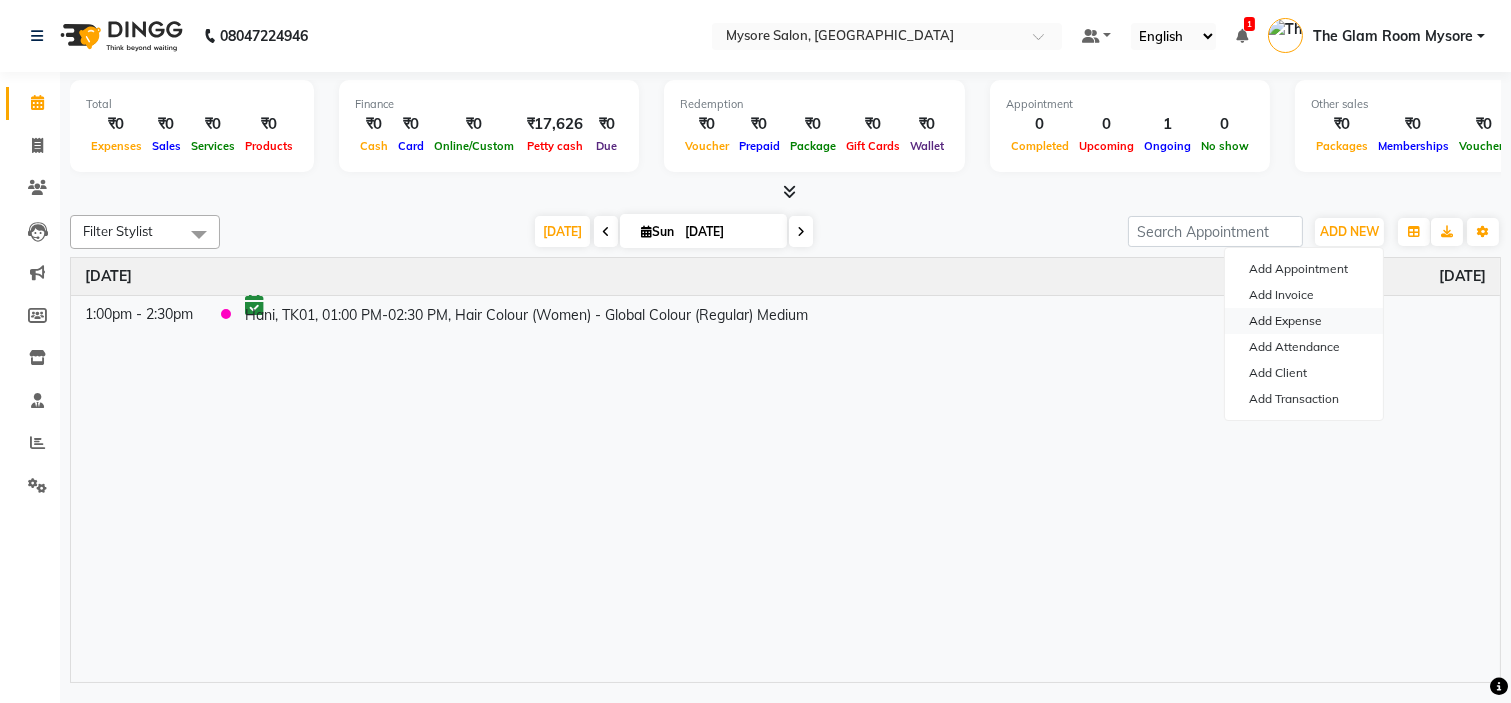 click on "Add Expense" at bounding box center (1304, 321) 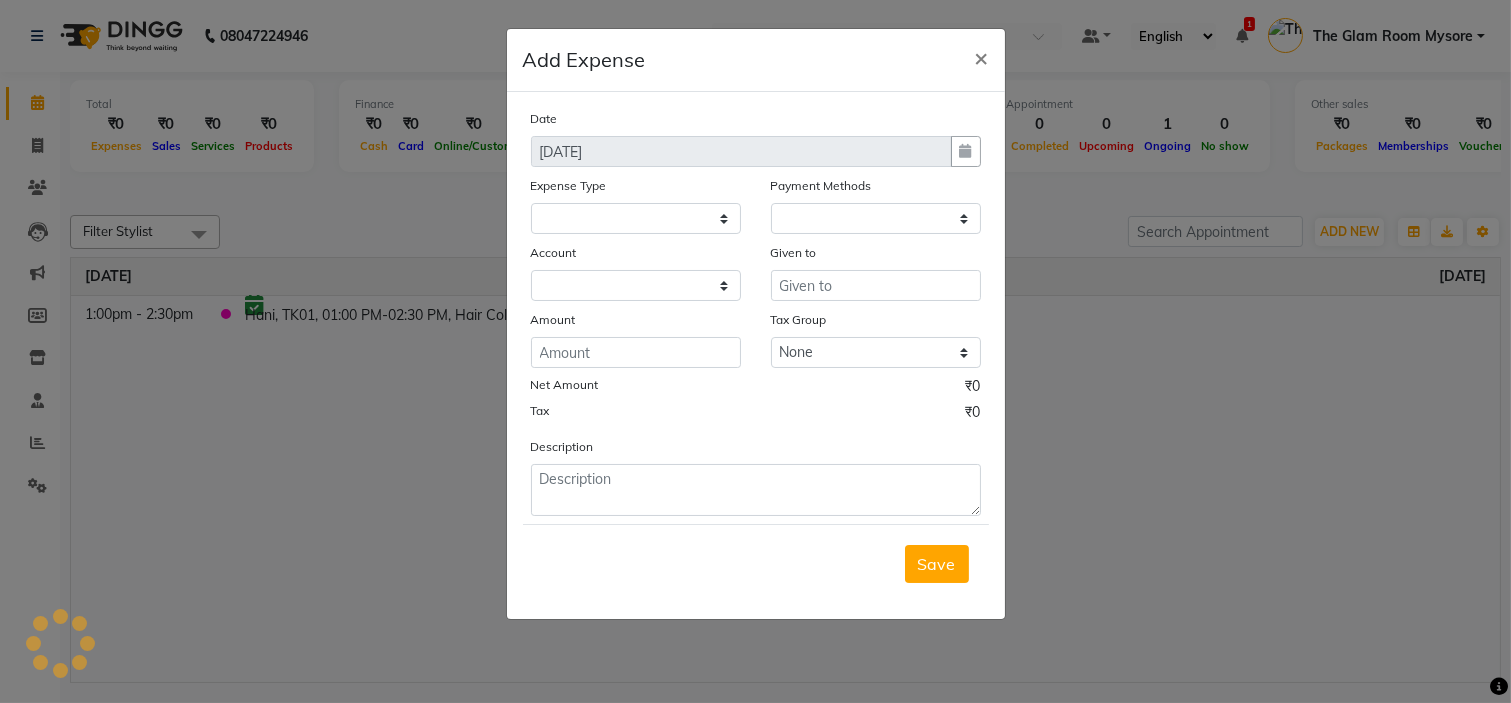 select on "1" 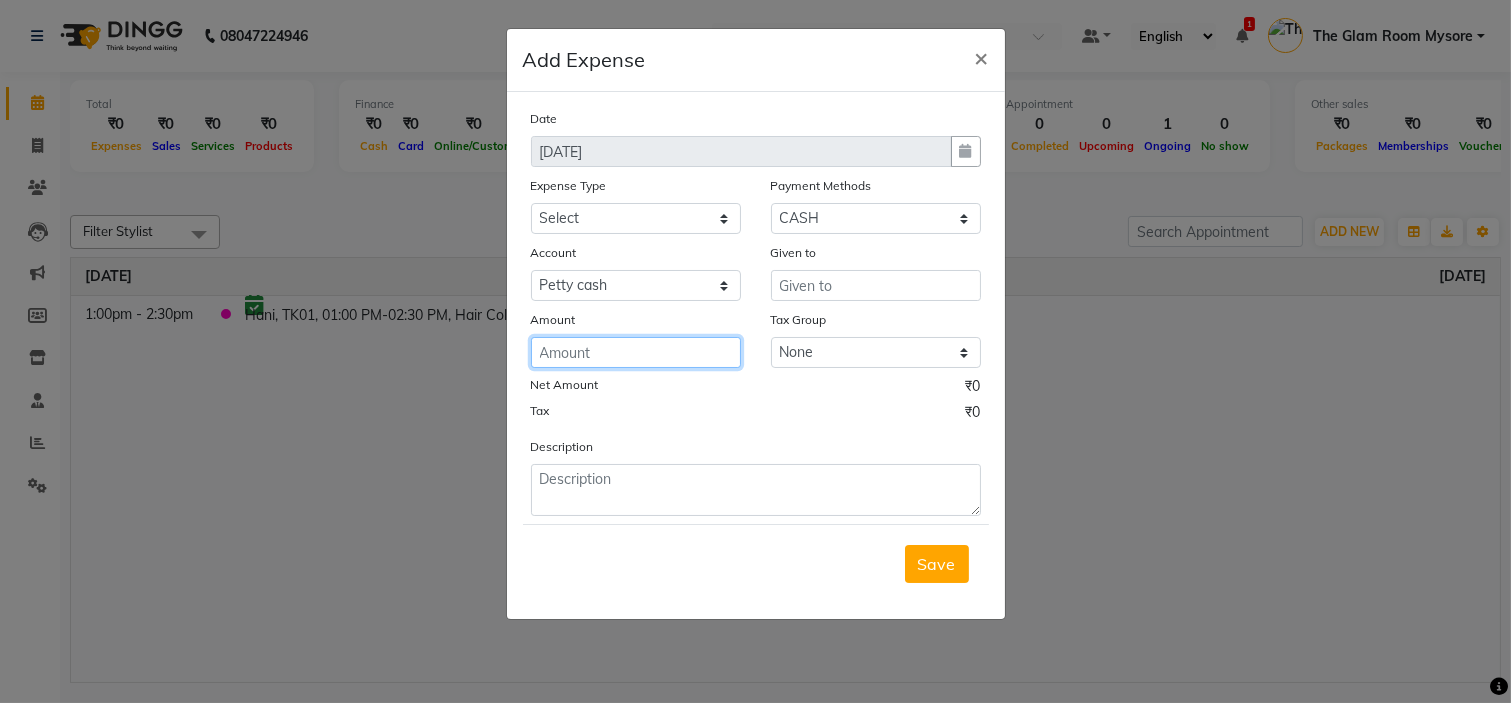 click 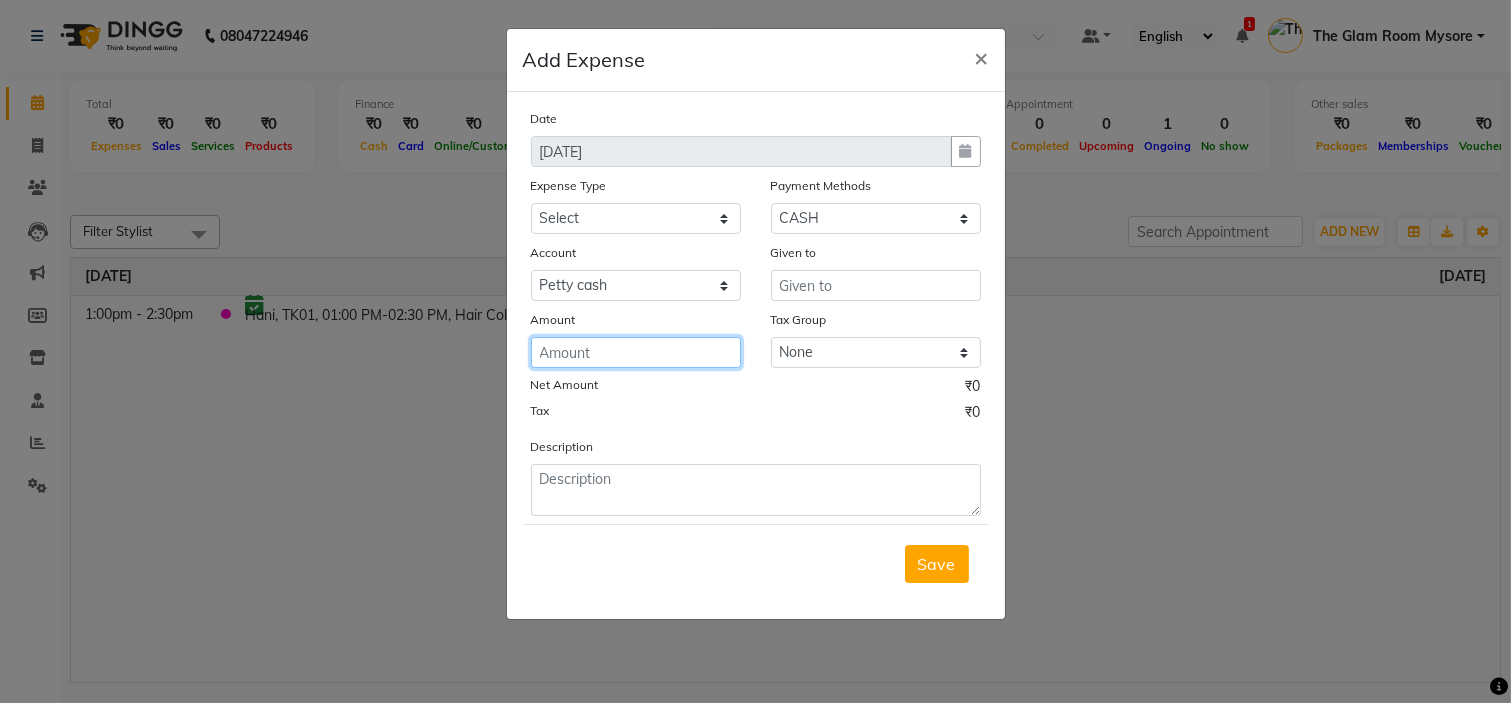 click 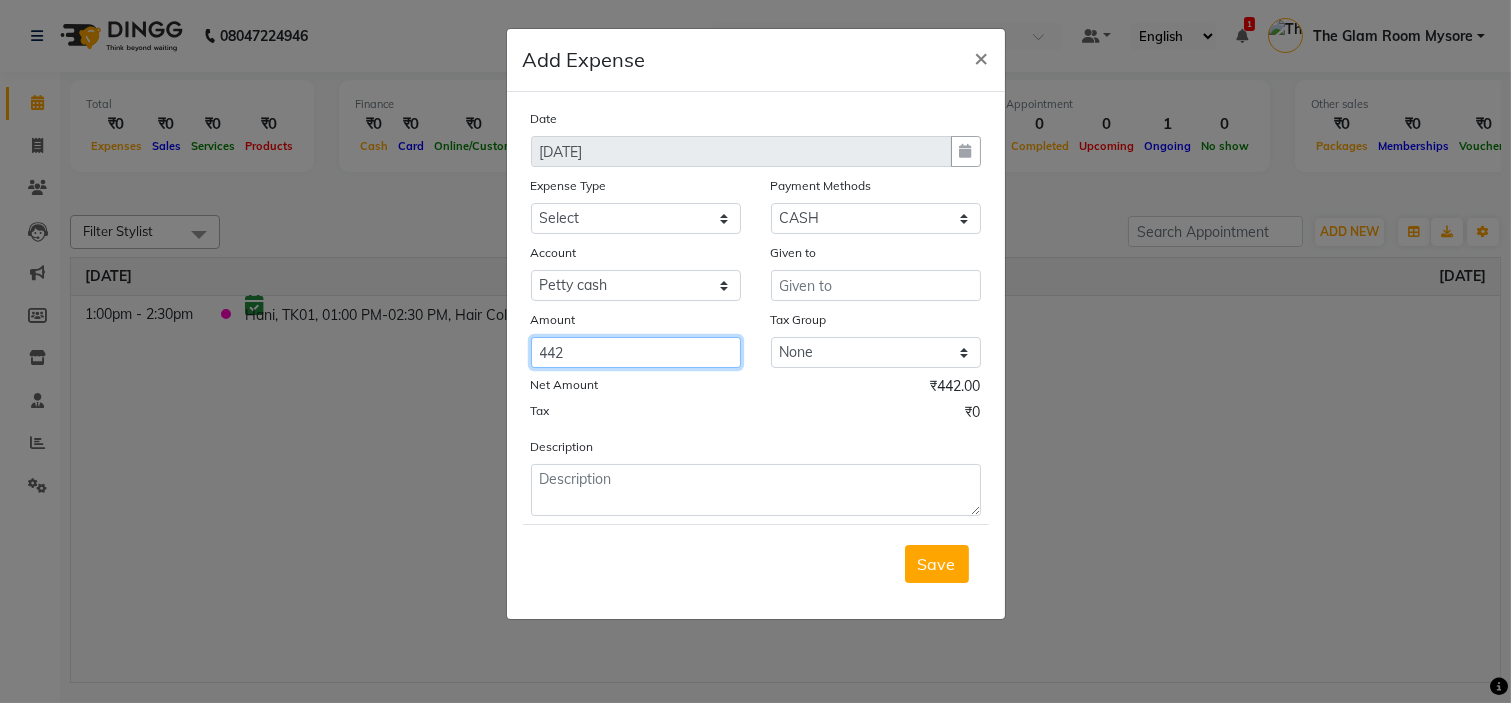 type on "442" 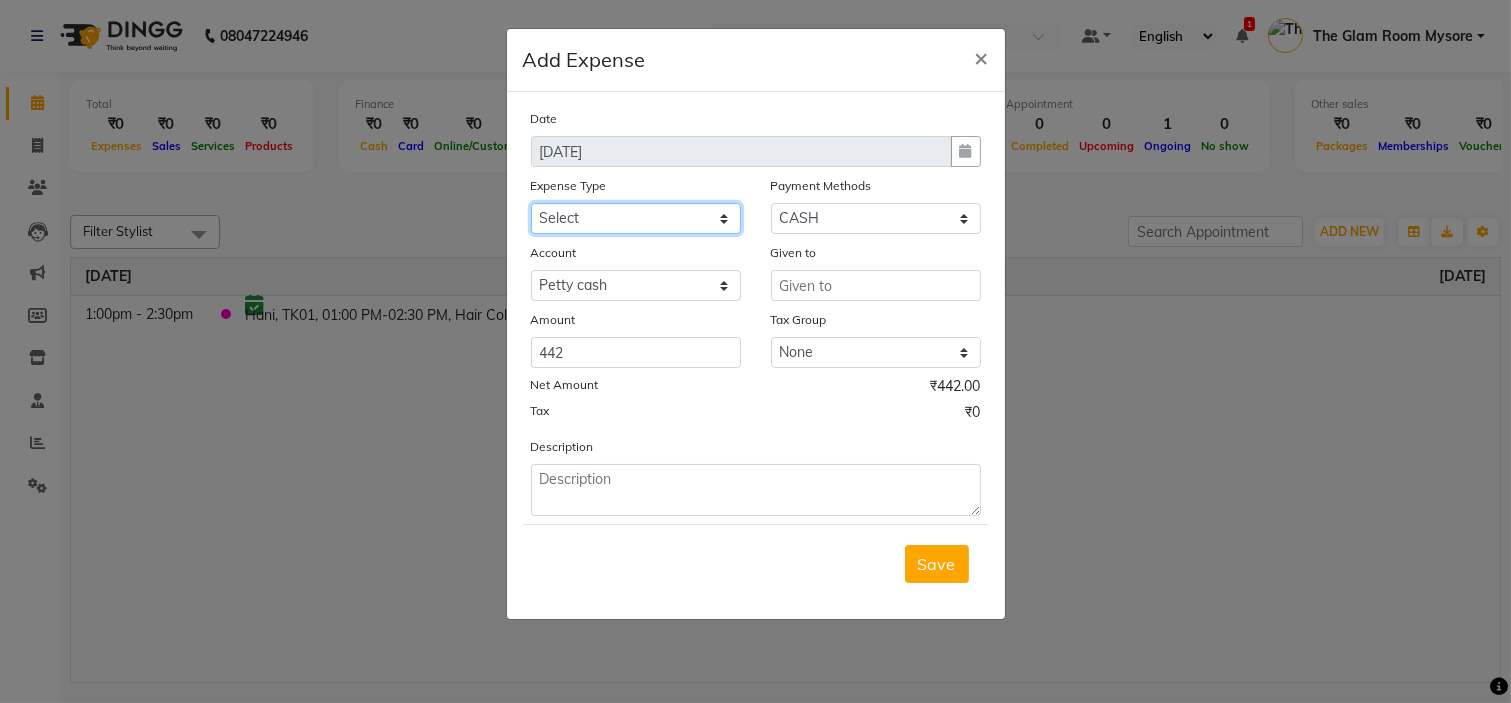 click on "Select AC SERVICE Beauty Center BLINKIT BPMP Building Rent Cash setteled to devika anti Cash Setteled to vimarsh Cash Settled to Jayshree cash settled to madesh uncle Client Refund clinical covers courier DEPOSIT drink prime Electricity and water Bill FOIL PAPER FOR CLIENT Furniture and Fixtures GARBAGE GARBAGE MAN GENERATOR FUEL CHARGES GLOBLANC incentive JAYASHREE jayshree upi jayshree upi KNK Distributors Laundry Madhu medicals MAHADEV MEDICALS MANJUNATHA PRINTERS Marketing Expenses Google Marketing expenses Meta Medigetz MILK MONTHLY BILL Pantry Expenses pavan Surge Naveen Surgical PHONE PAY PLUMPER PMU products pooja expense POOJA ITEMS Porter PRILOX Printing and Designing Charges Printing and Stationary Purchase of Products RECHARGE RENT Repair and Maintenance Salaries Salon and Clinic Cash Purchases SECURITY SERVICE CHARGES Sreenivasa Glamour Stores Staff welfare telephone and Internet Bill TRANSGENDER TRAVELLING EXPENSES WATER RECHARGE ZEPTO" 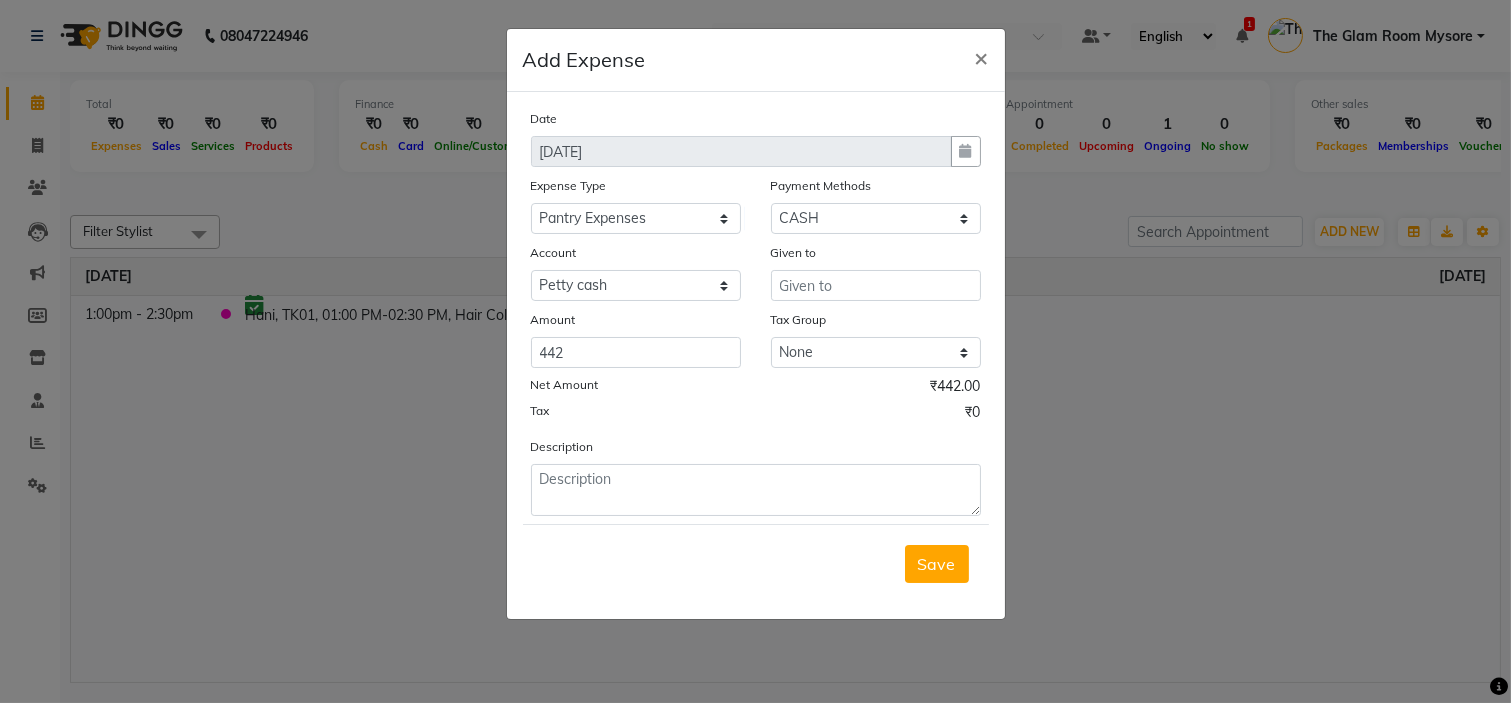 click on "Add Expense  ×" 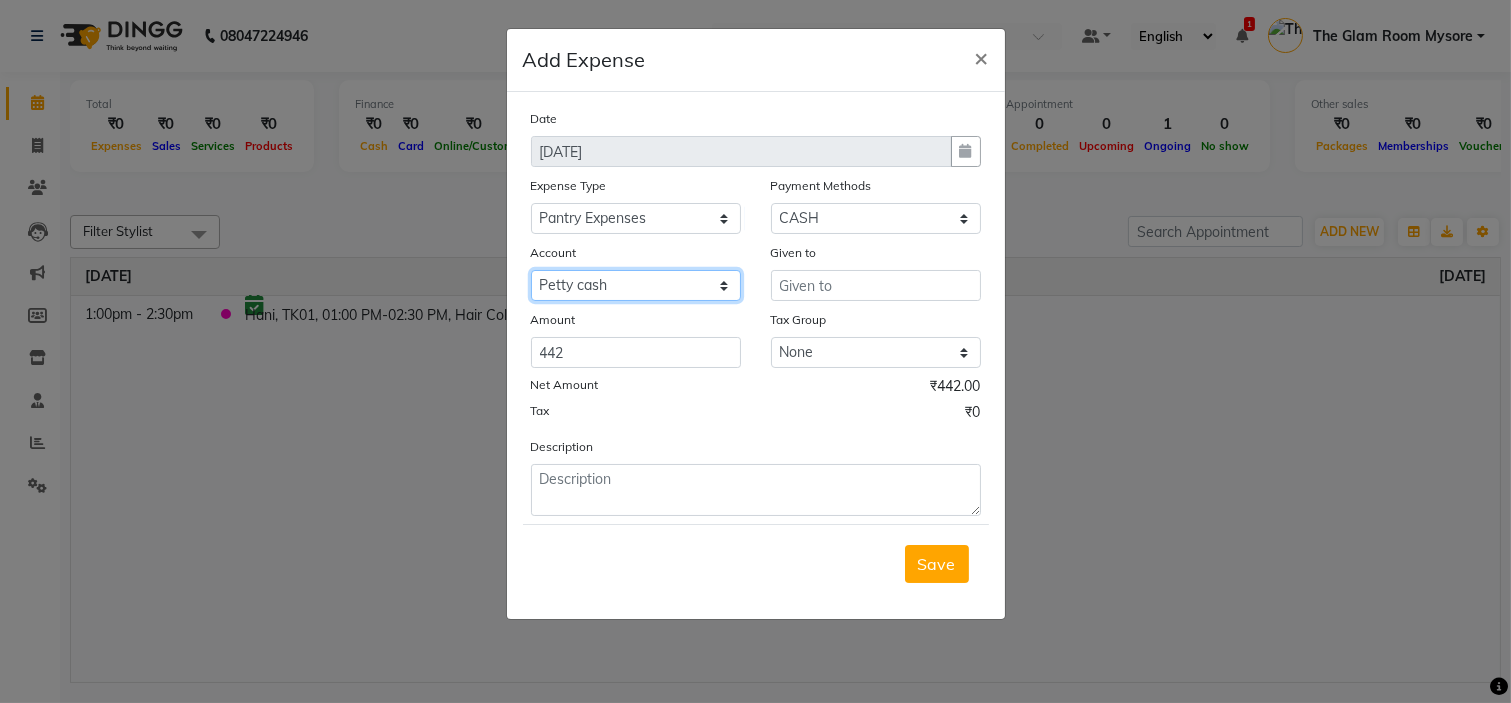 click on "Select Petty cash Jayshree Canara Jayshree cash Satff paid MONTHLY EXPENSES" 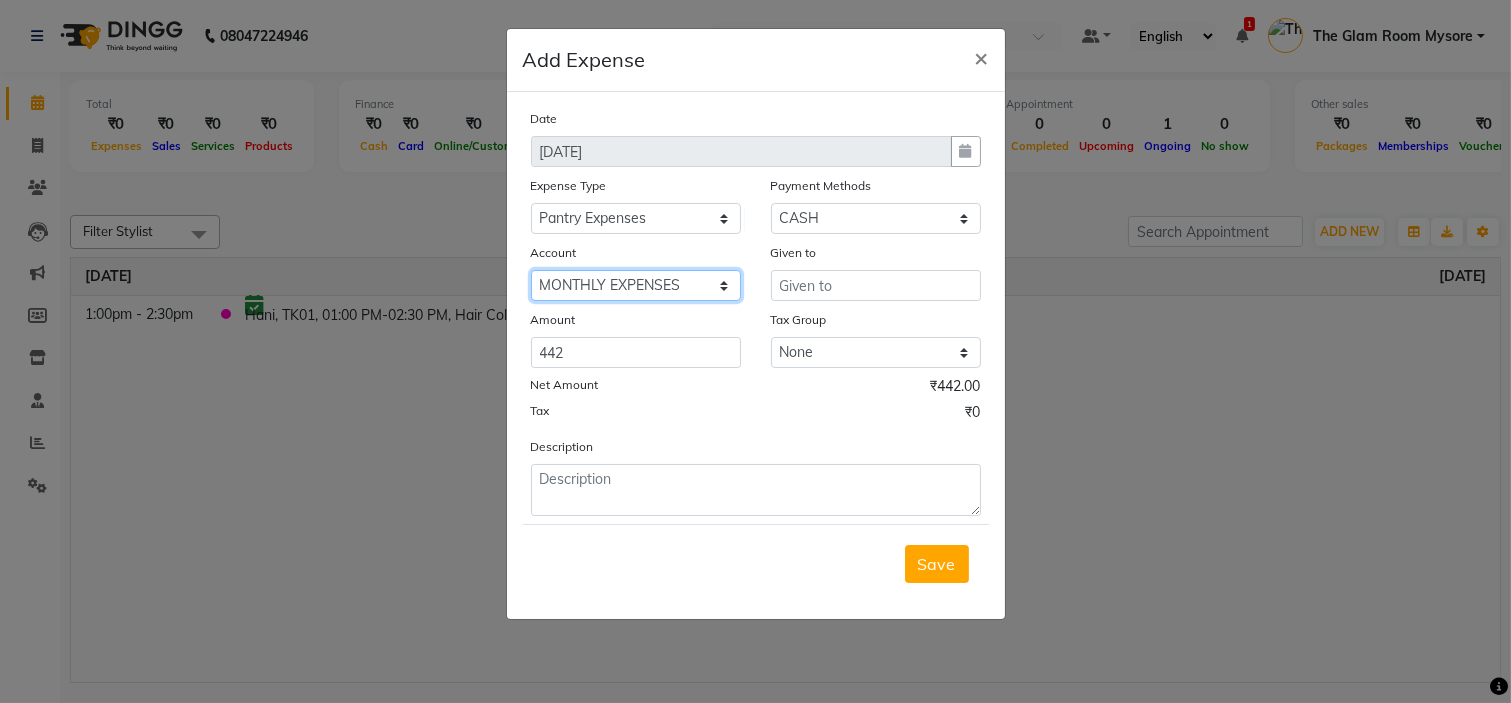 click on "Select Petty cash Jayshree Canara Jayshree cash Satff paid MONTHLY EXPENSES" 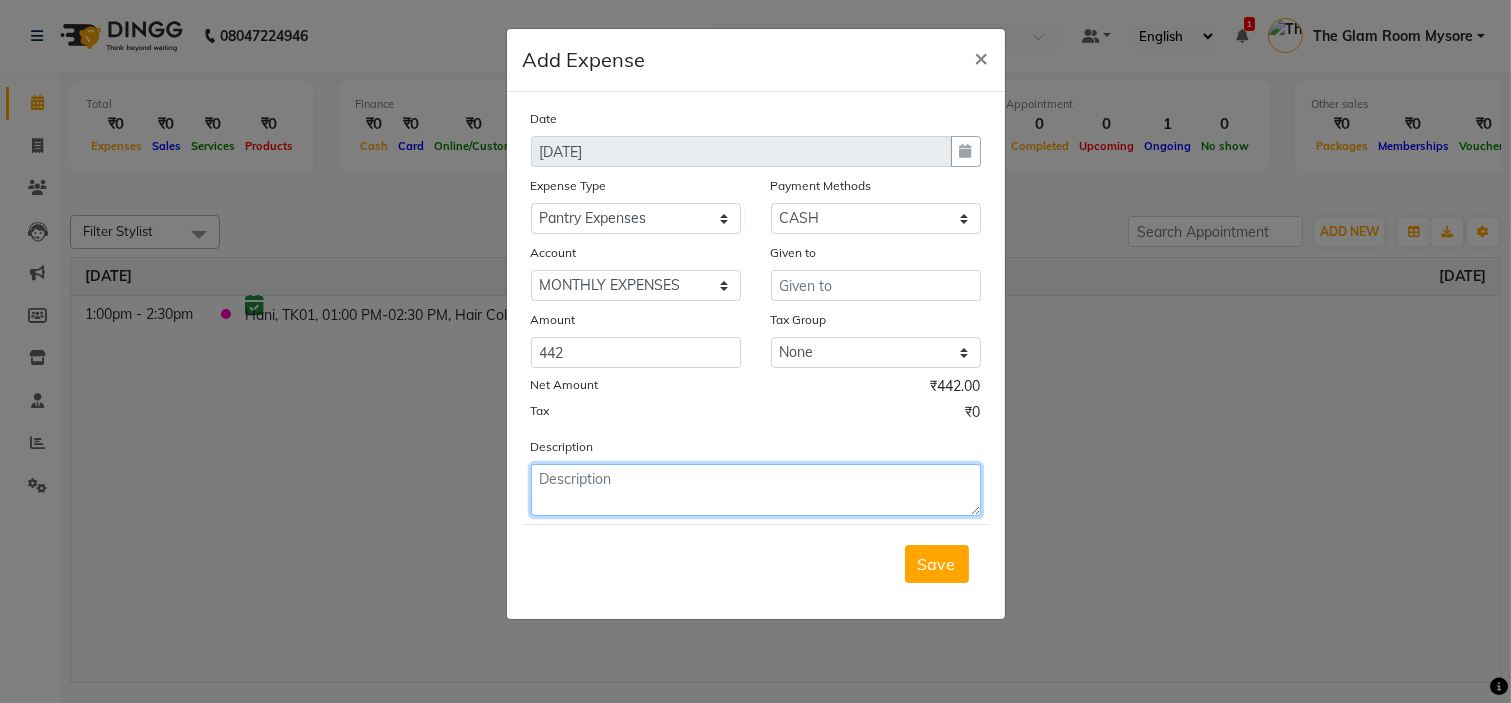 click 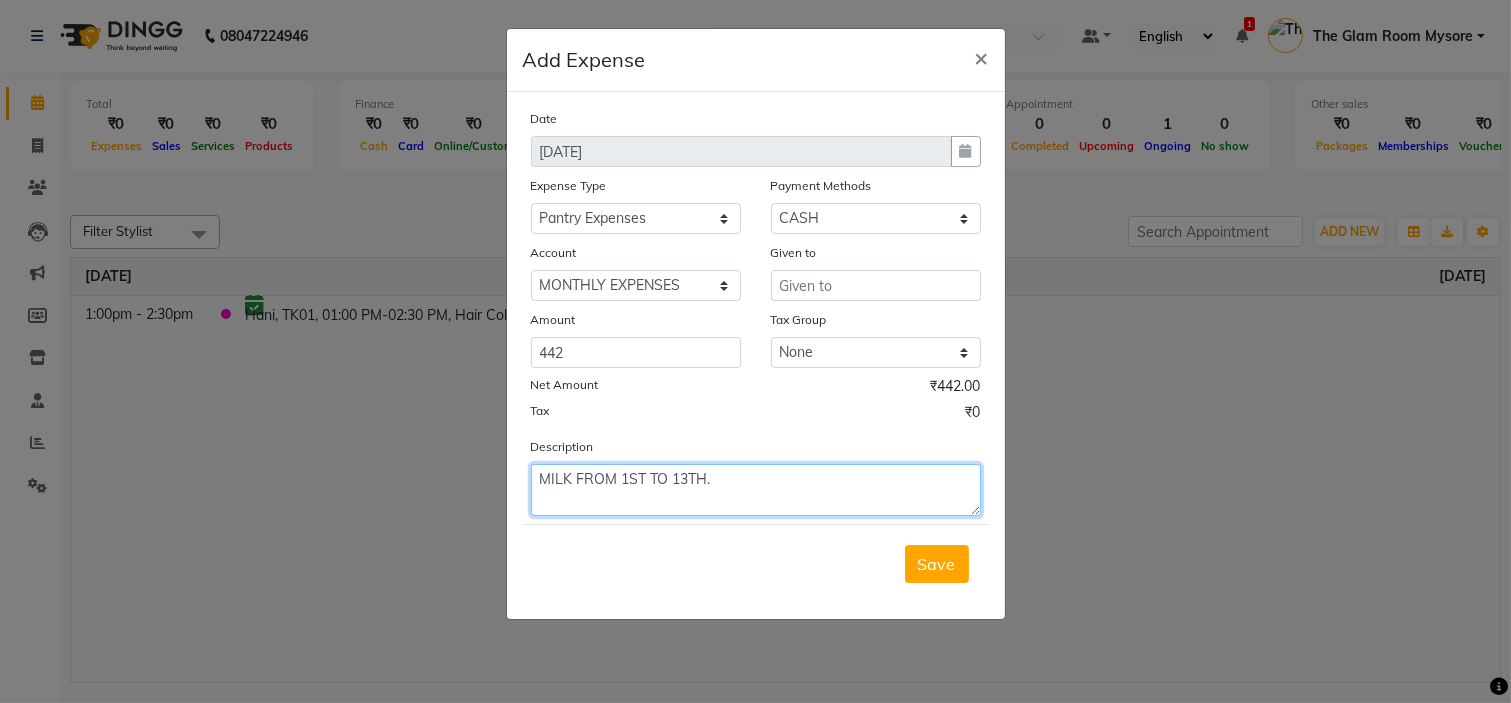 type on "MILK FROM 1ST TO 13TH." 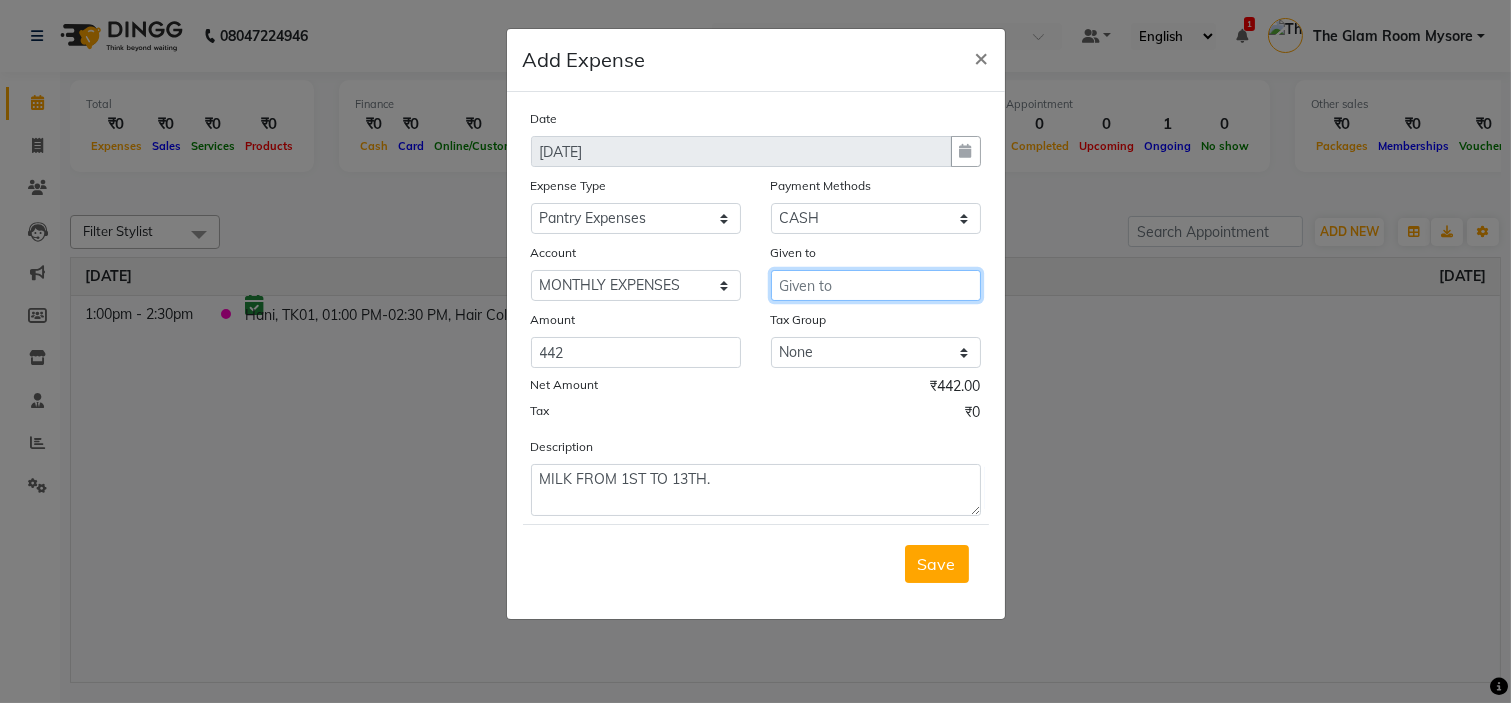 click at bounding box center [876, 285] 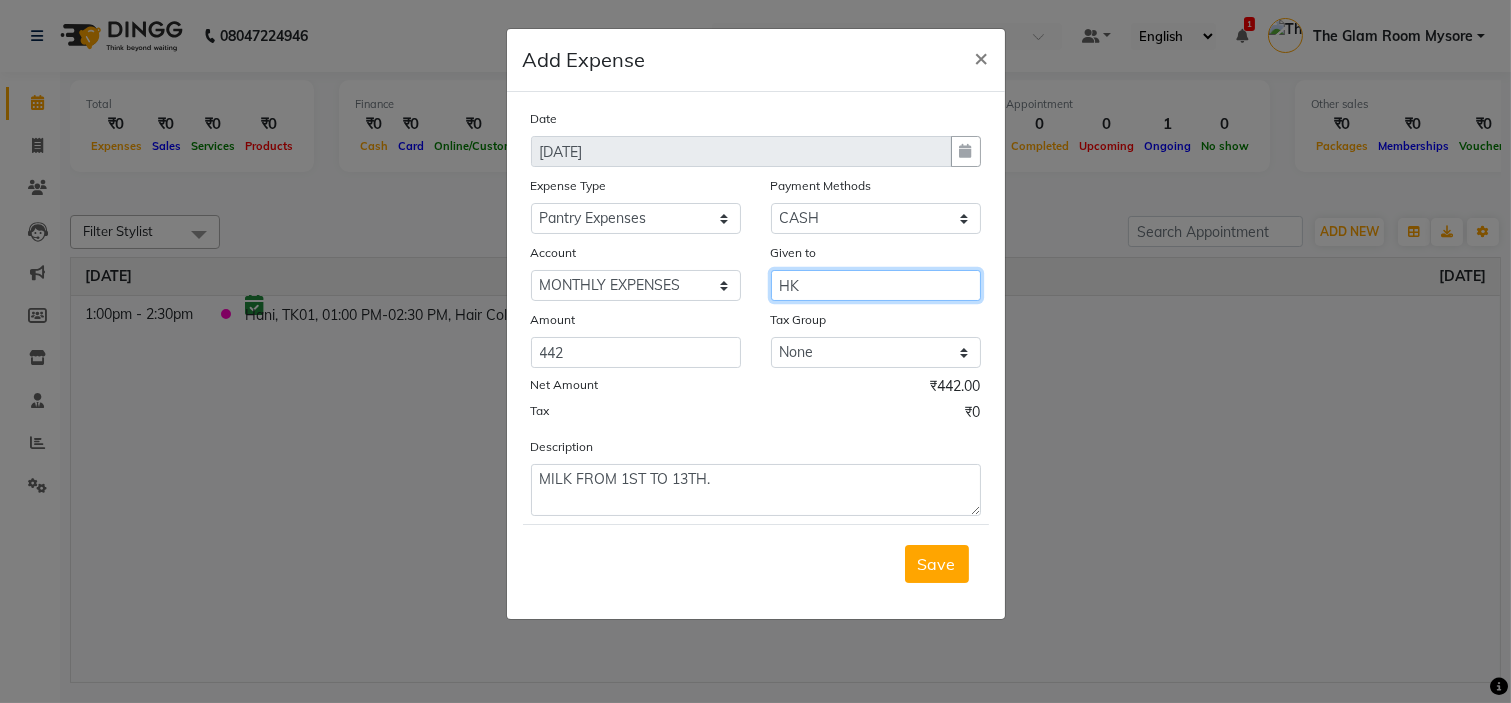 type on "HK" 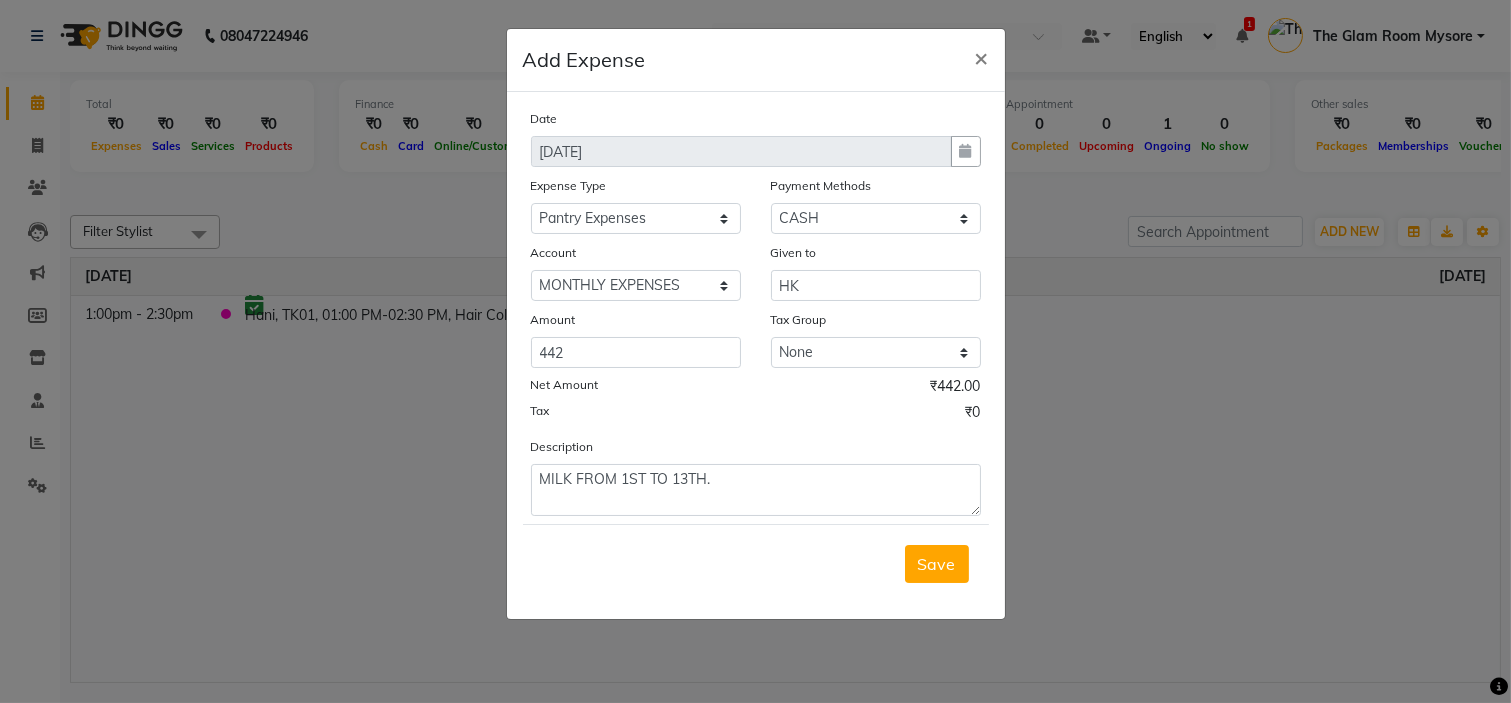 click on "Tax ₹0" 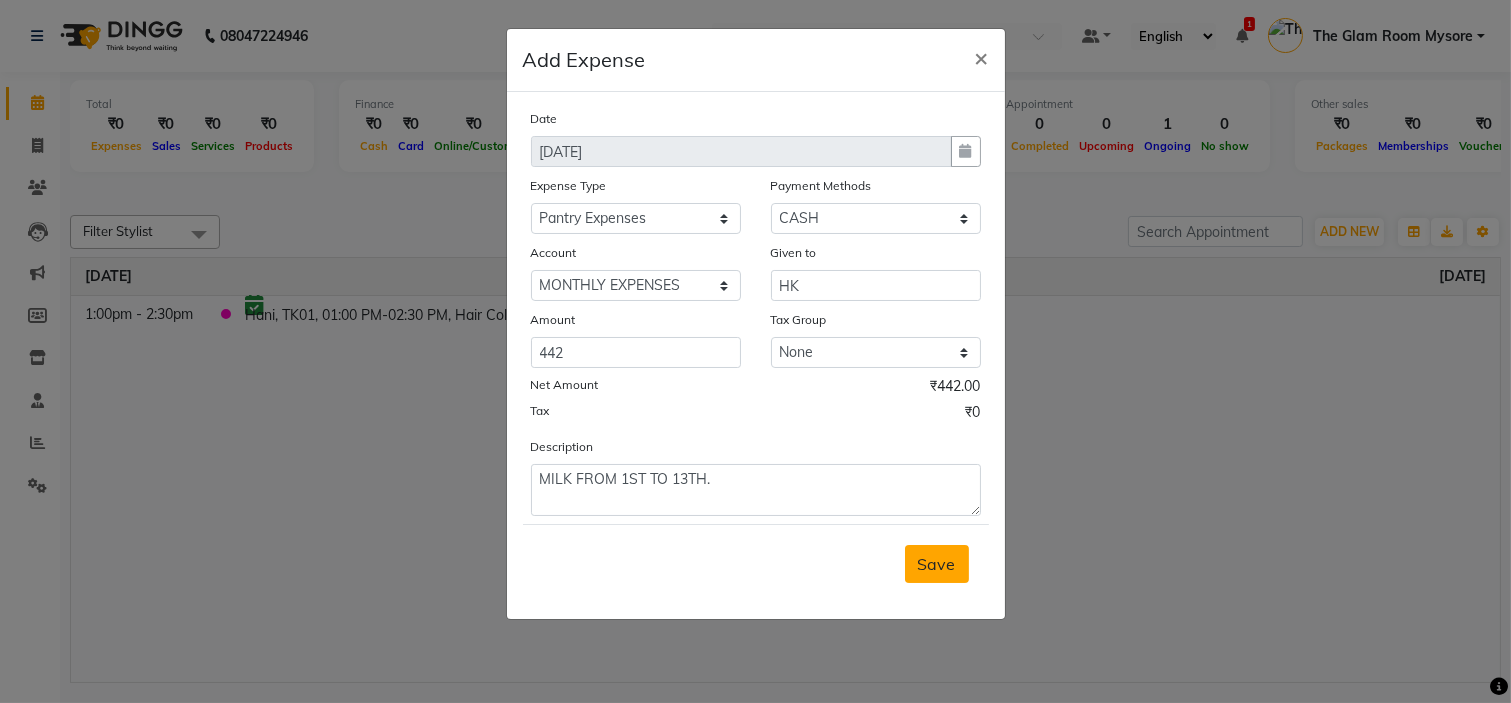 click on "Save" at bounding box center [937, 564] 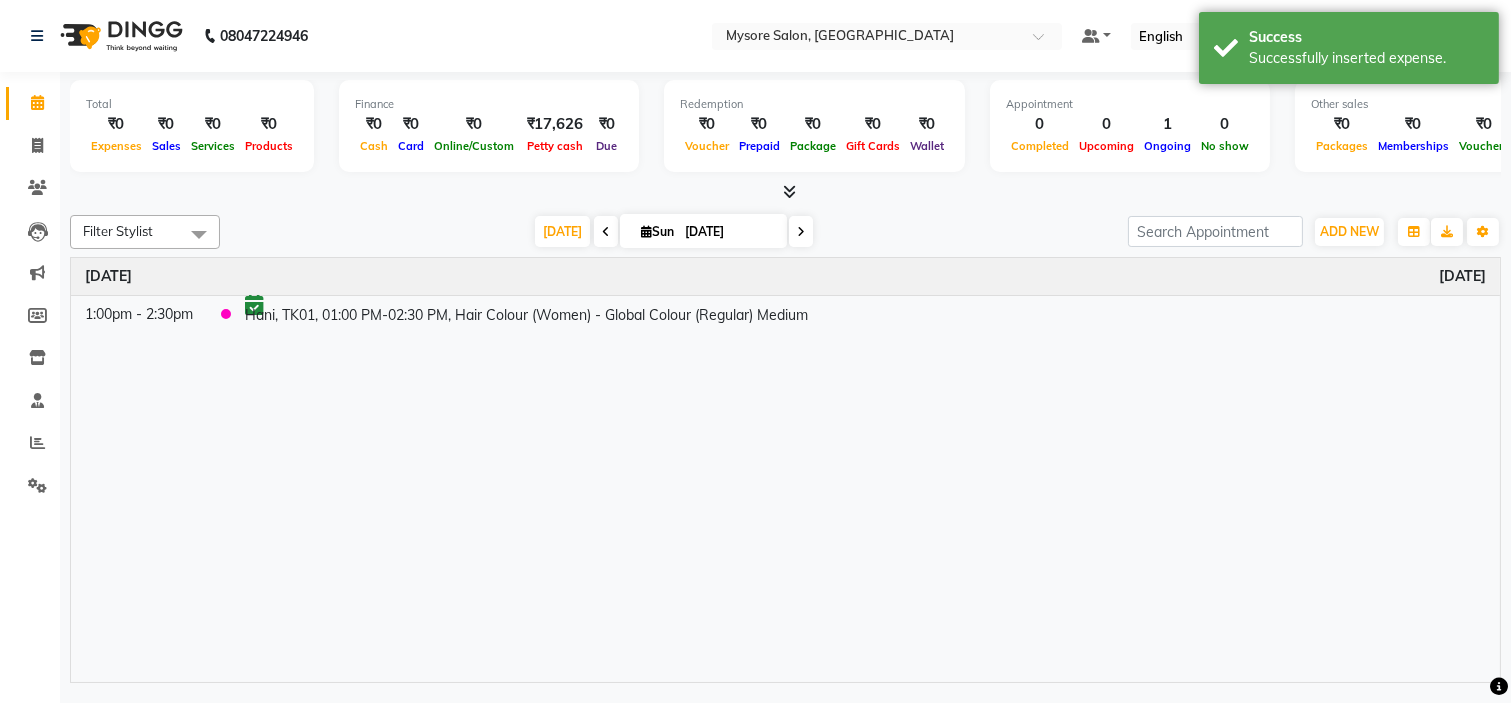 click on "[DATE]  [DATE]" at bounding box center [674, 232] 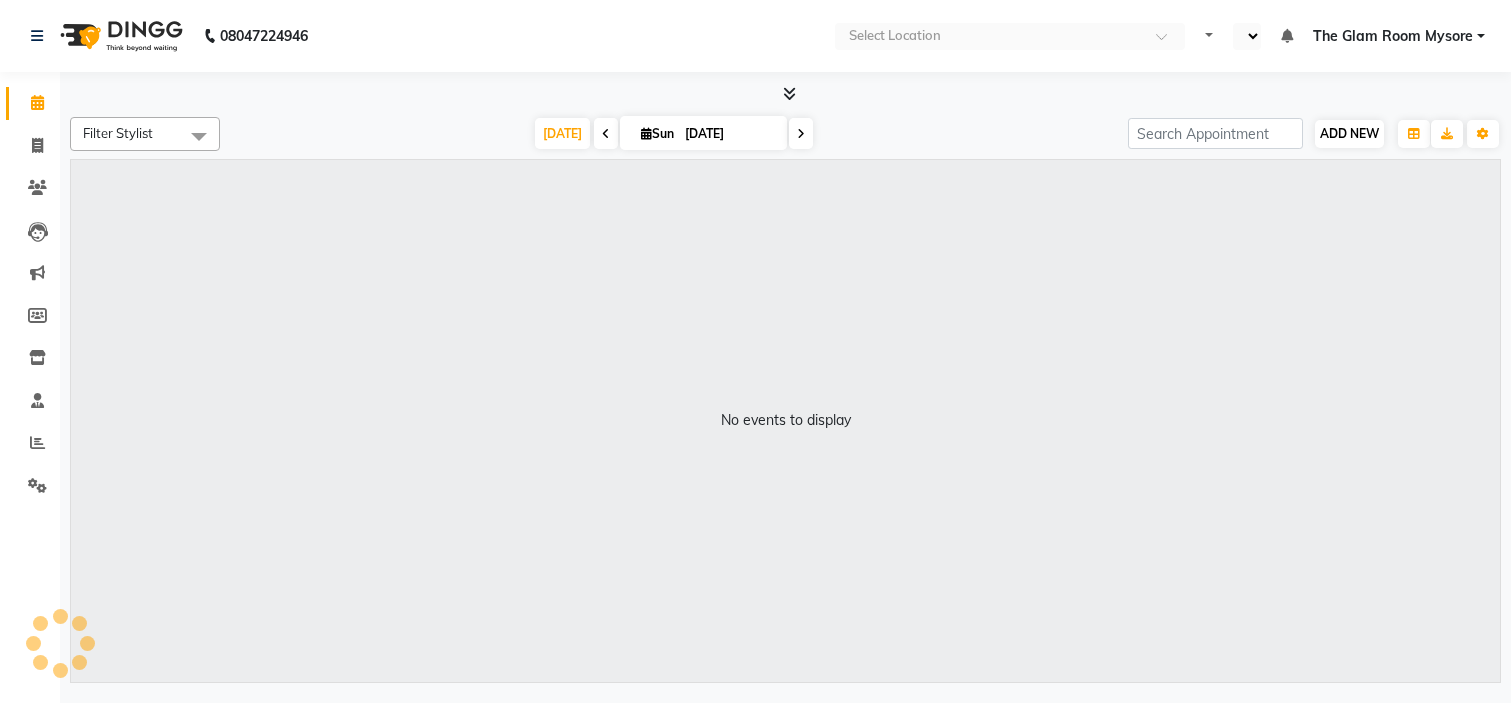 scroll, scrollTop: 0, scrollLeft: 0, axis: both 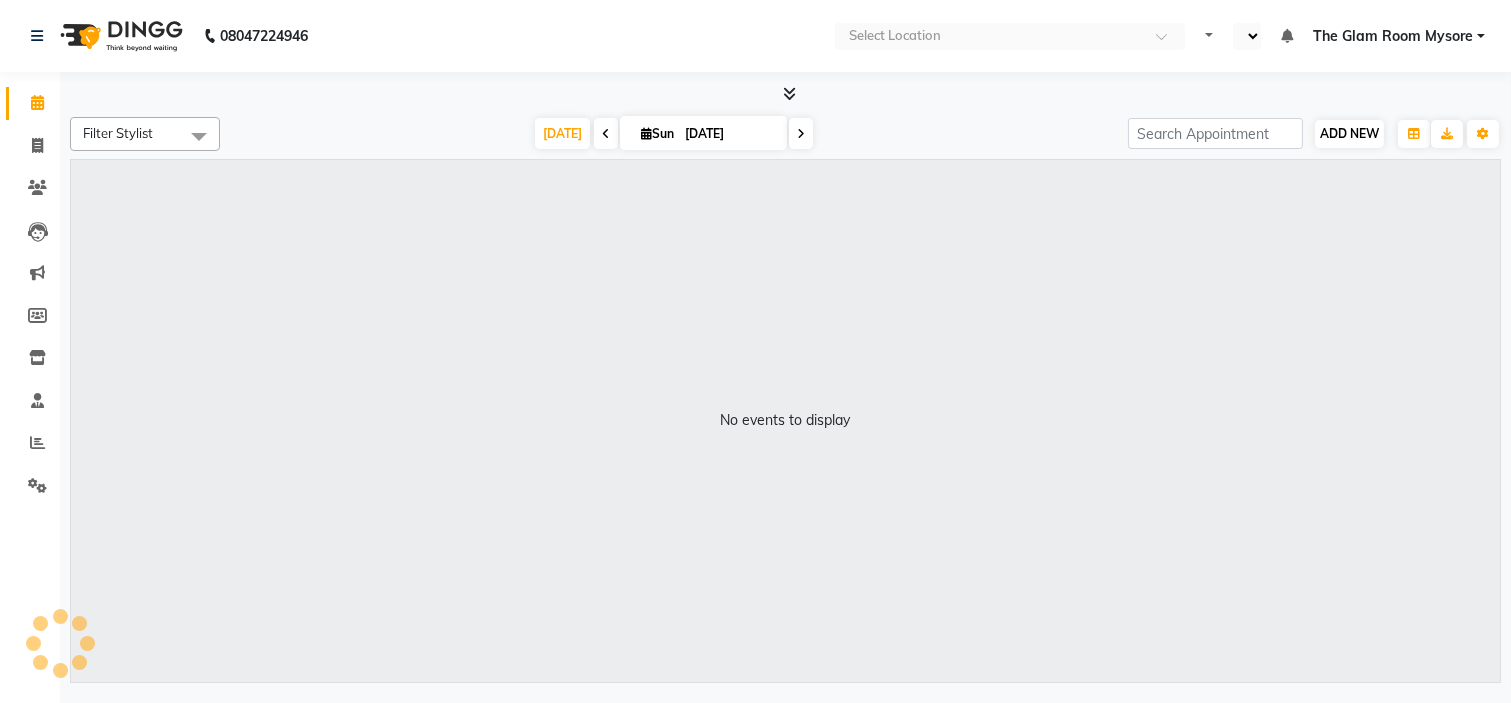 select on "en" 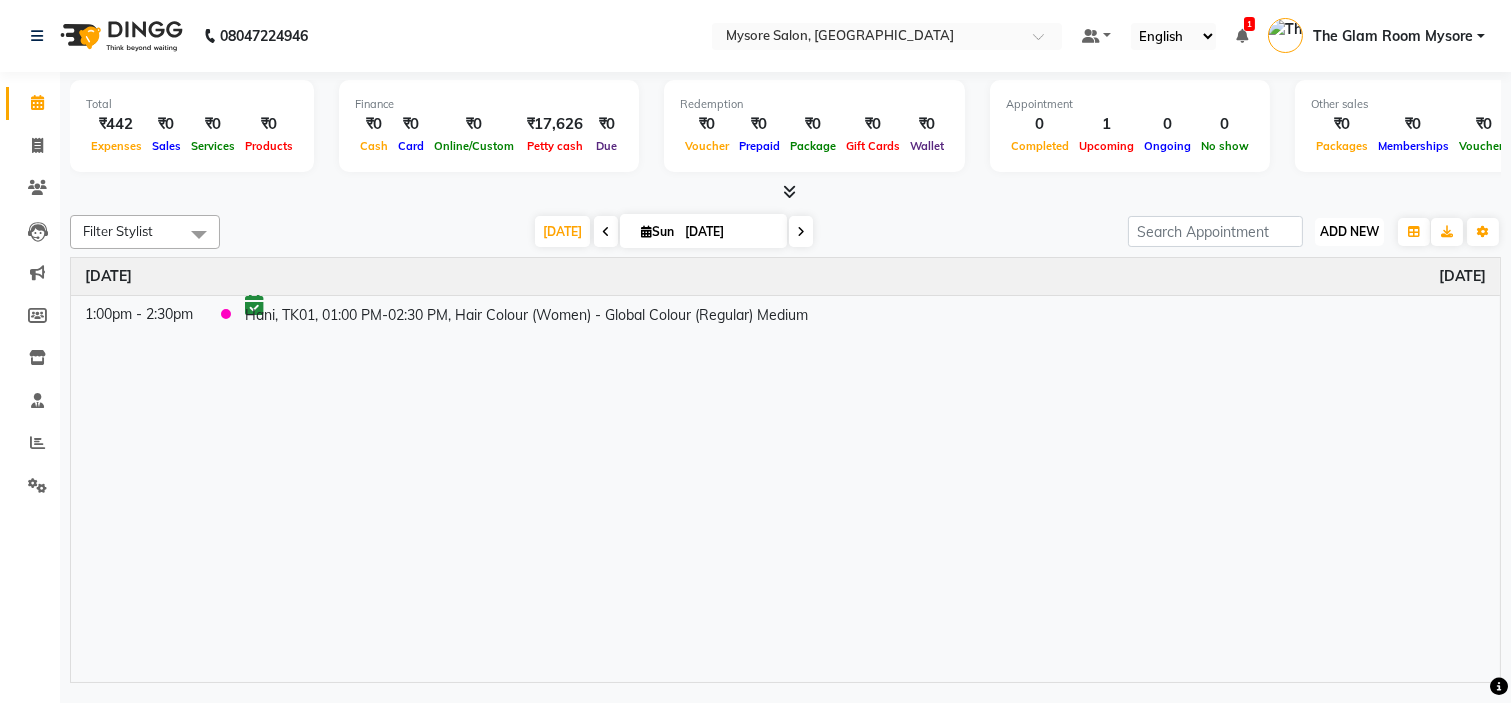 click on "ADD NEW" at bounding box center (1349, 231) 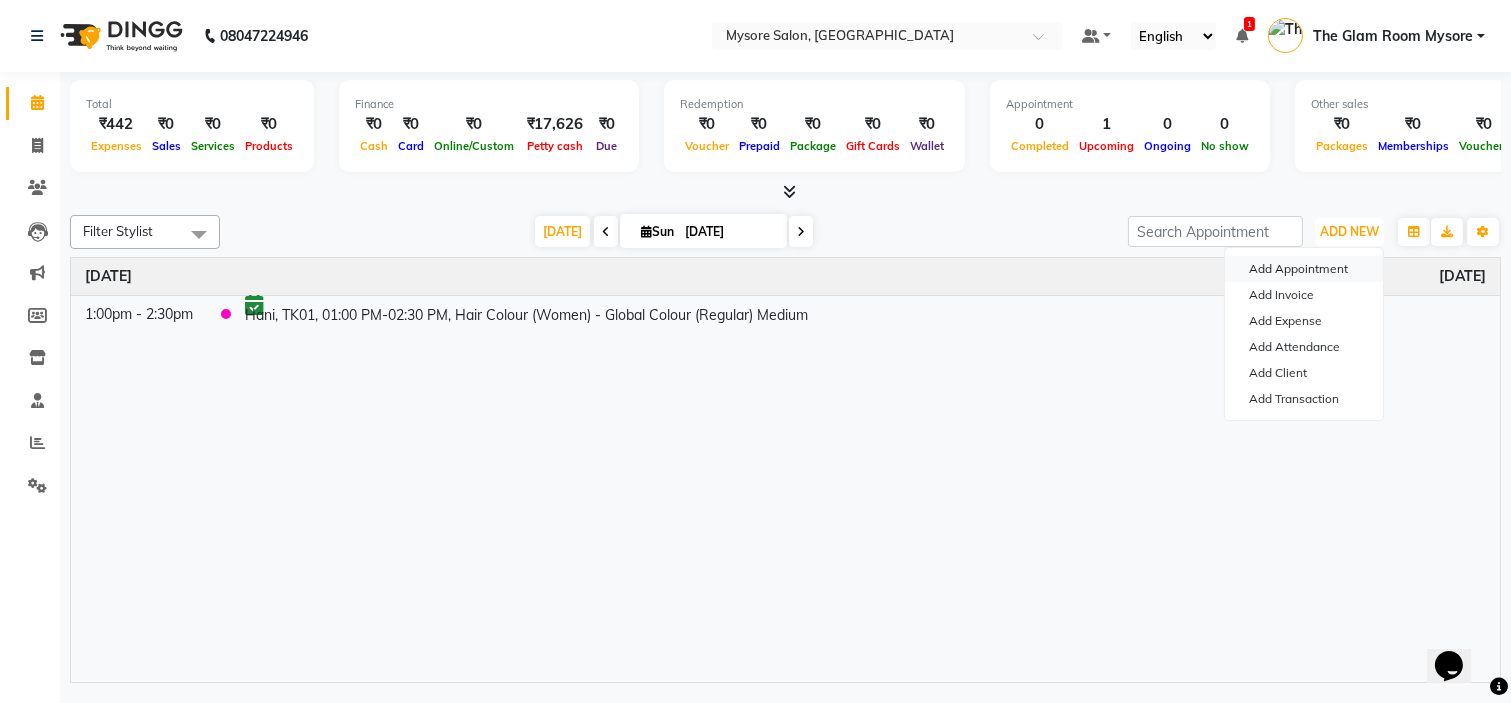 scroll, scrollTop: 0, scrollLeft: 0, axis: both 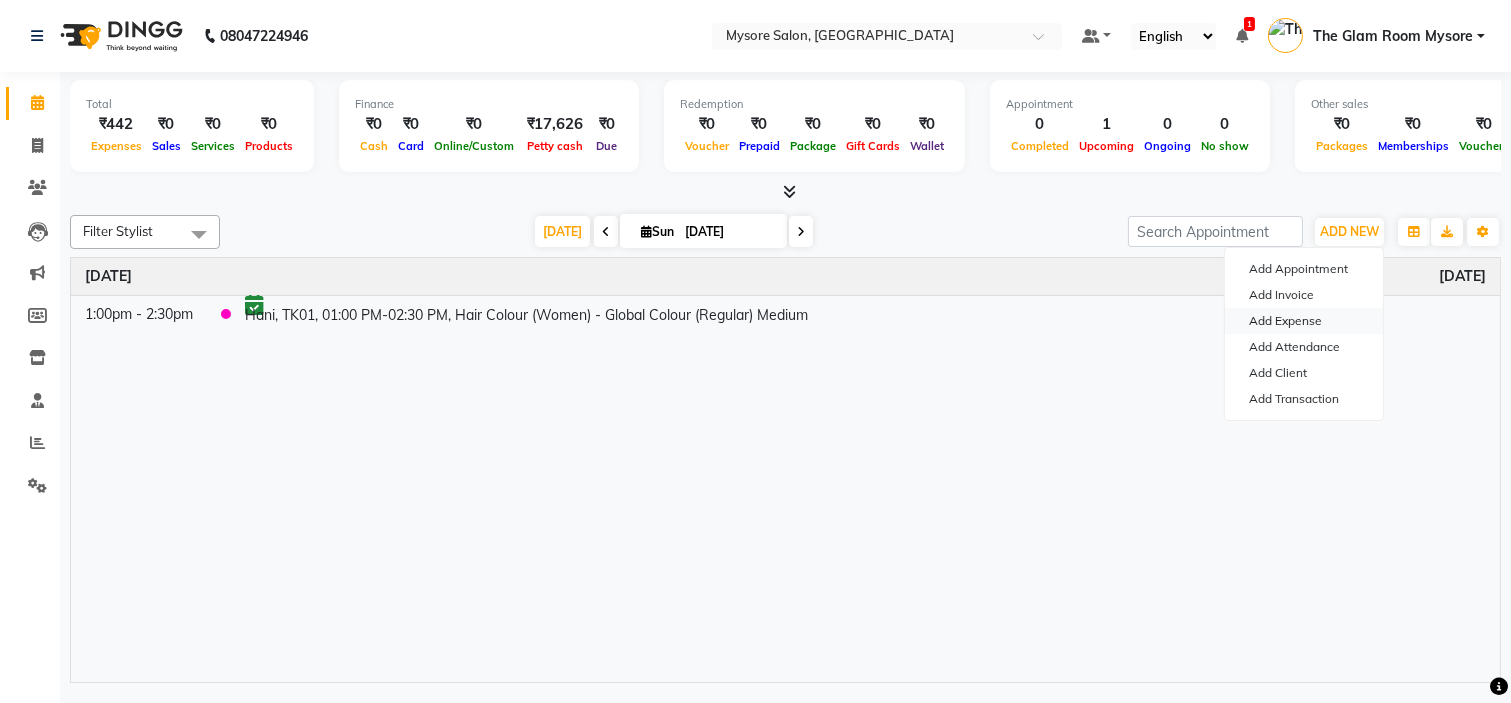 click on "Add Expense" at bounding box center [1304, 321] 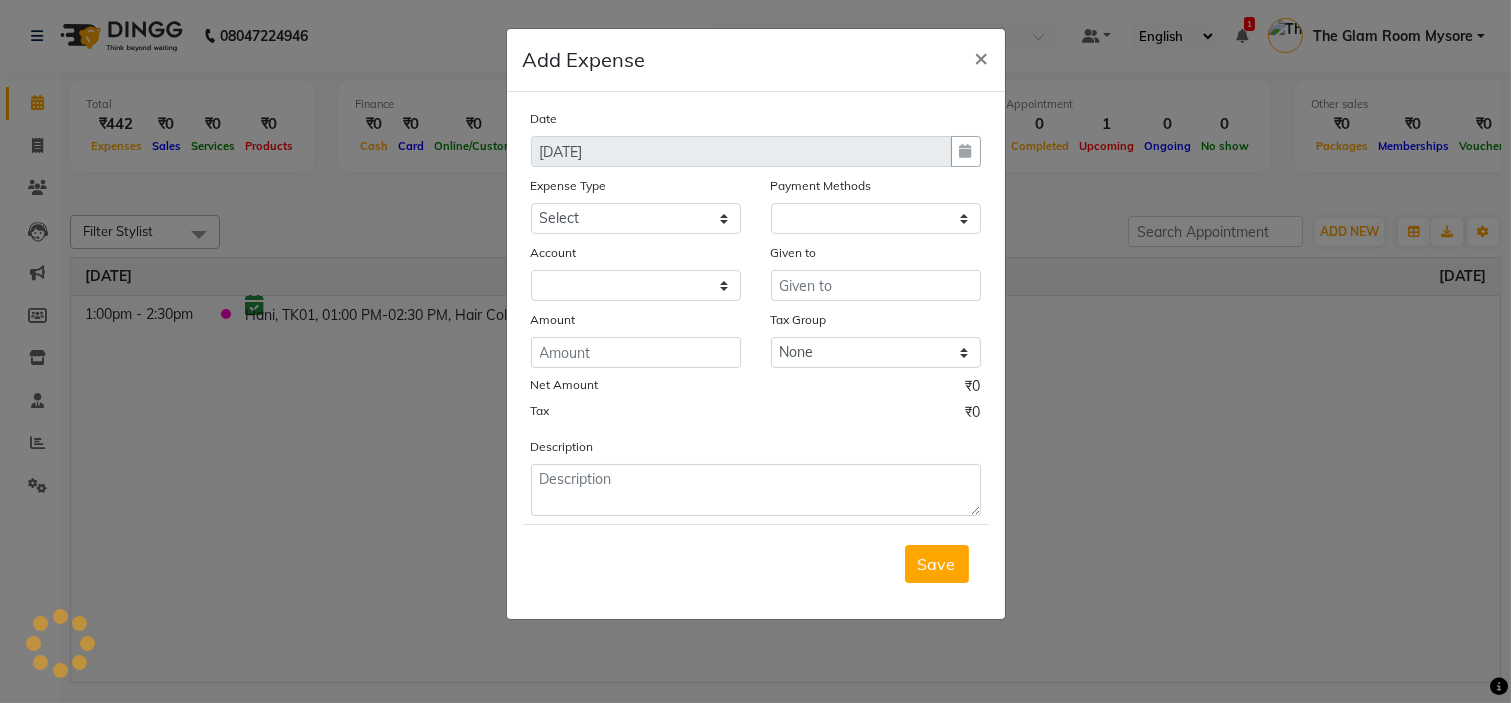 select on "1" 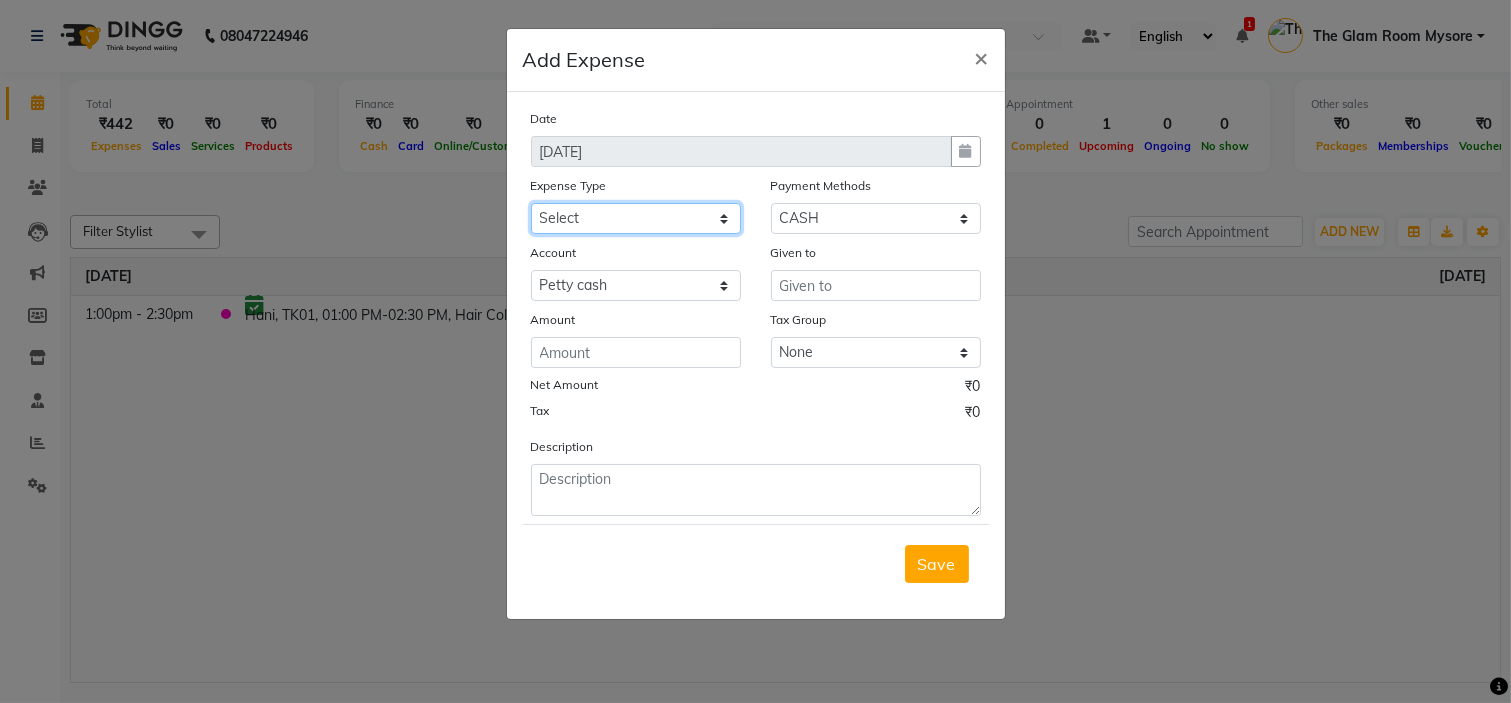 click on "Select AC SERVICE Beauty Center BLINKIT BPMP Building Rent Cash setteled to devika anti Cash Setteled to vimarsh Cash Settled to Jayshree cash settled to madesh uncle Client Refund clinical covers courier DEPOSIT drink prime Electricity and water Bill FOIL PAPER FOR CLIENT Furniture and Fixtures GARBAGE GARBAGE MAN GENERATOR FUEL CHARGES GLOBLANC incentive JAYASHREE jayshree upi jayshree upi KNK Distributors Laundry Madhu medicals MAHADEV MEDICALS MANJUNATHA PRINTERS Marketing Expenses Google Marketing expenses Meta Medigetz MILK MONTHLY BILL Pantry Expenses pavan Surge Naveen Surgical PHONE PAY PLUMPER PMU products pooja expense POOJA ITEMS Porter PRILOX Printing and Designing Charges Printing and Stationary Purchase of Products RECHARGE RENT Repair and Maintenance Salaries Salon and Clinic Cash Purchases SECURITY SERVICE CHARGES Sreenivasa Glamour Stores Staff welfare telephone and Internet Bill TRANSGENDER TRAVELLING EXPENSES WATER RECHARGE ZEPTO" 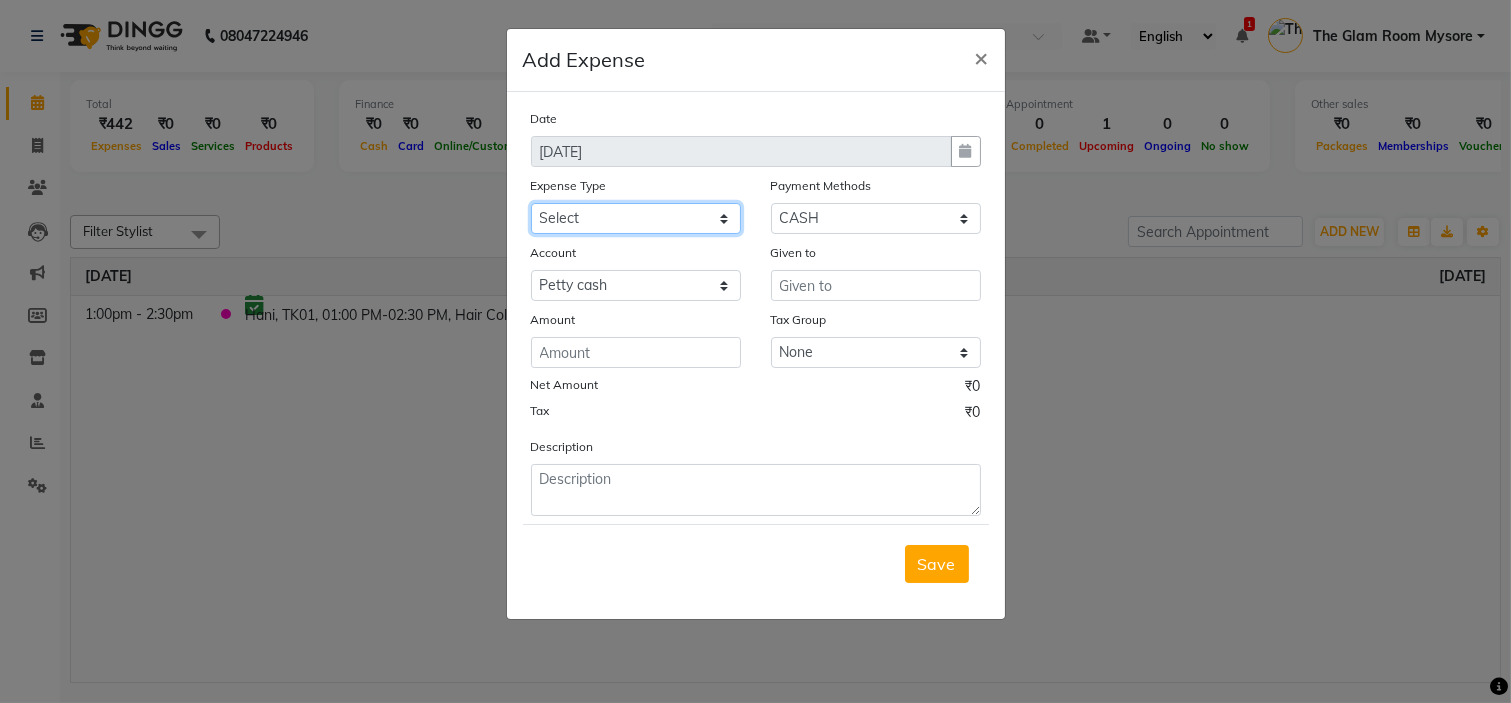 select on "8091" 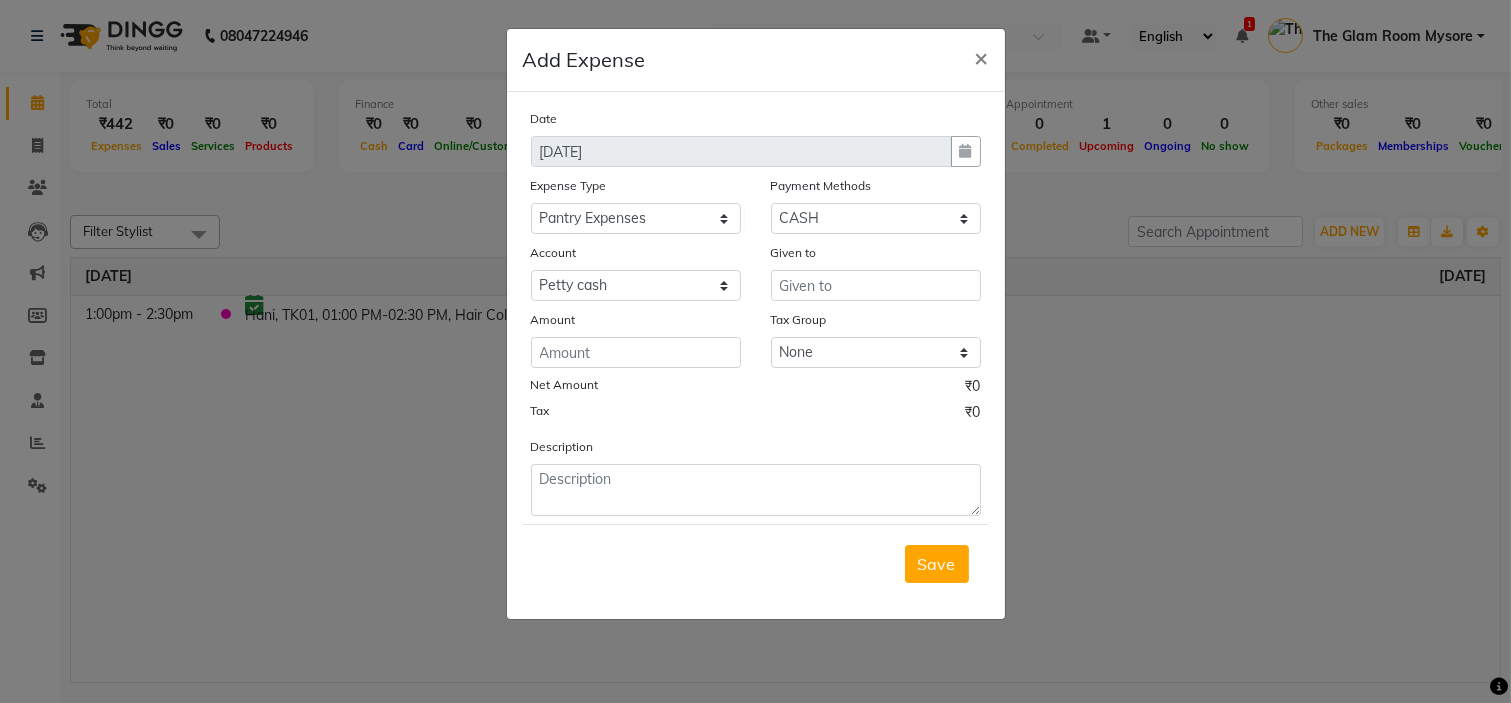 click on "Add Expense  ×" 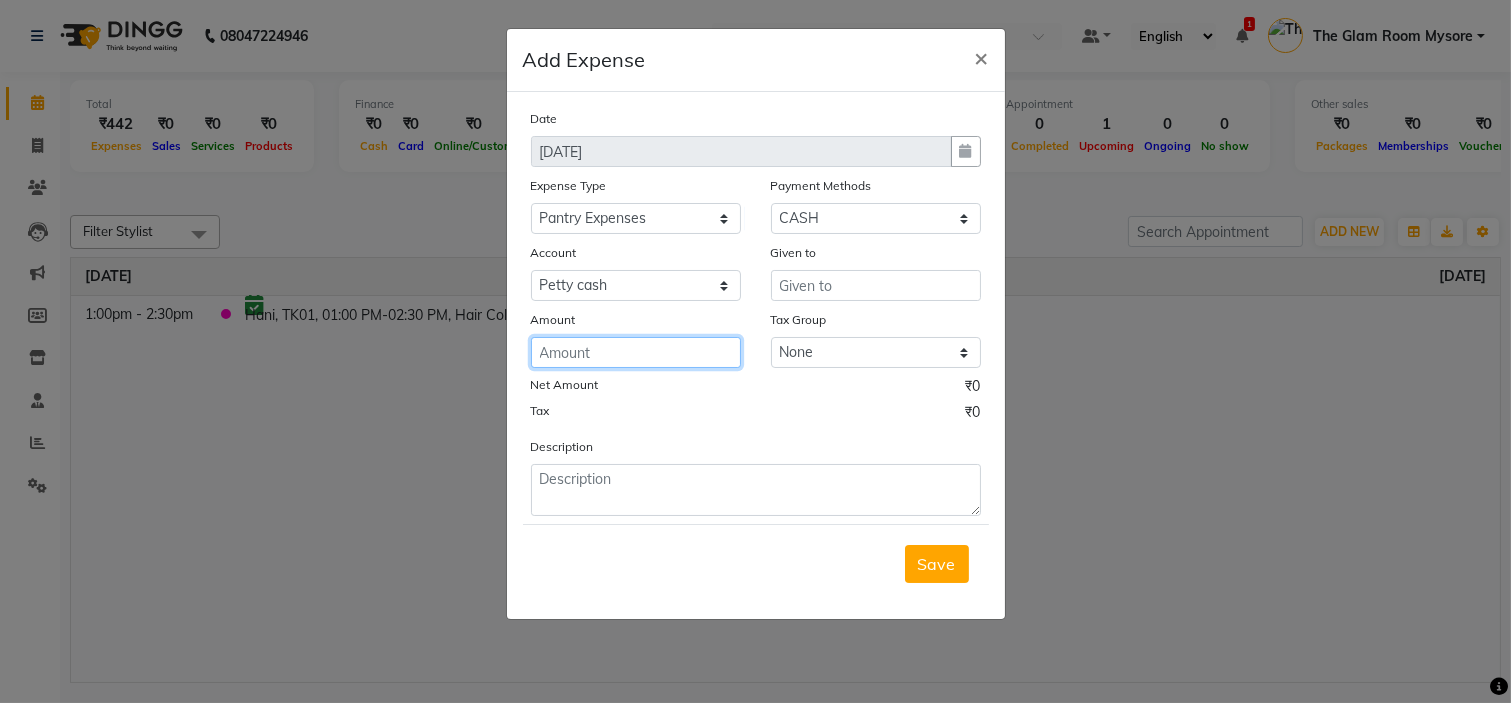 click 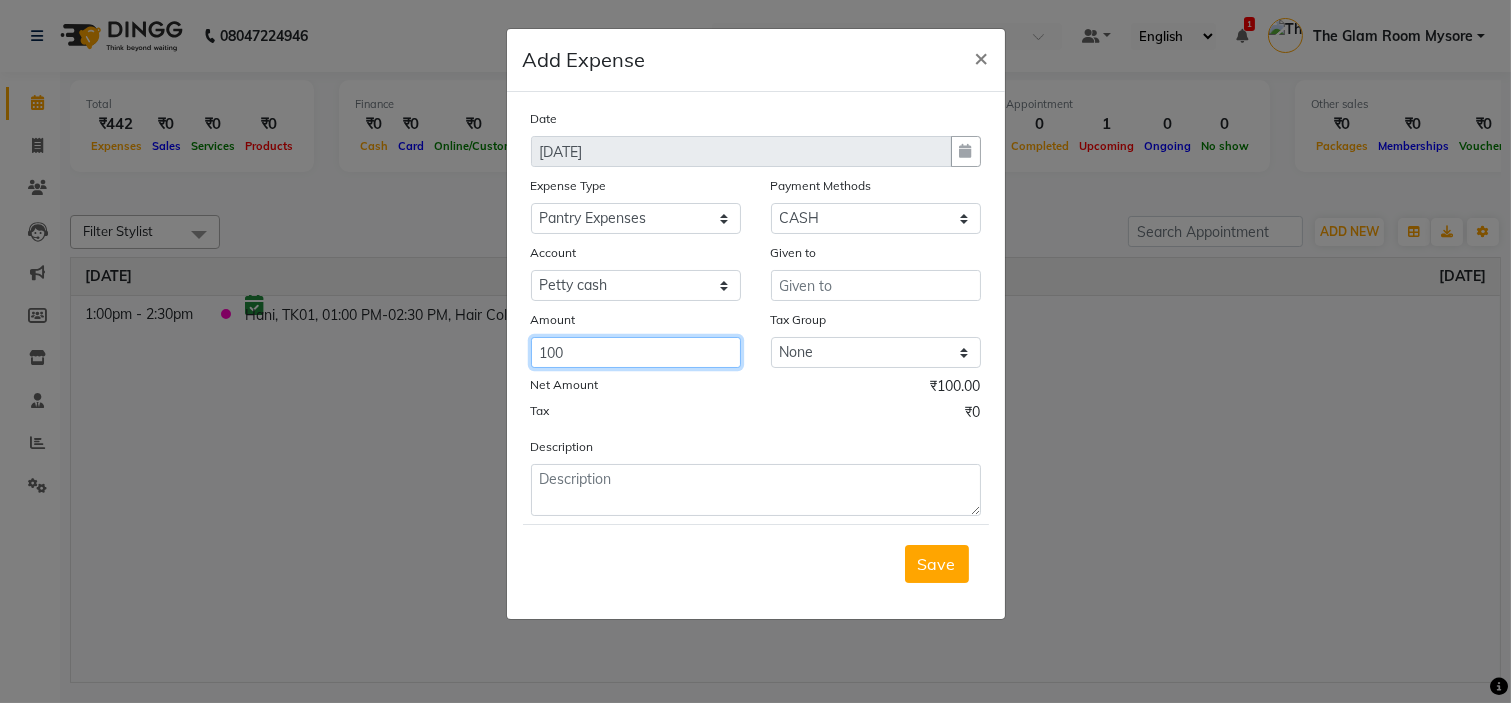 type on "100" 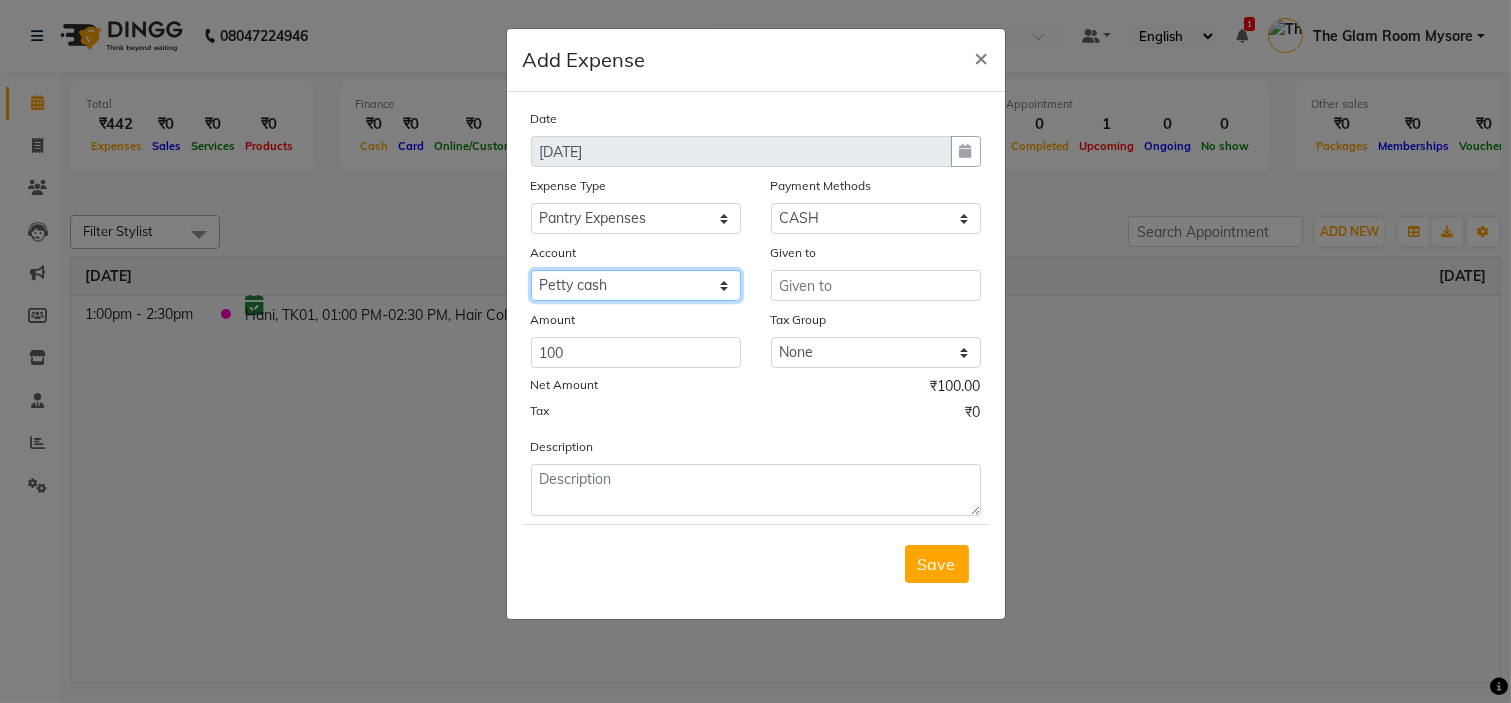 click on "Select Petty cash Jayshree Canara Jayshree cash Satff paid MONTHLY EXPENSES" 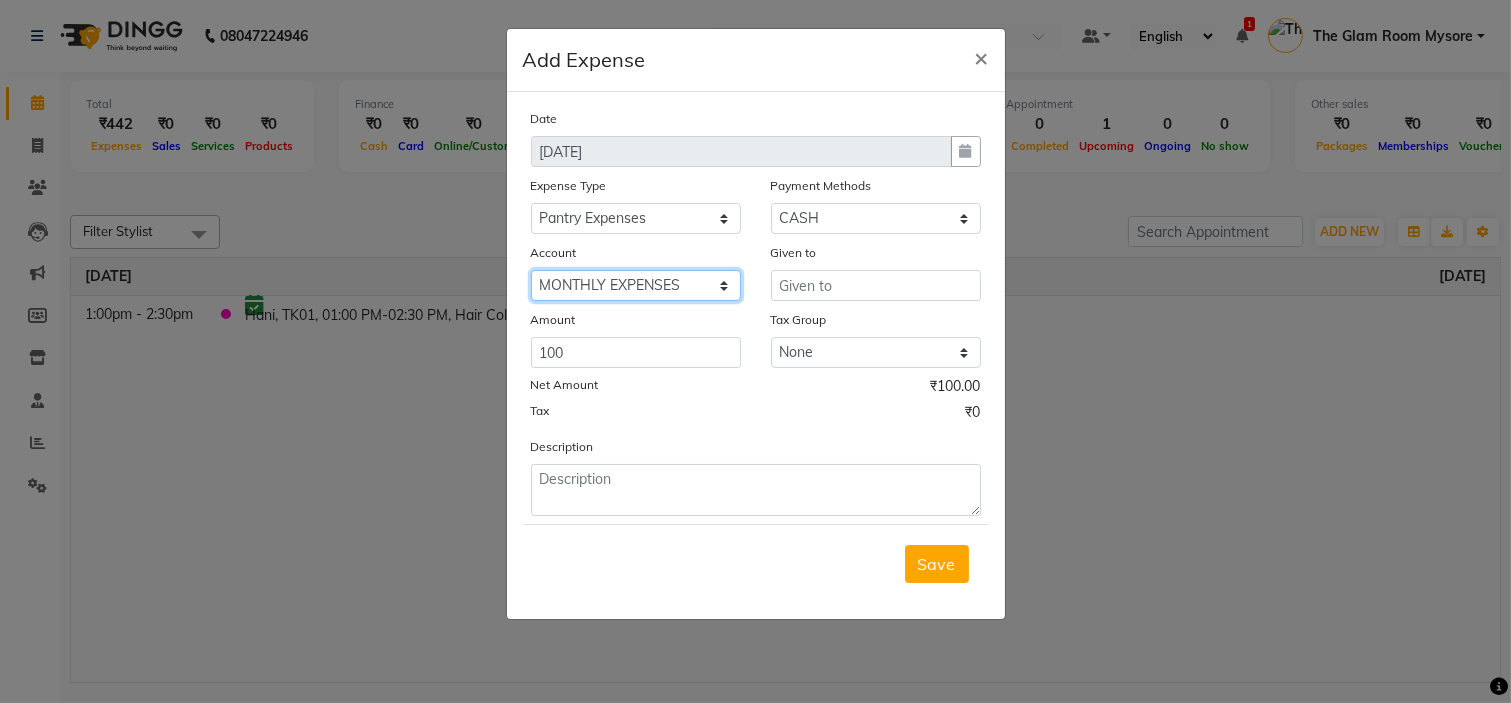 click on "Select Petty cash Jayshree Canara Jayshree cash Satff paid MONTHLY EXPENSES" 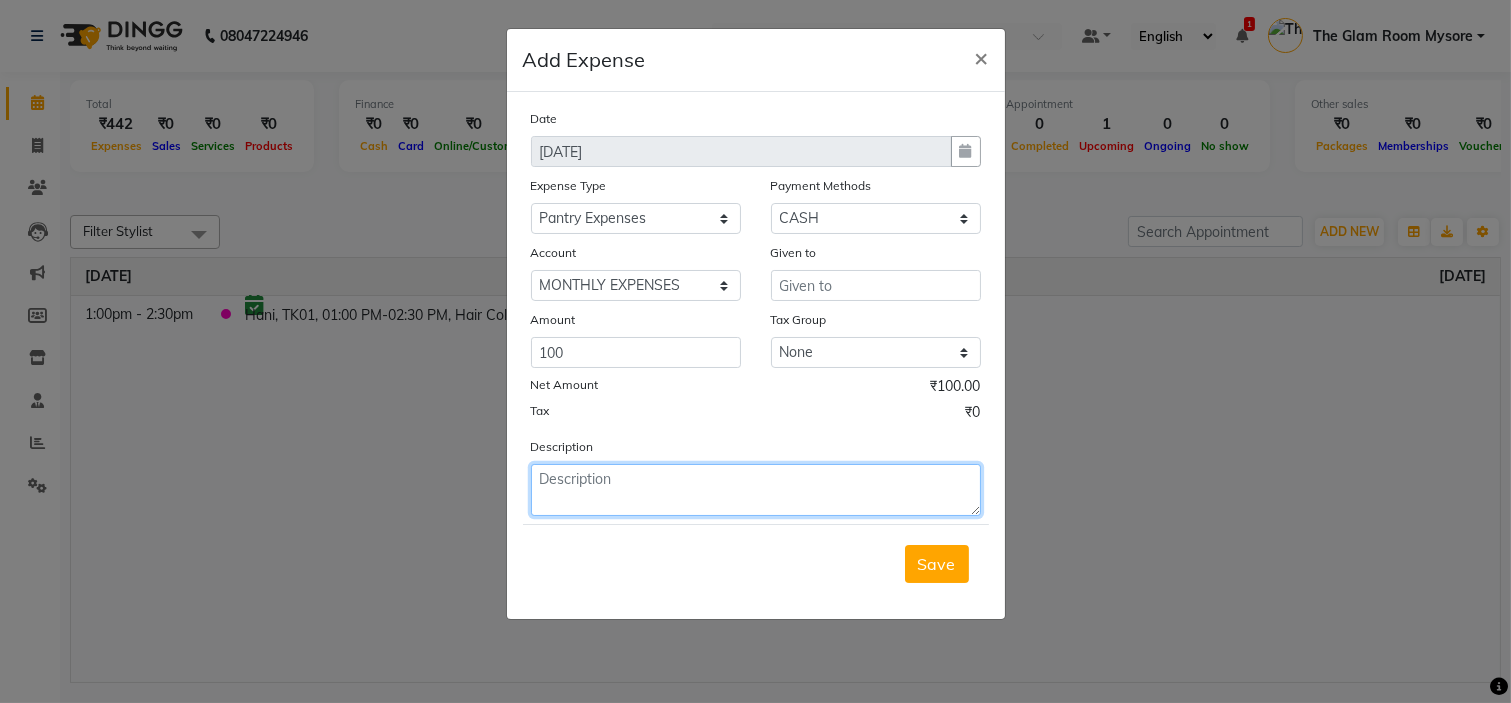 click 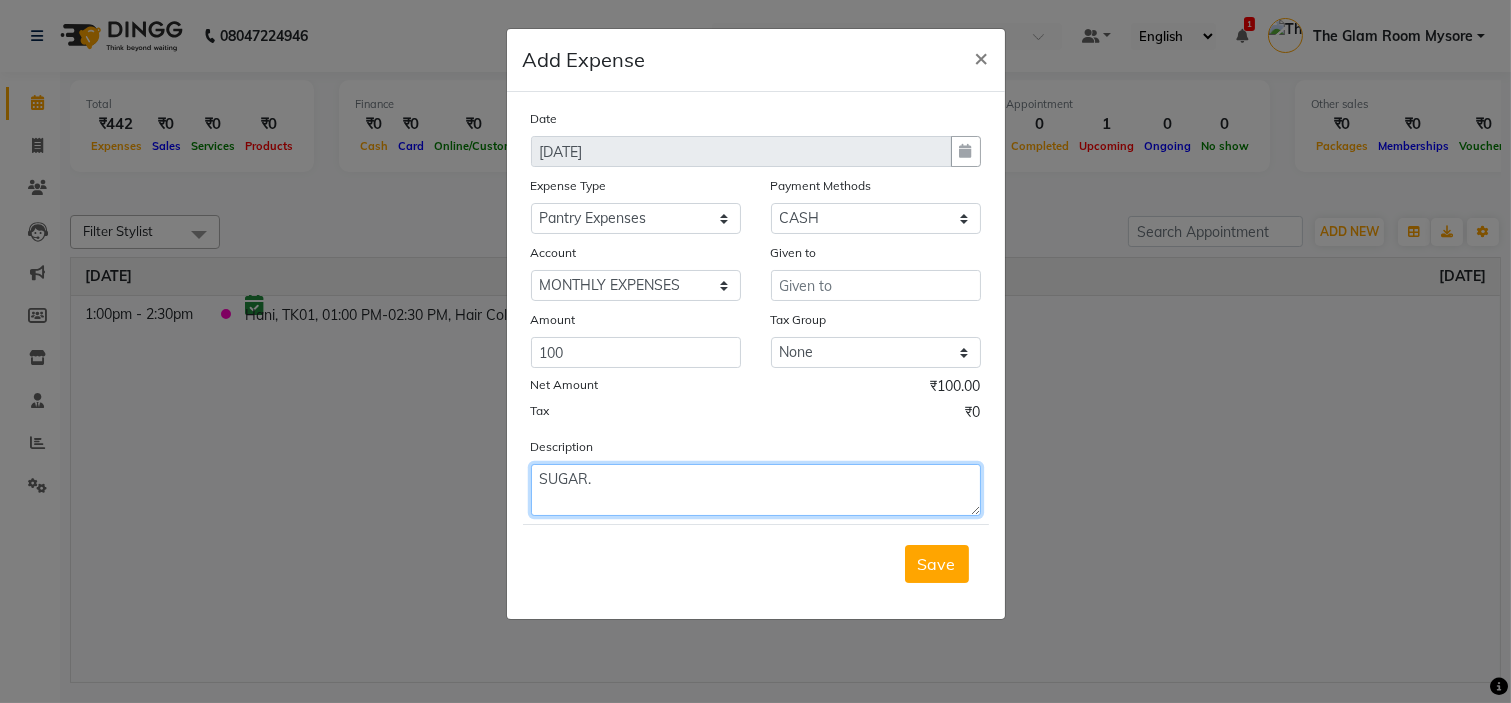 type on "SUGAR." 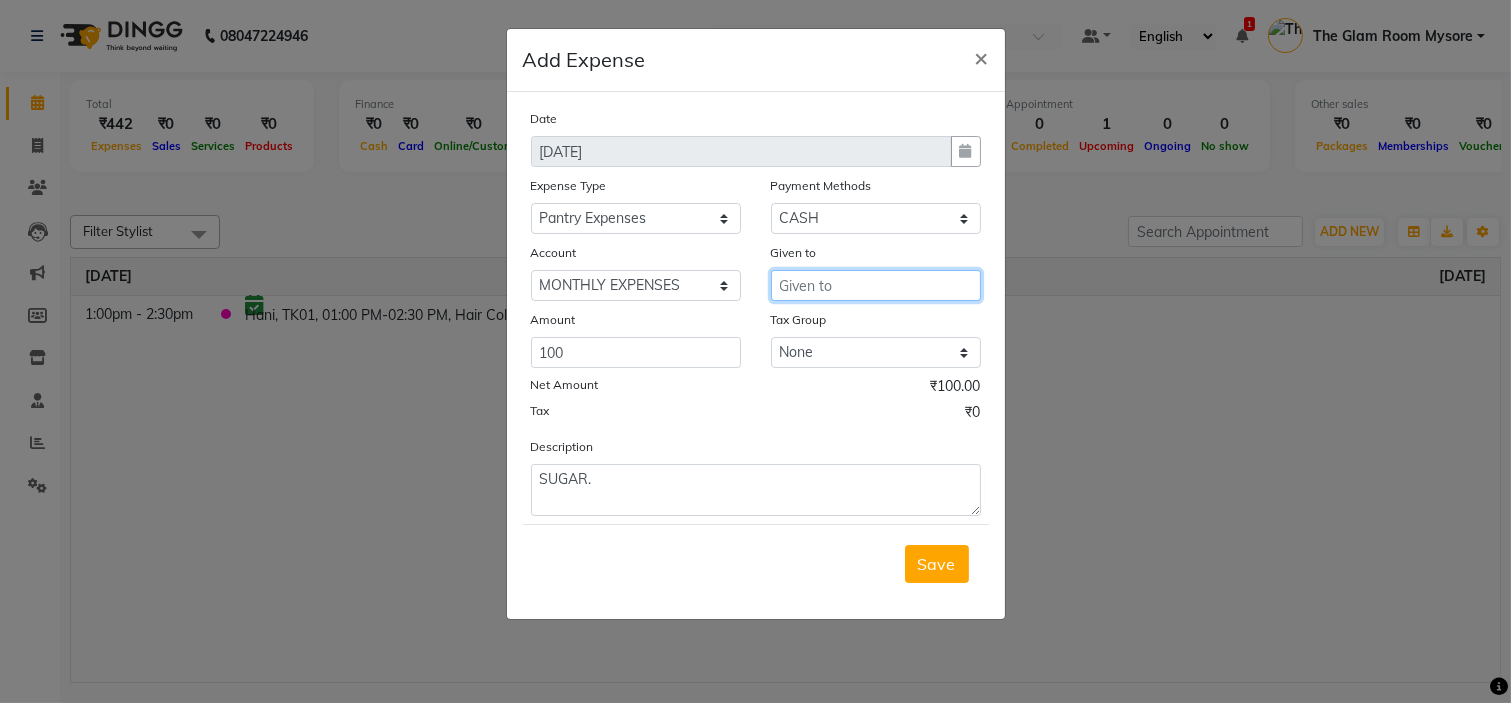 click at bounding box center (876, 285) 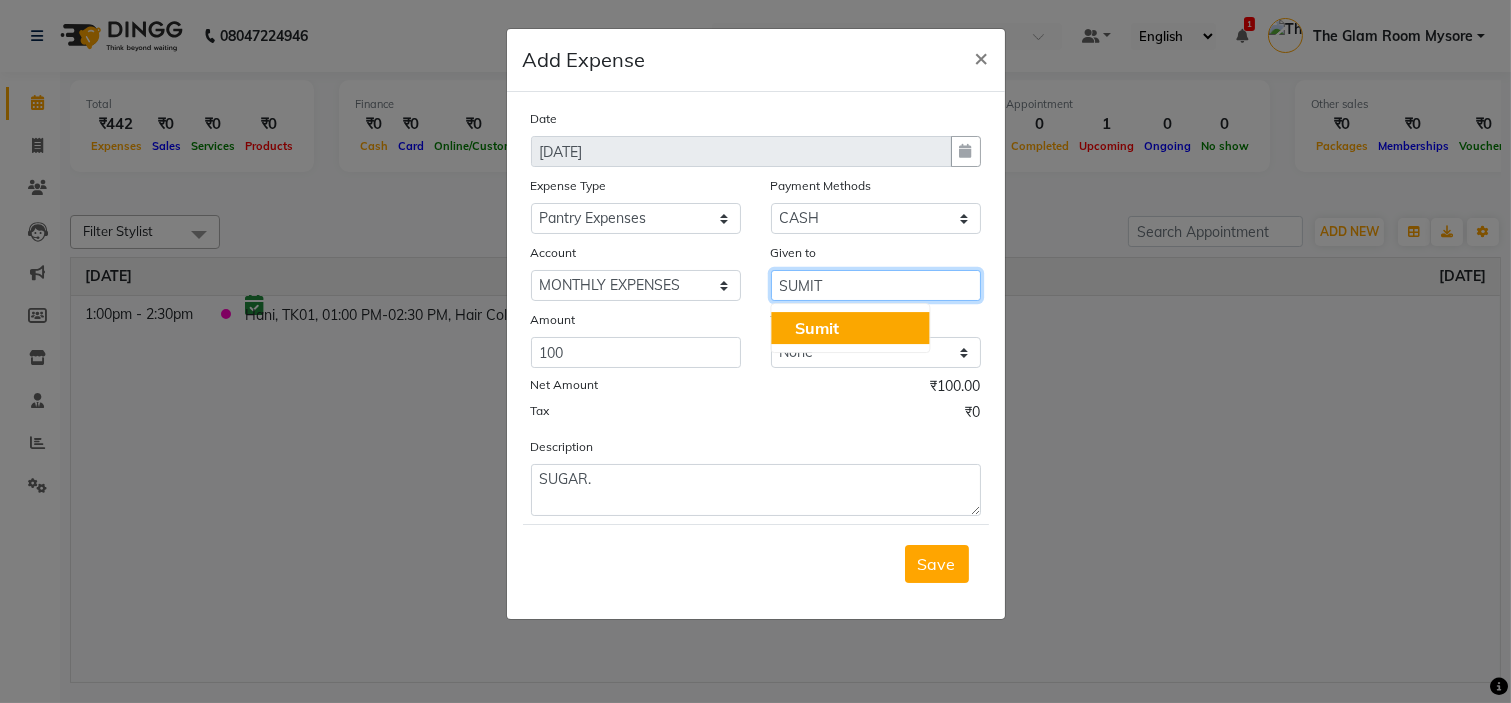 click on "Sumit" 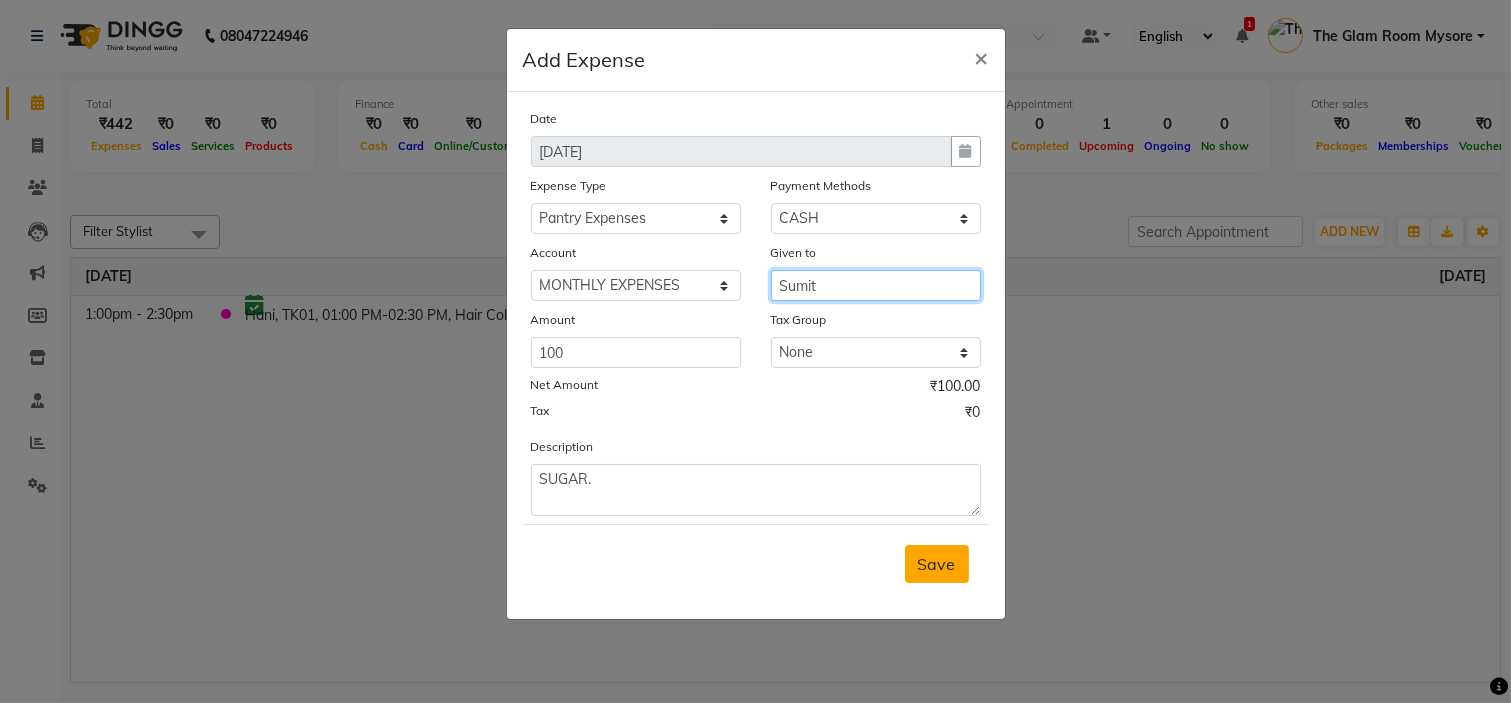 type on "Sumit" 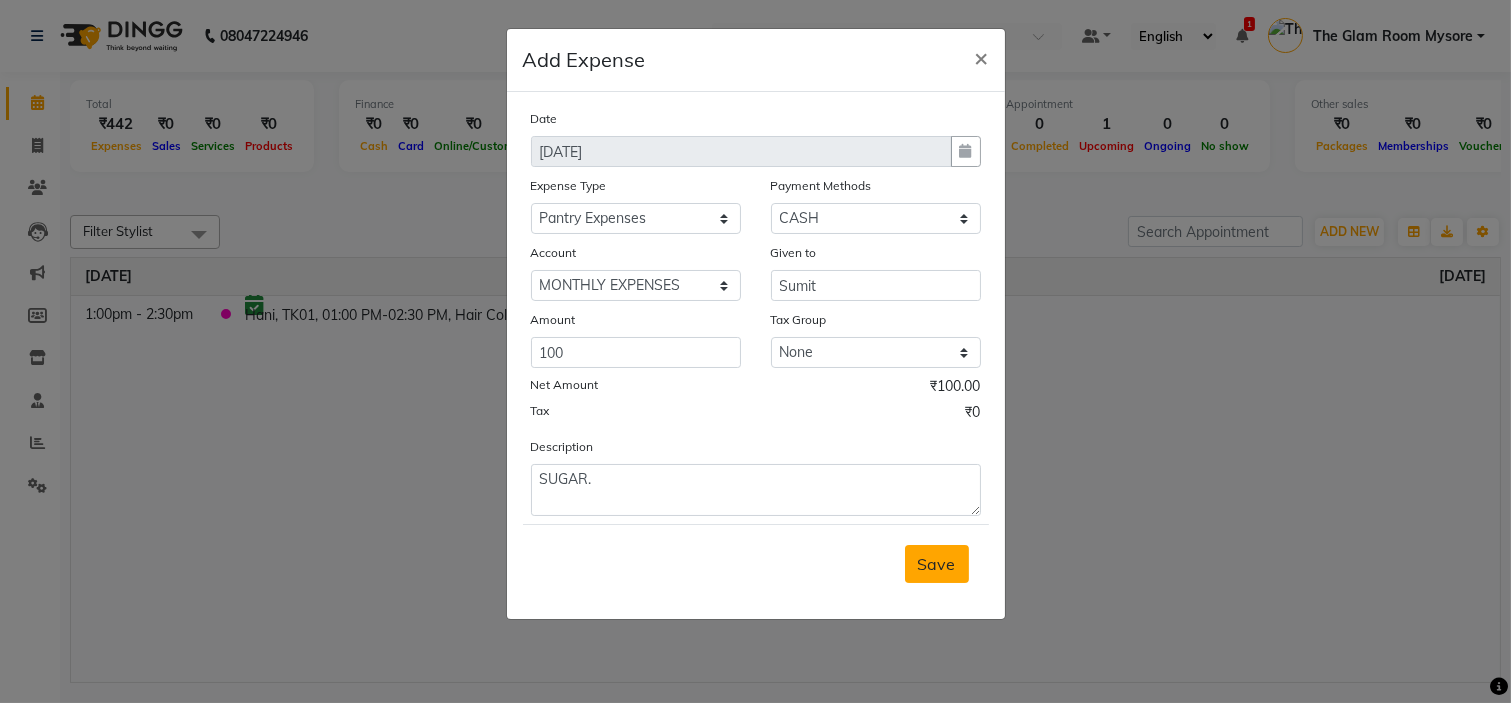 click on "Save" at bounding box center [937, 564] 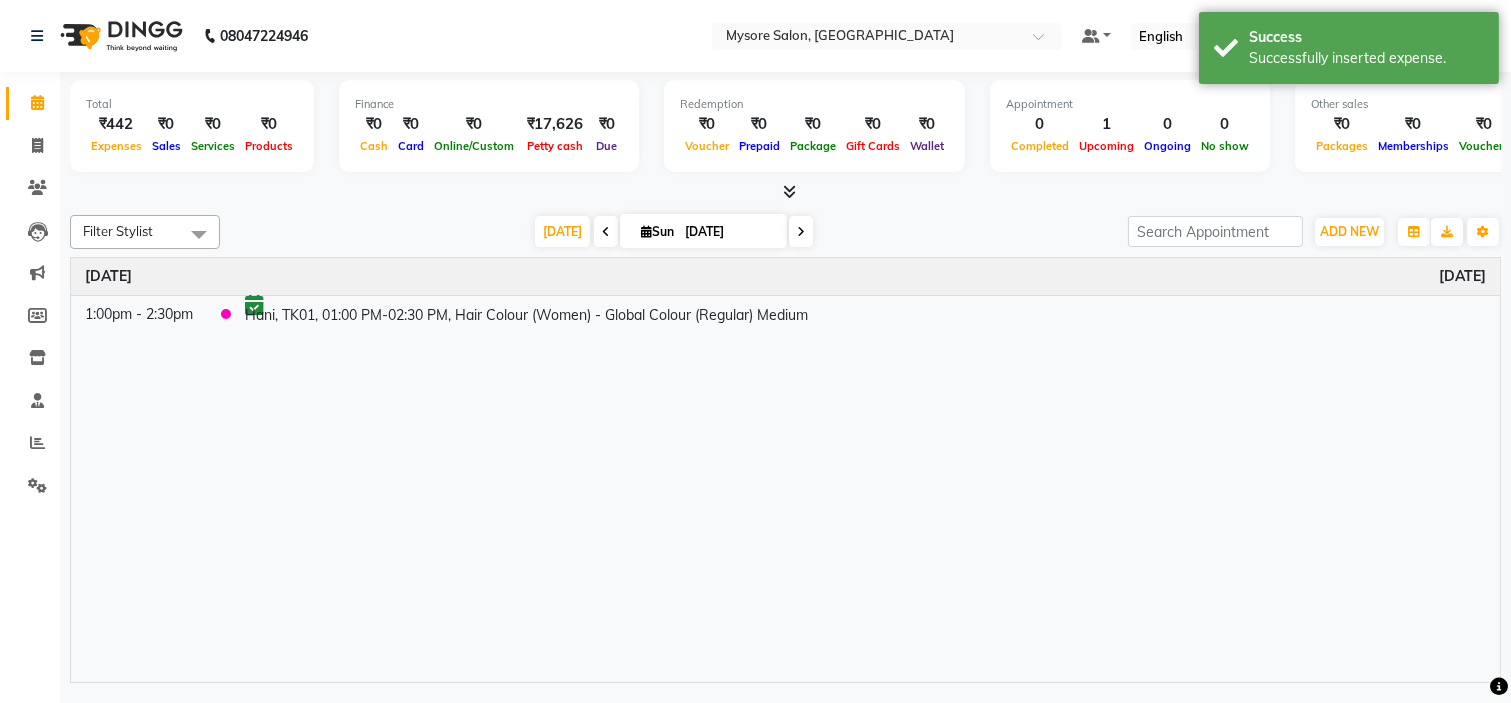 click at bounding box center (785, 192) 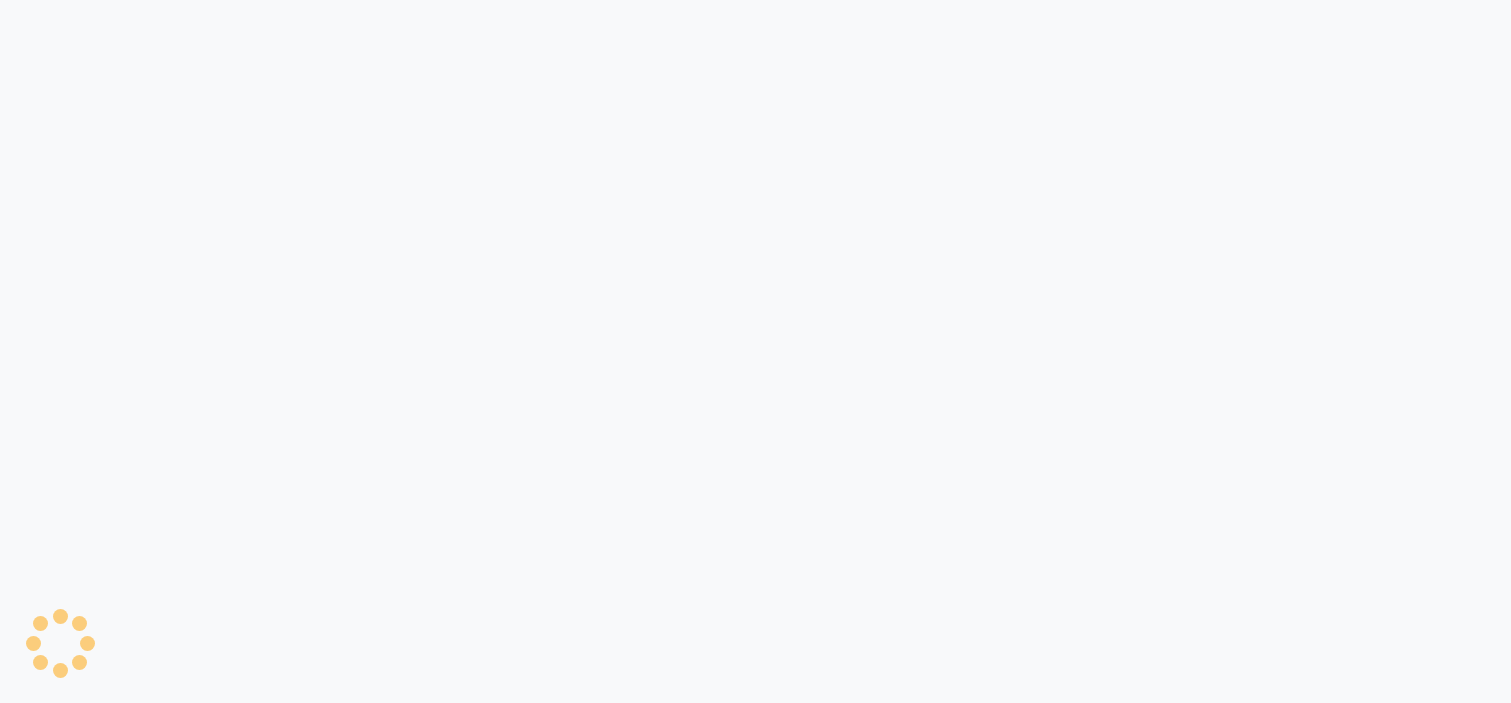 scroll, scrollTop: 0, scrollLeft: 0, axis: both 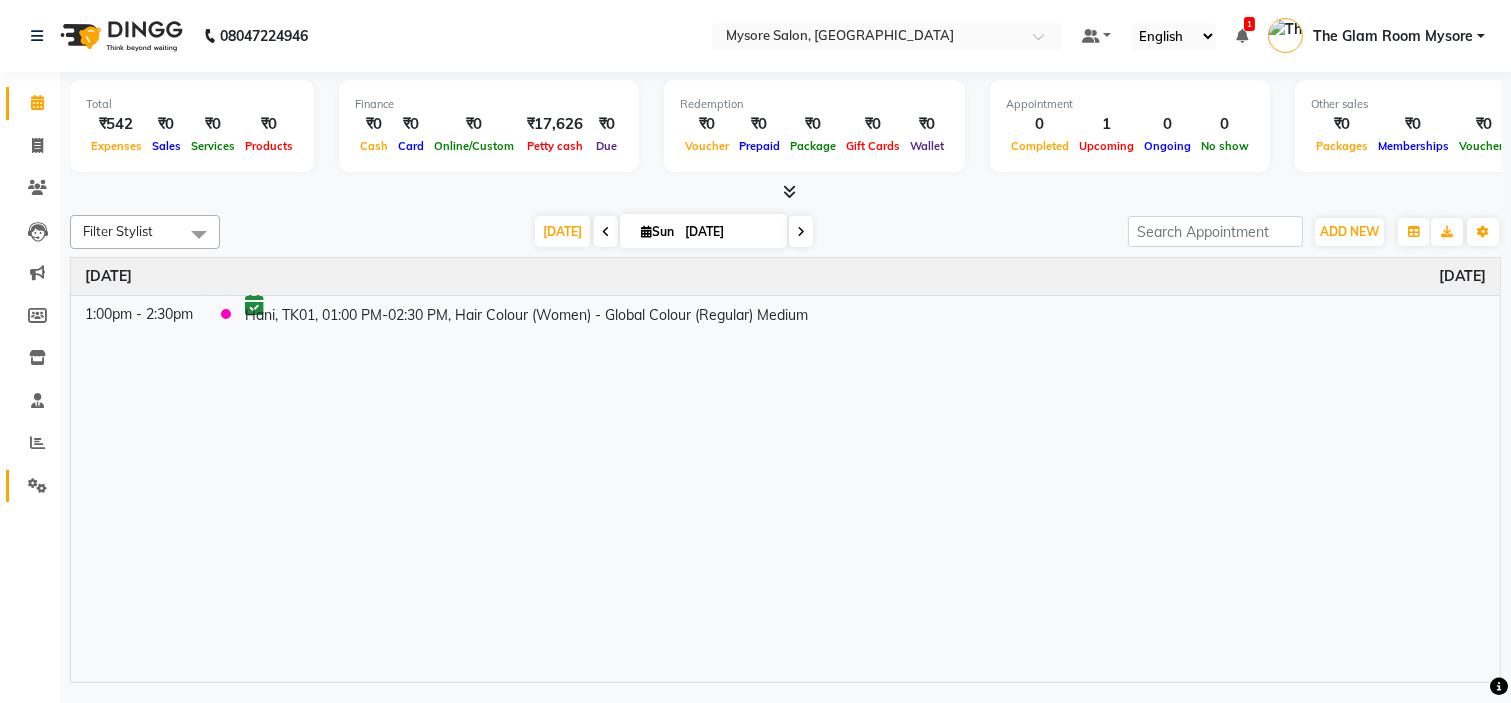 click on "Settings" 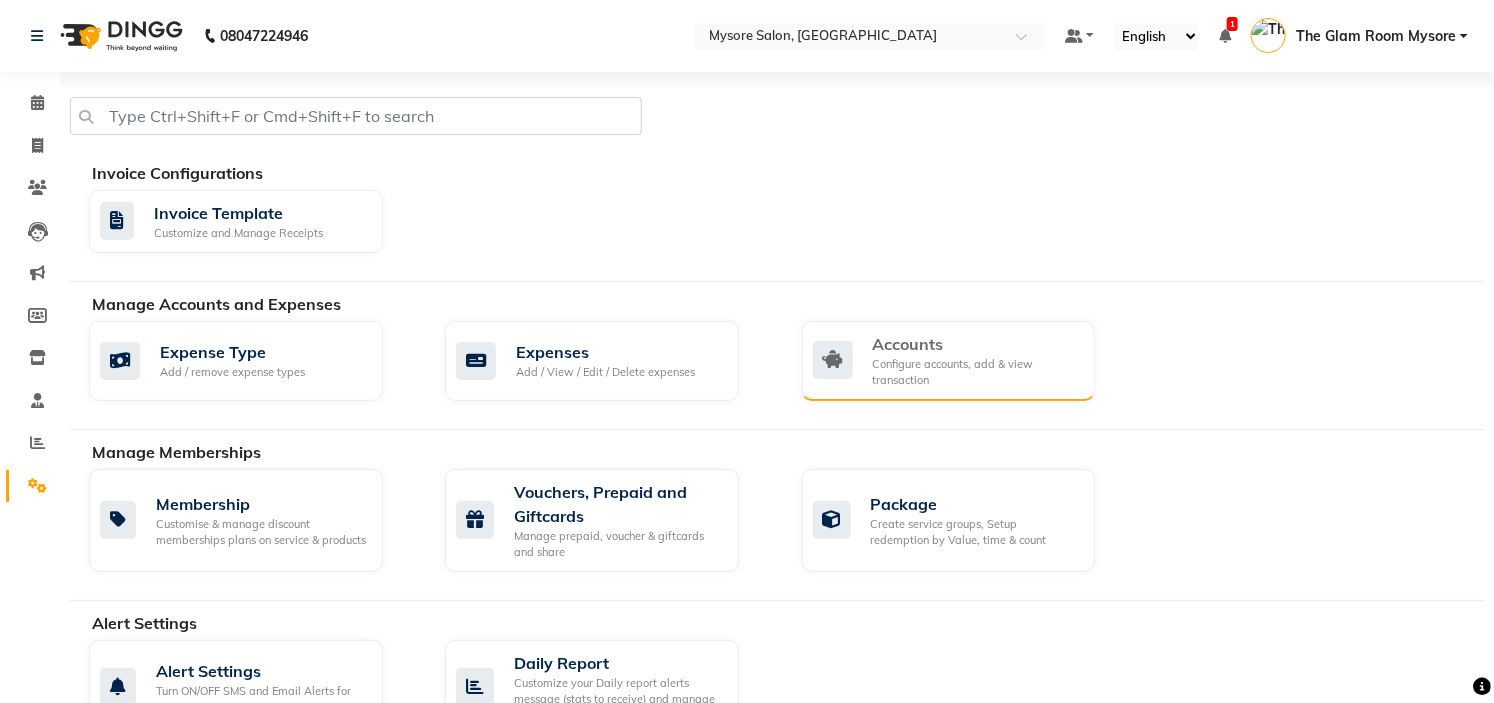 click on "Accounts" 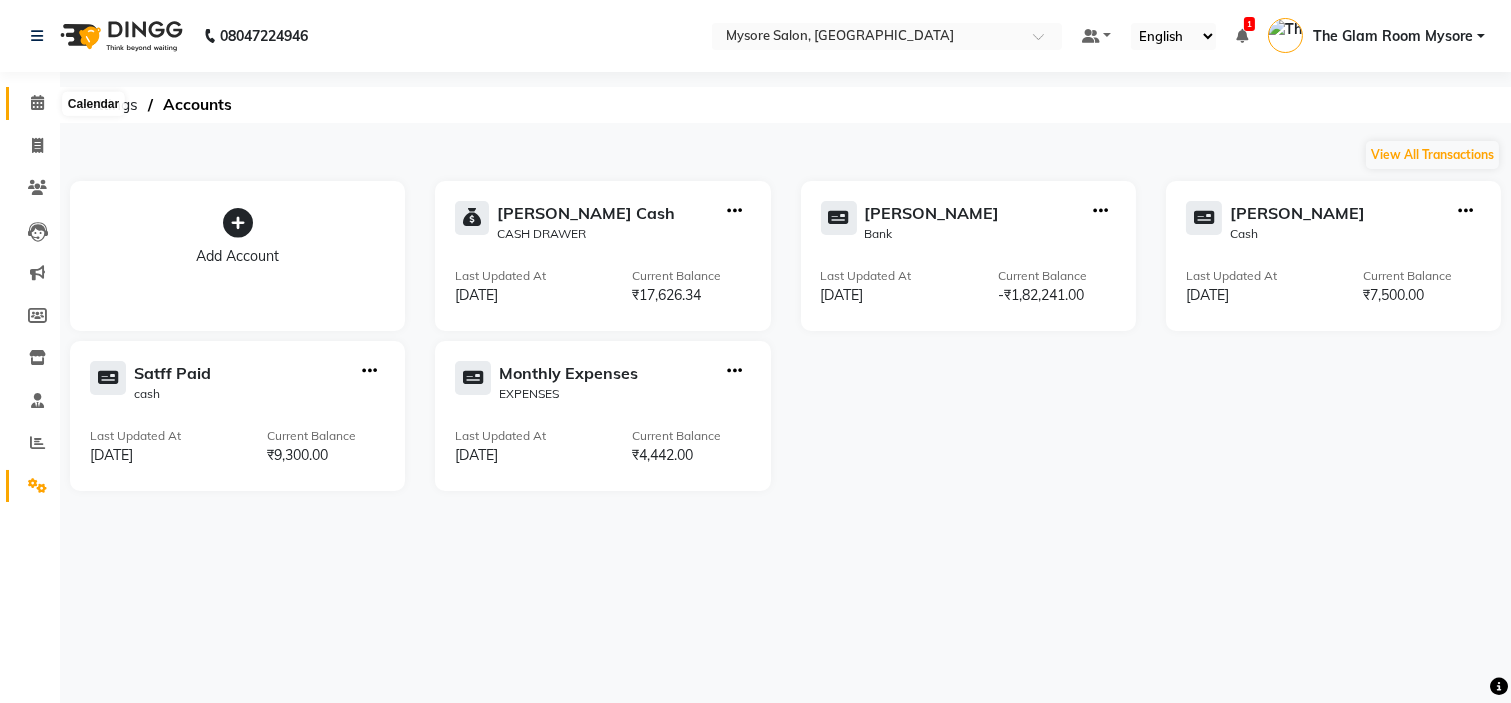click 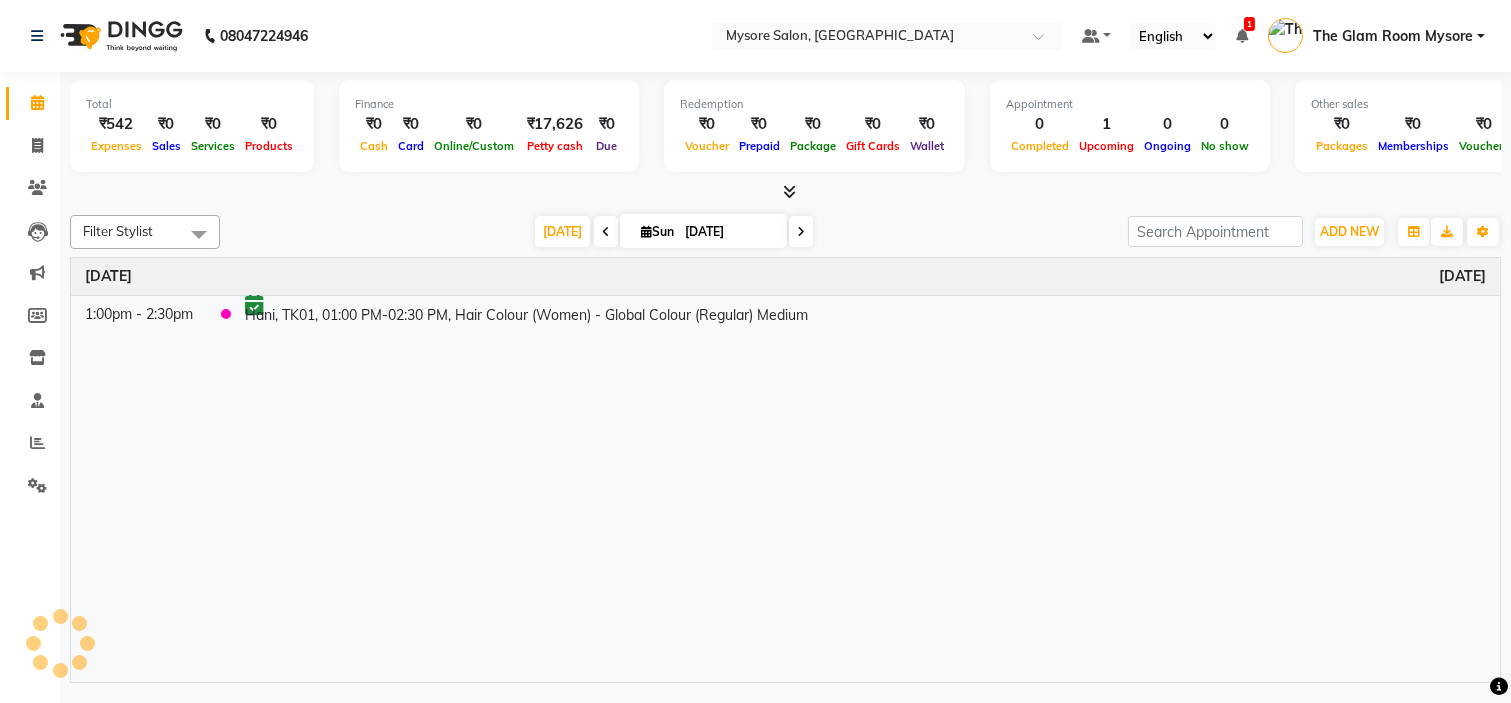 click on "[DATE]  [DATE]" at bounding box center [674, 232] 